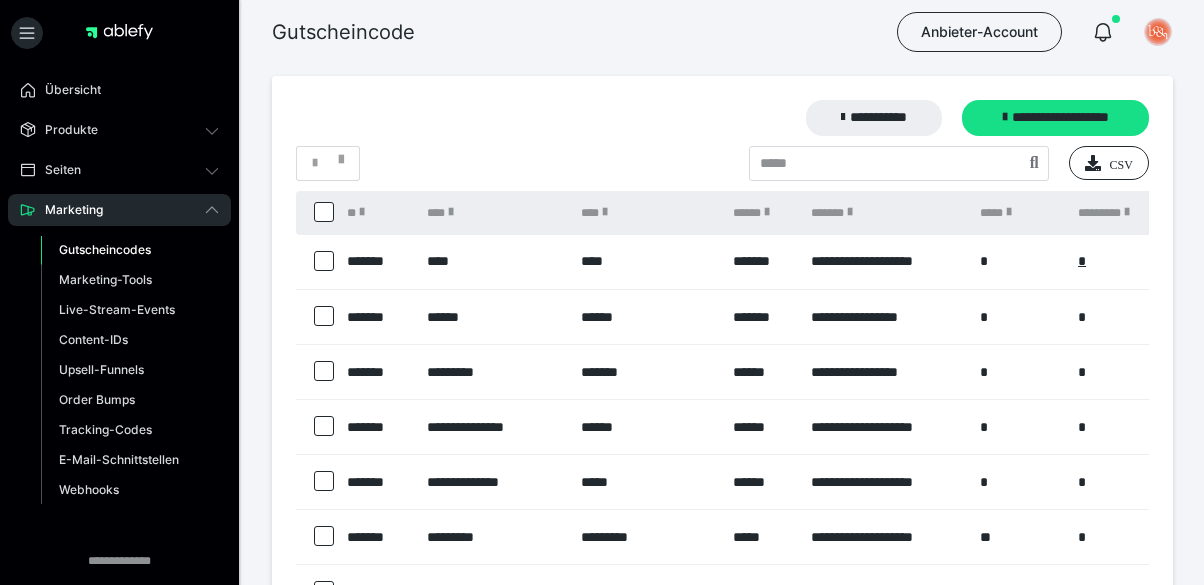 scroll, scrollTop: 0, scrollLeft: 0, axis: both 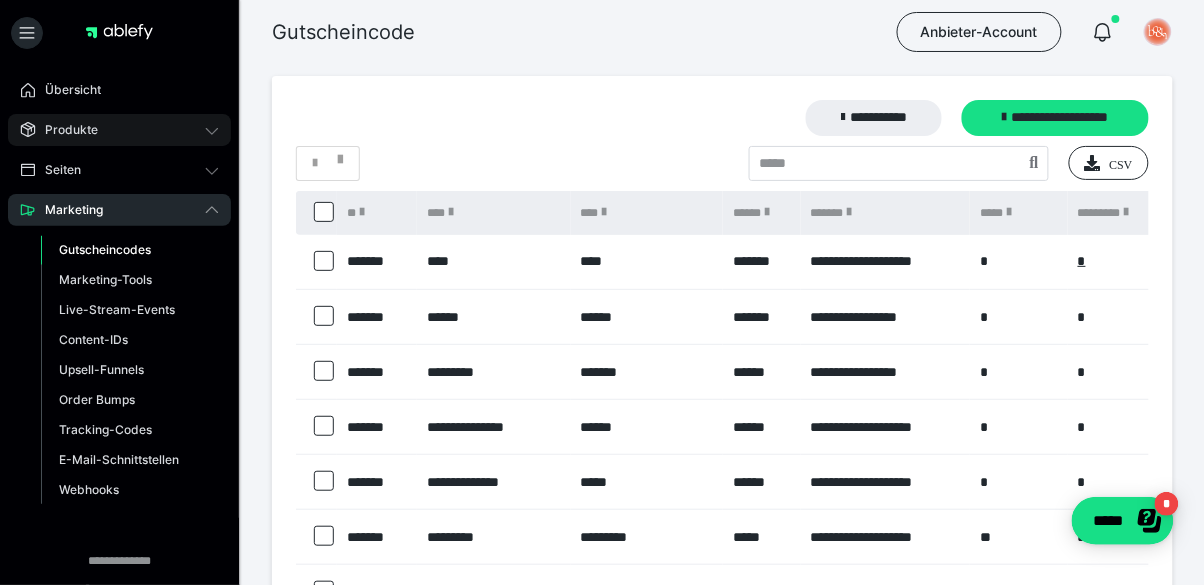 click 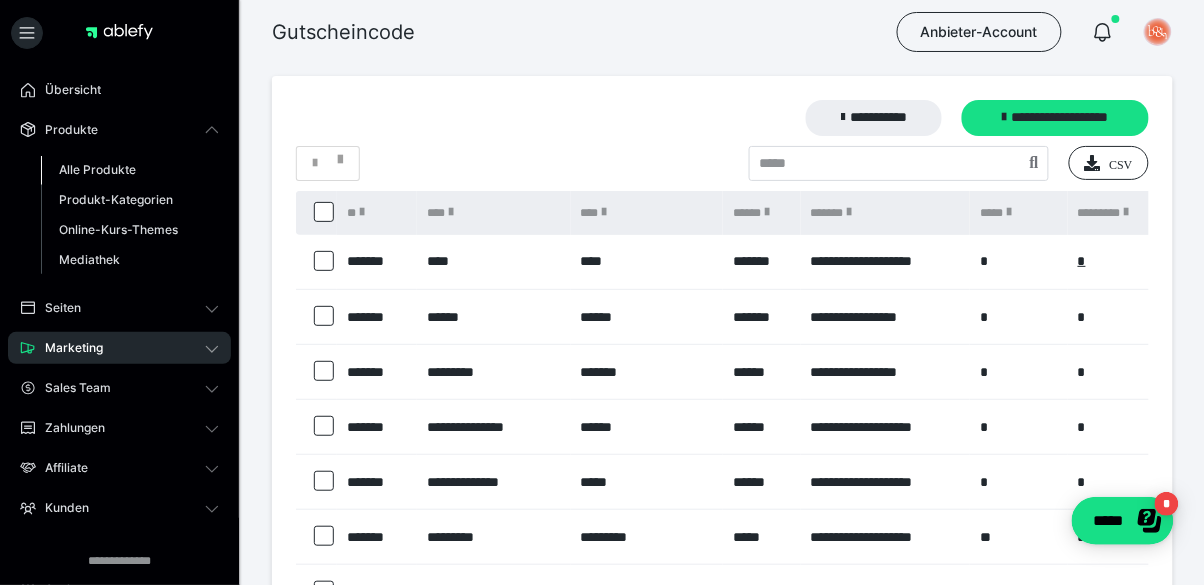 click on "Alle Produkte" at bounding box center (97, 169) 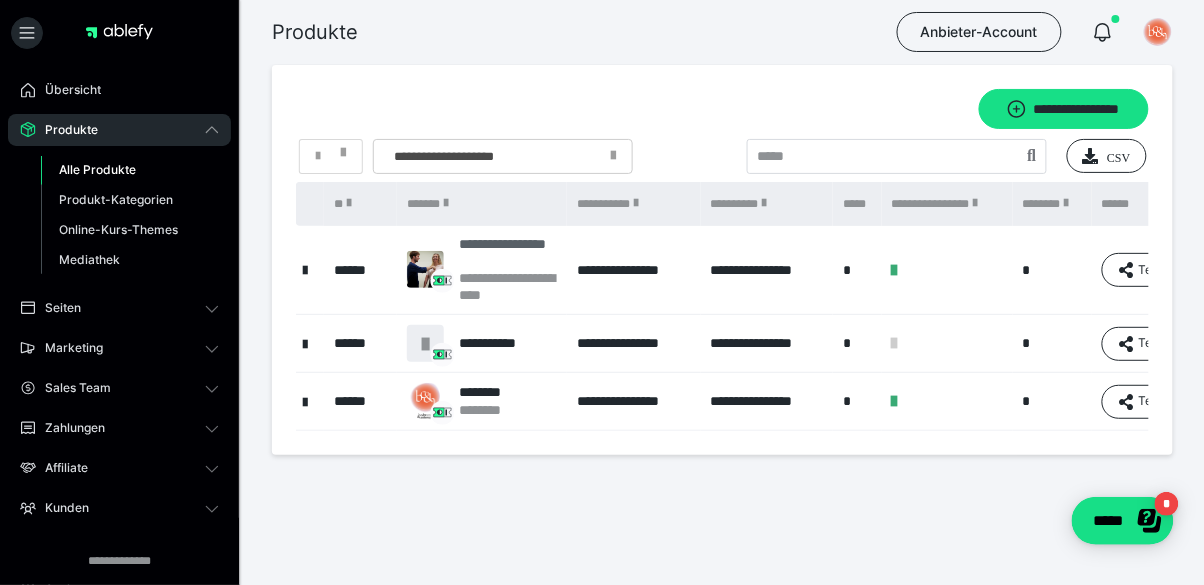 scroll, scrollTop: 11, scrollLeft: 0, axis: vertical 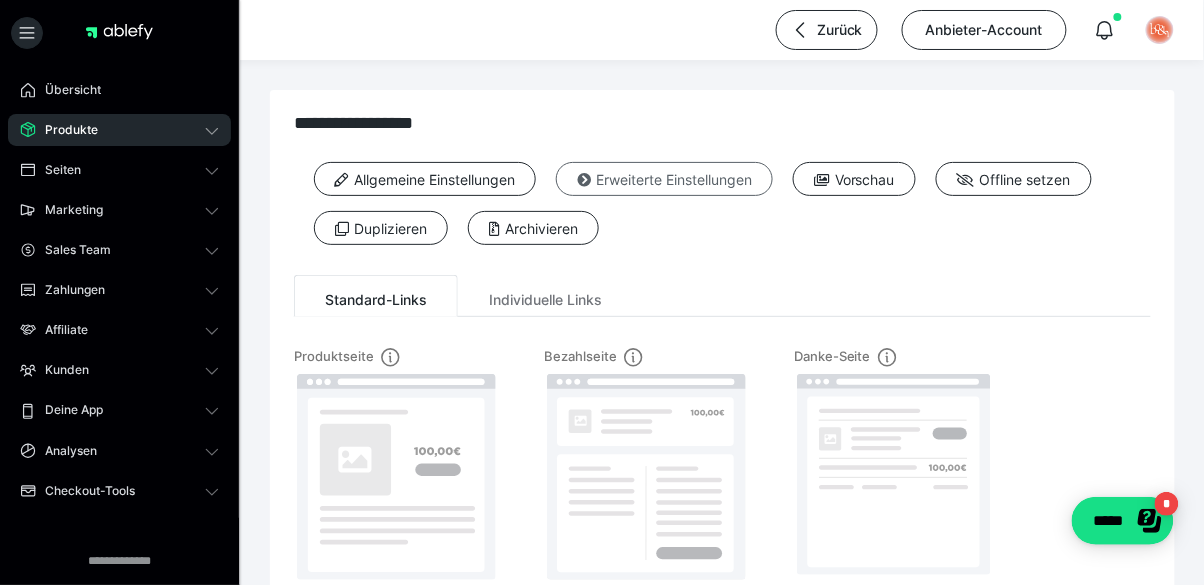 click at bounding box center (584, 180) 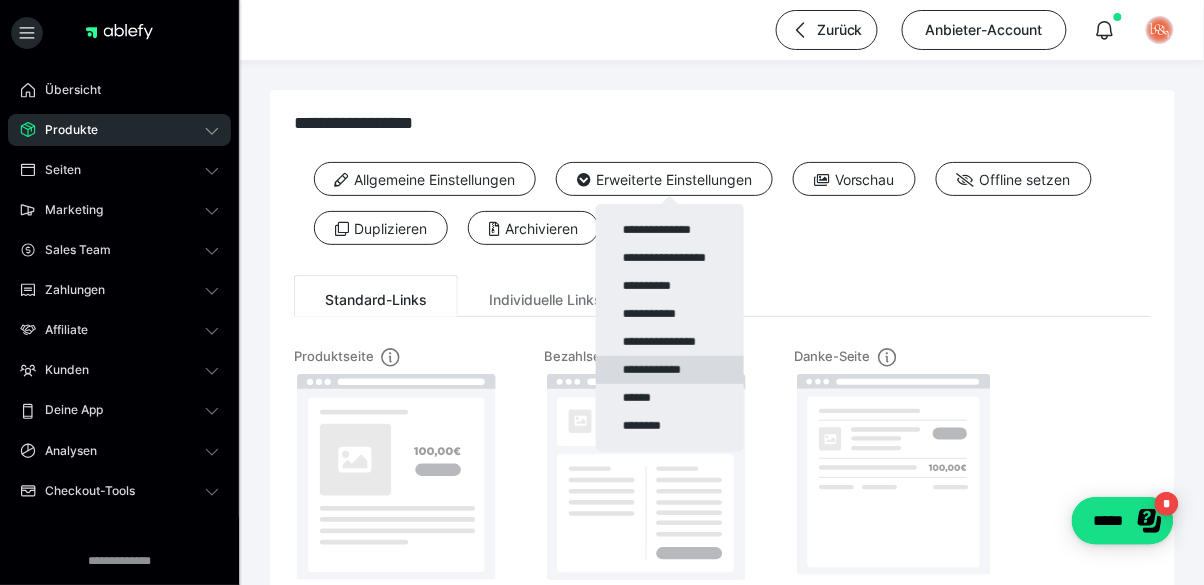 click on "**********" at bounding box center [670, 370] 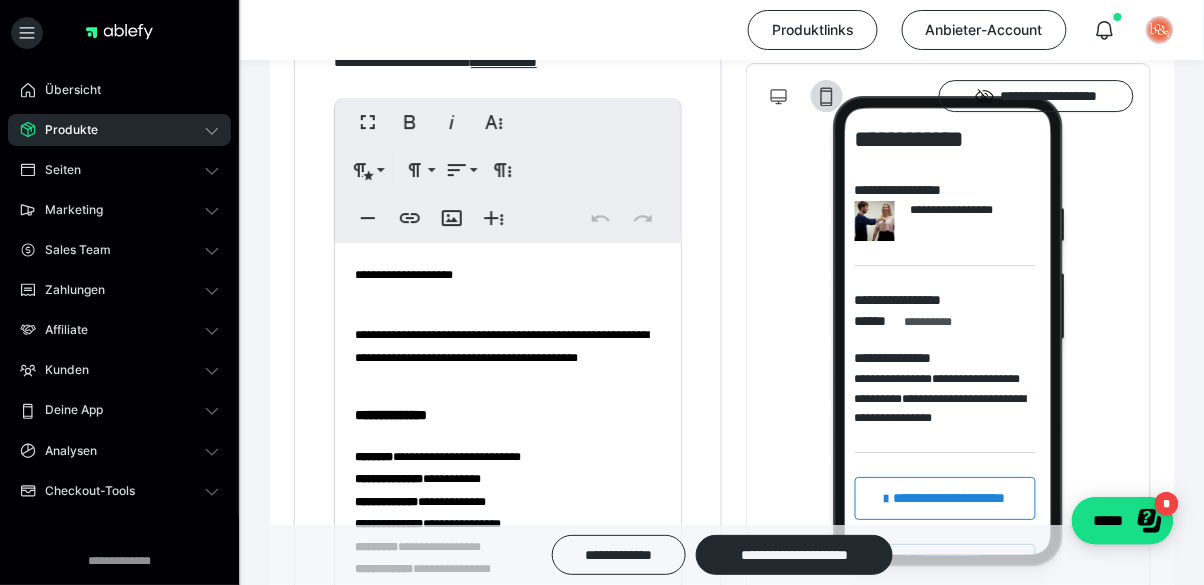 scroll, scrollTop: 1472, scrollLeft: 0, axis: vertical 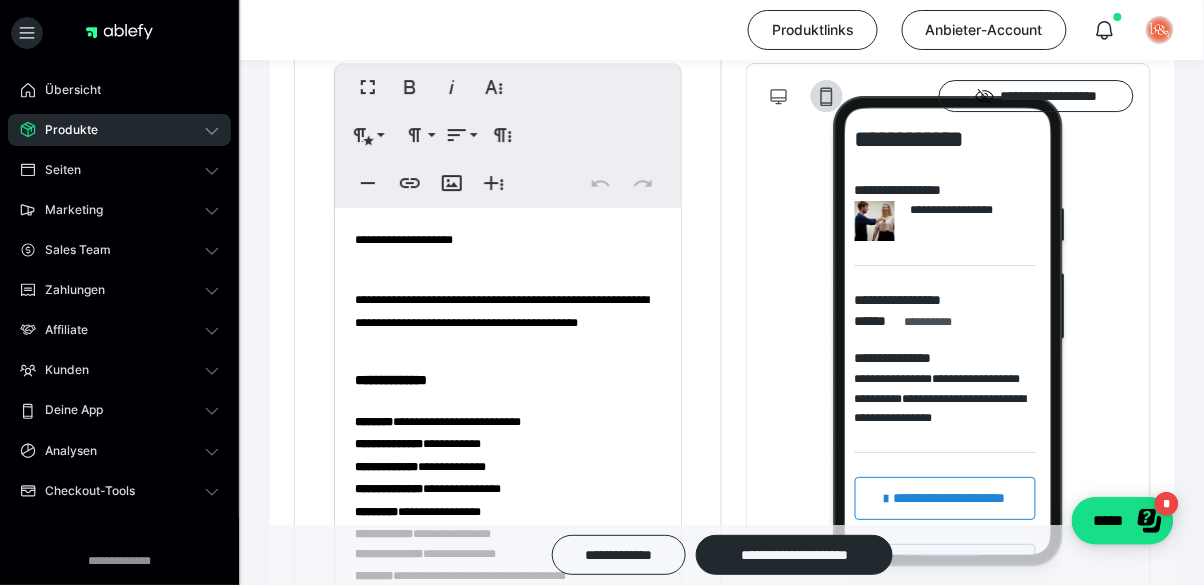 click on "**********" at bounding box center (502, 311) 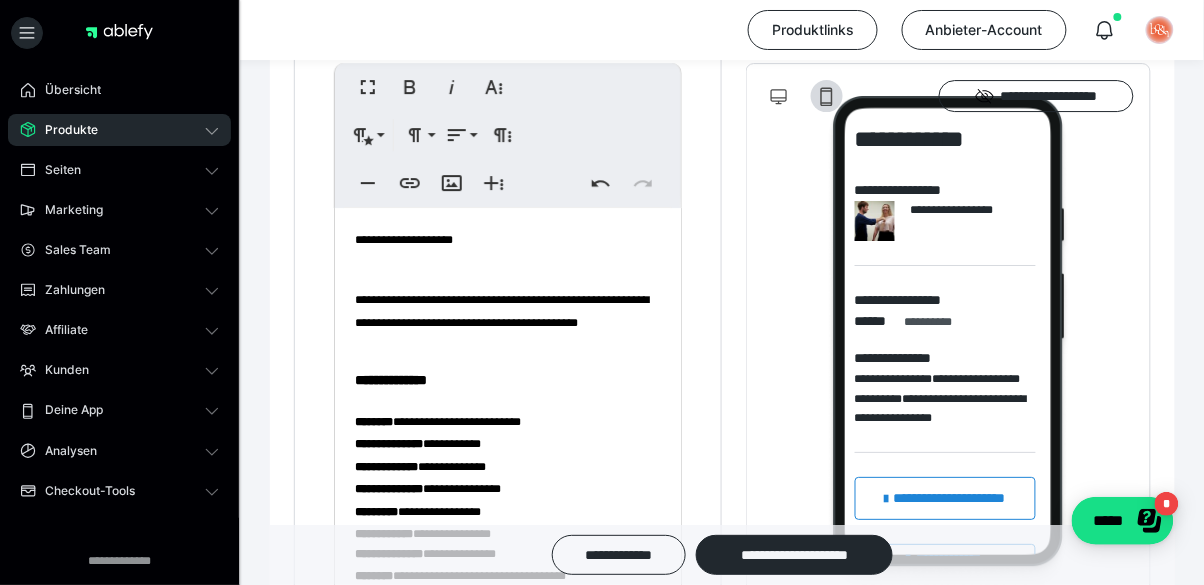 type 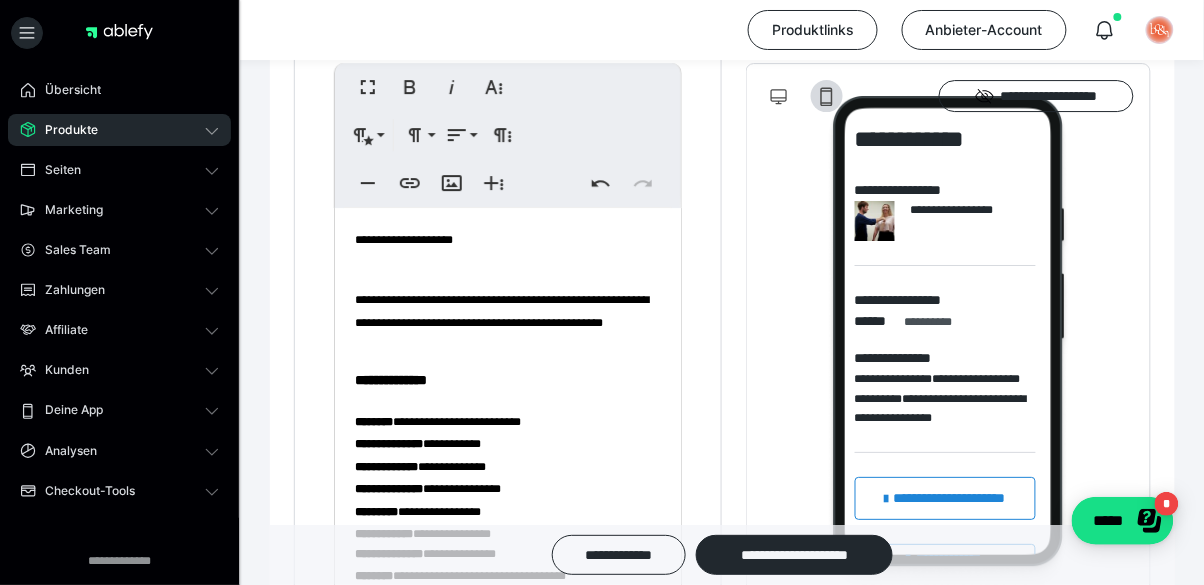 click on "**********" at bounding box center [502, 311] 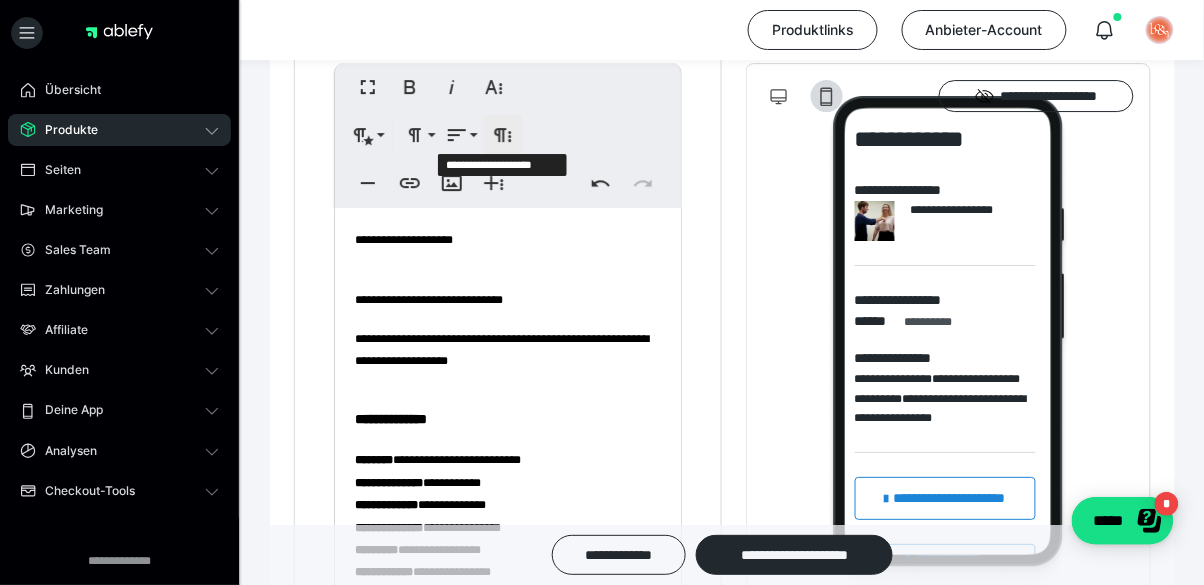 click 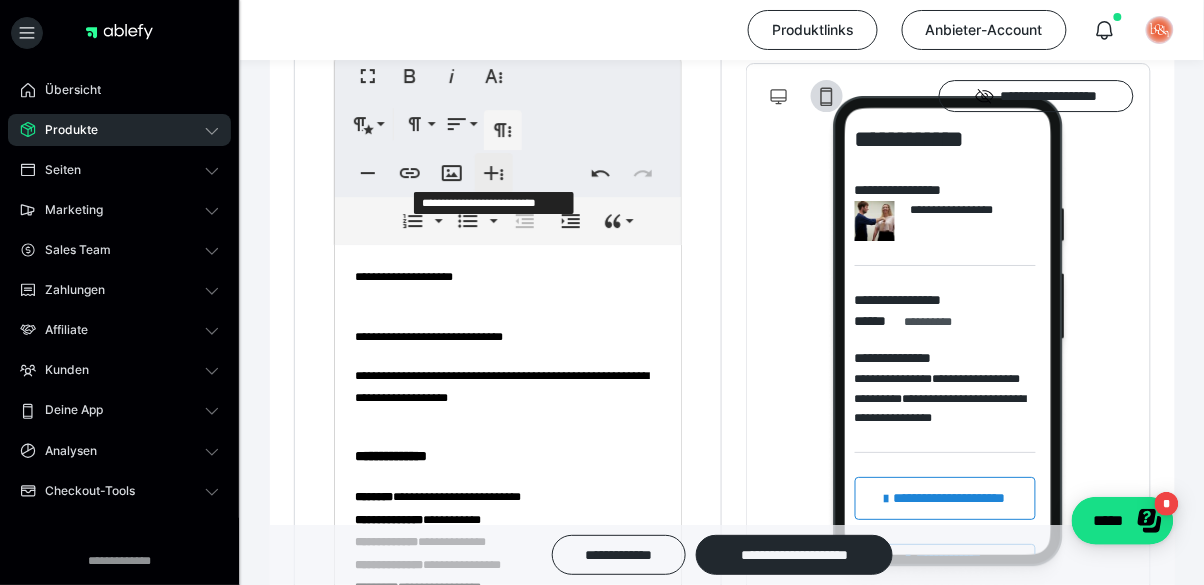 scroll, scrollTop: 1456, scrollLeft: 0, axis: vertical 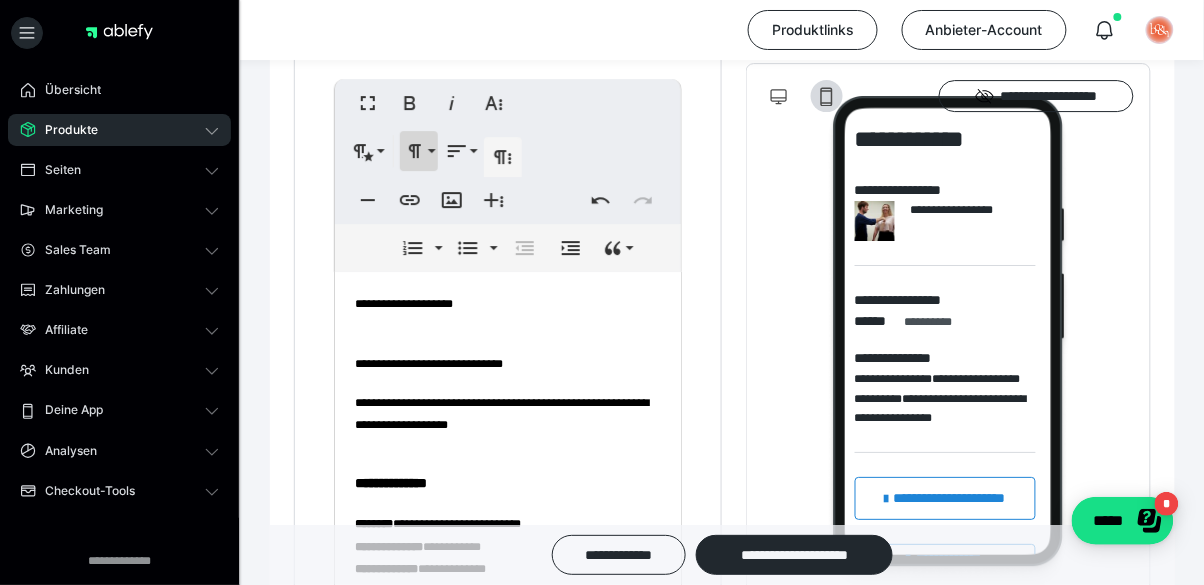 click on "**********" at bounding box center (419, 151) 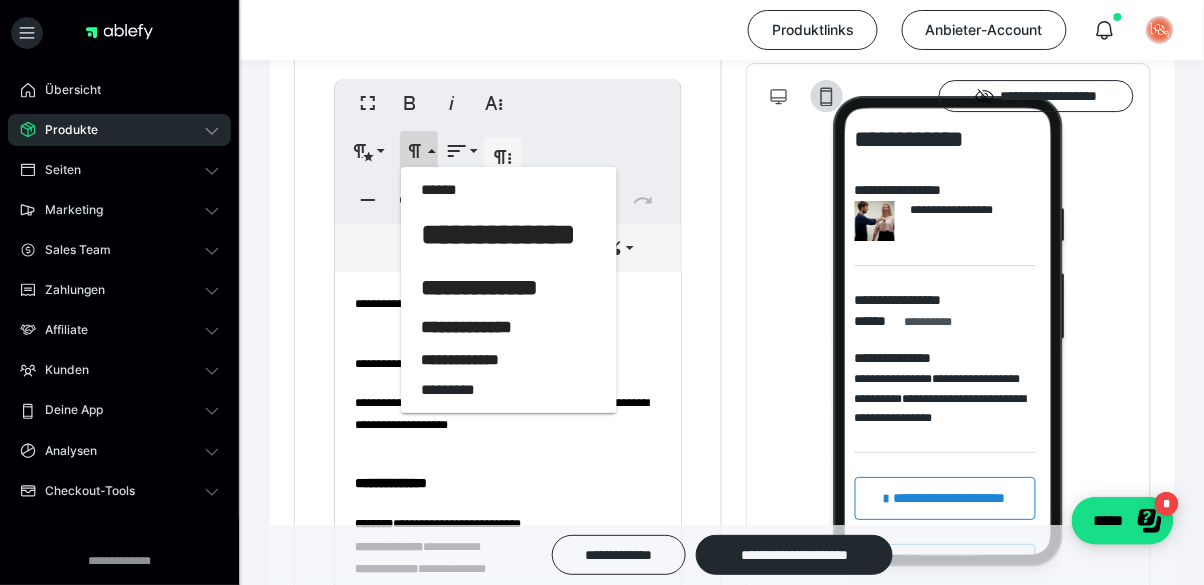 click on "**********" at bounding box center [508, 175] 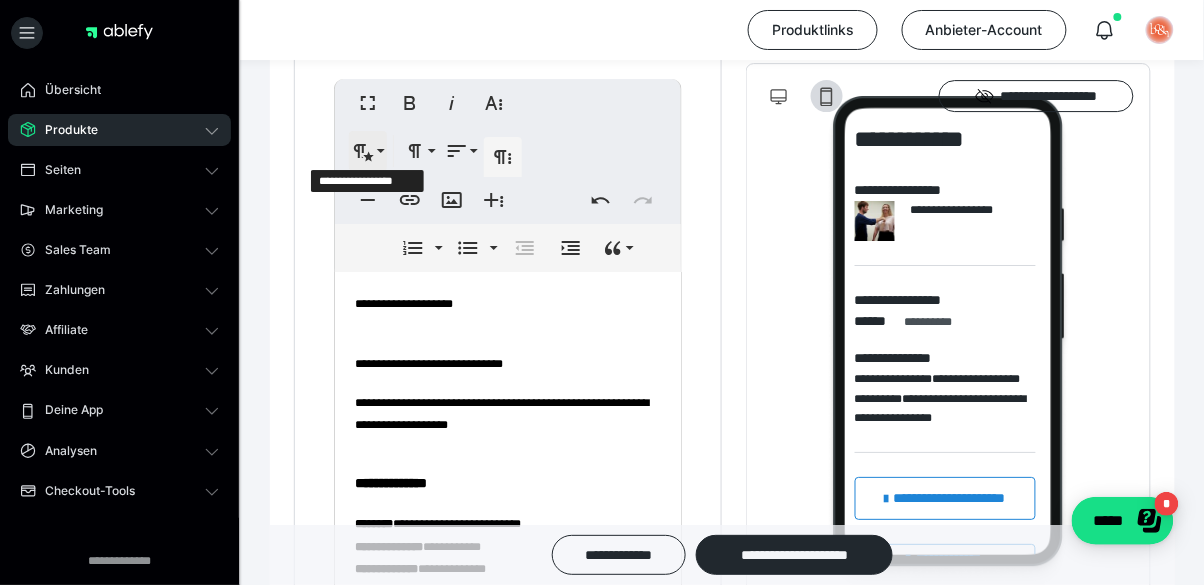 click on "**********" at bounding box center [368, 151] 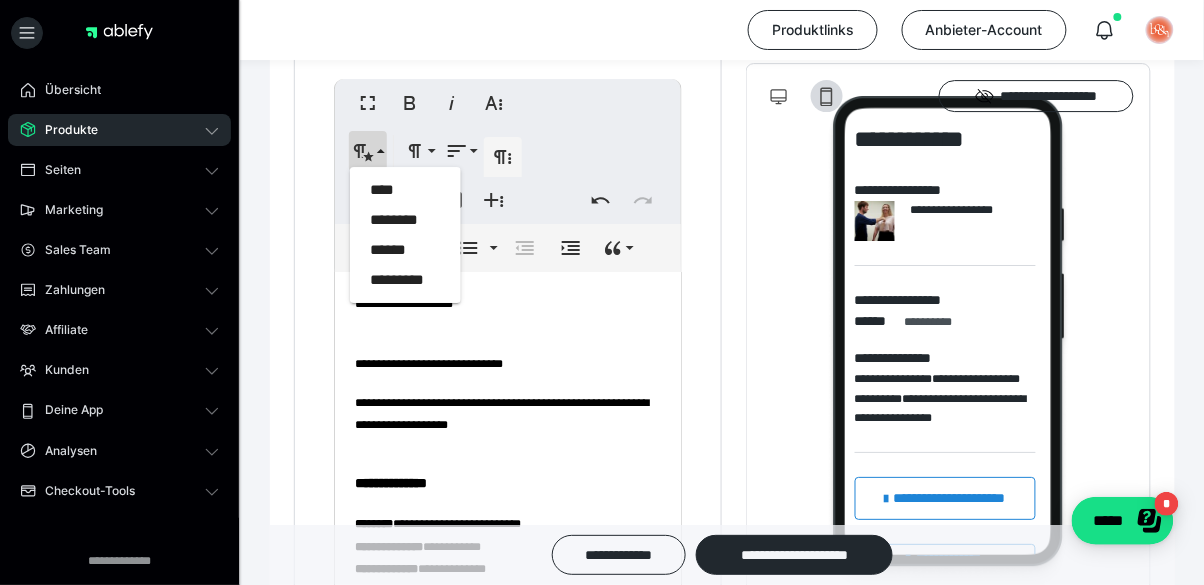 click on "**********" at bounding box center [508, 205] 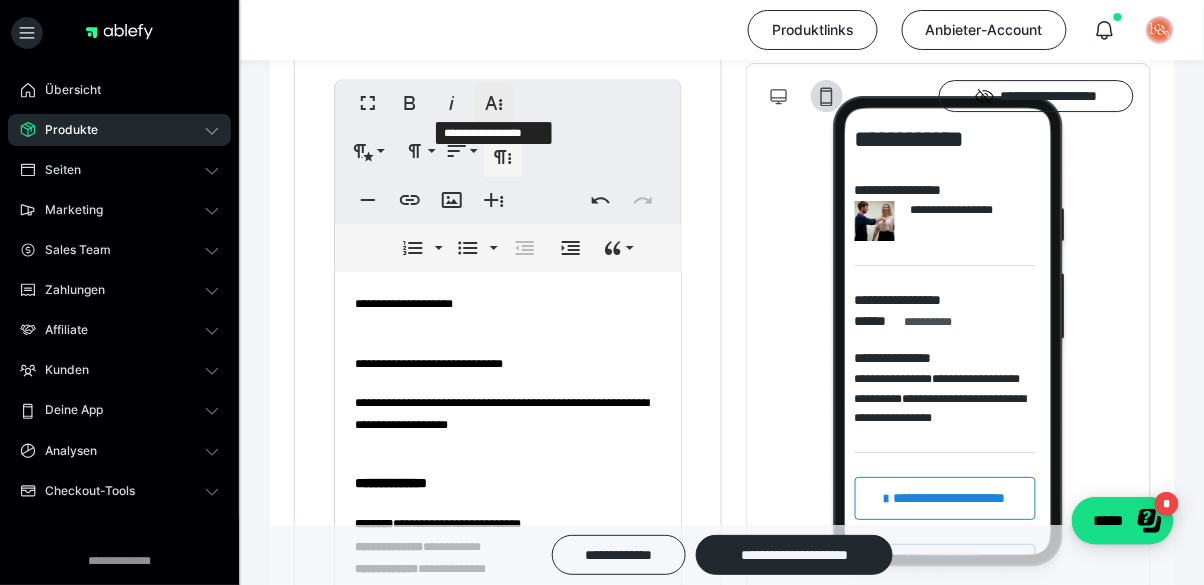 click 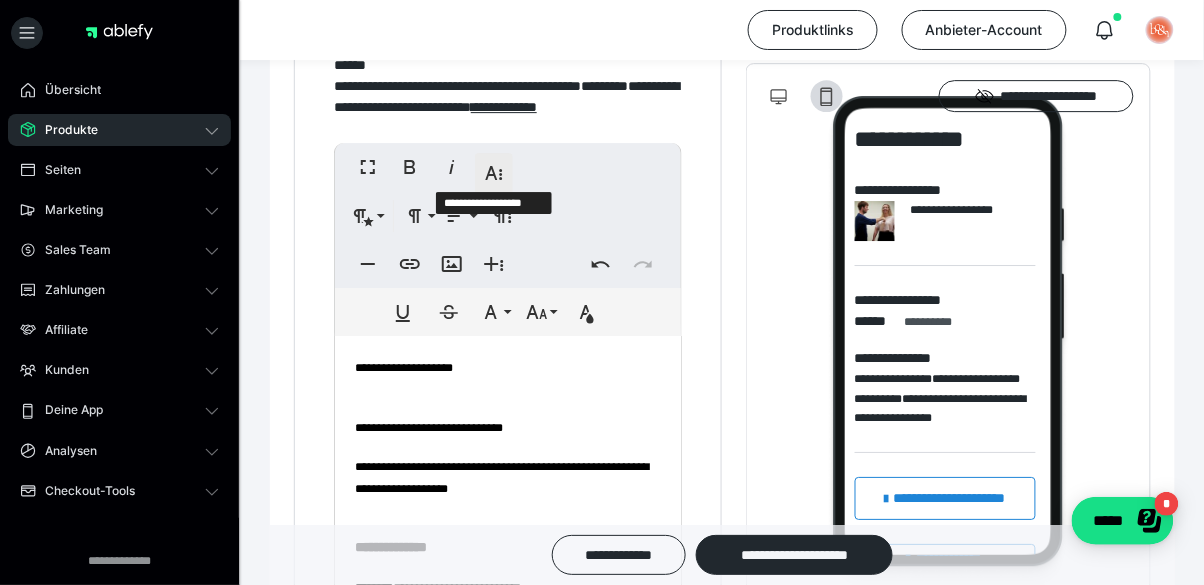 click 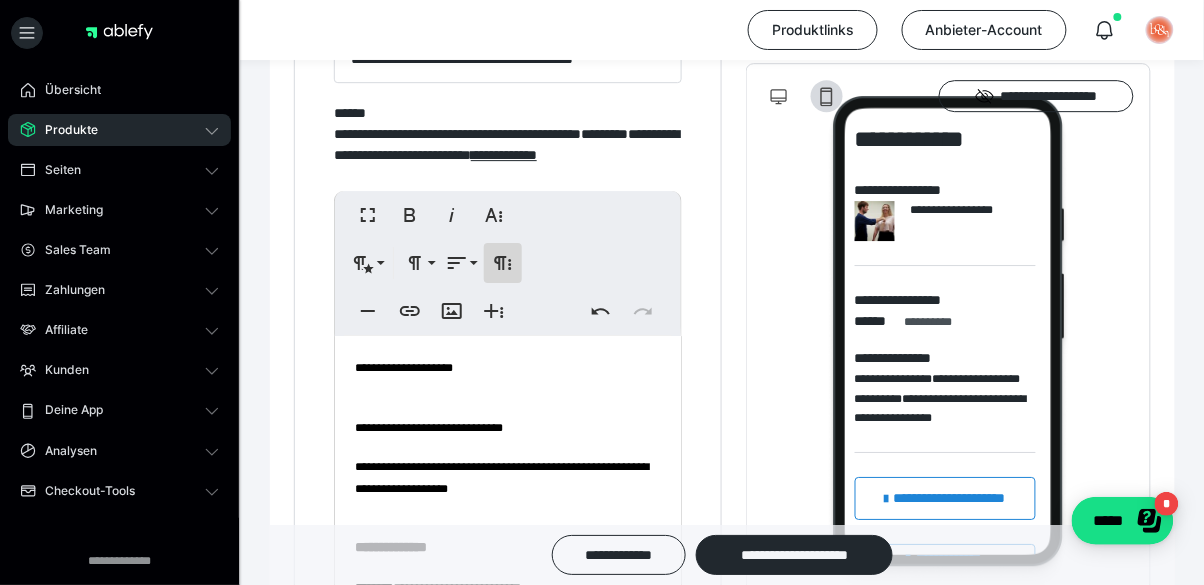 click 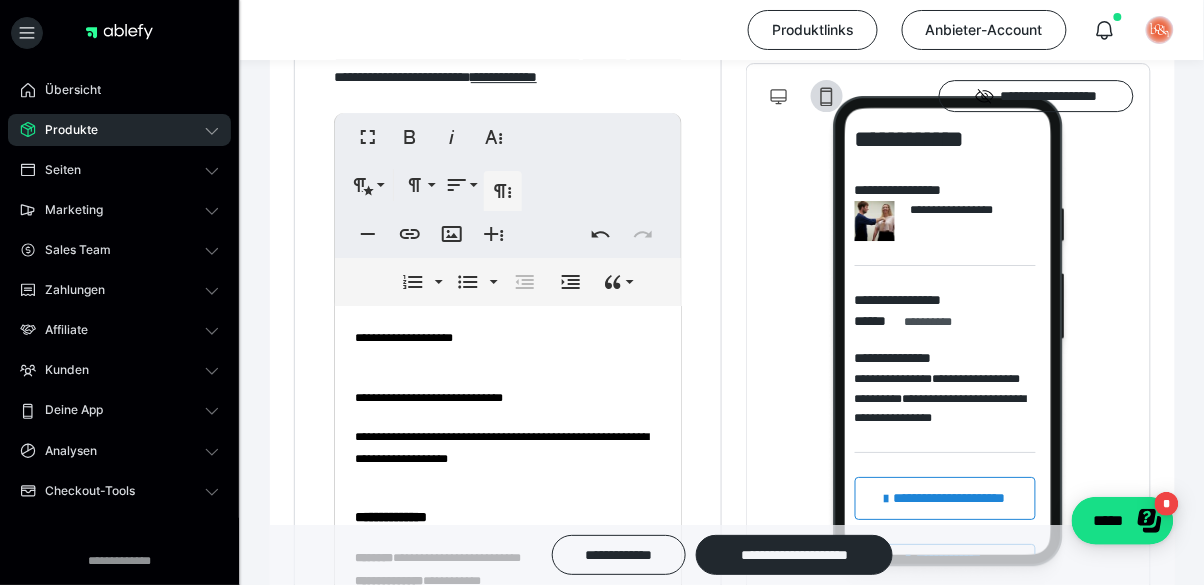 scroll, scrollTop: 1456, scrollLeft: 0, axis: vertical 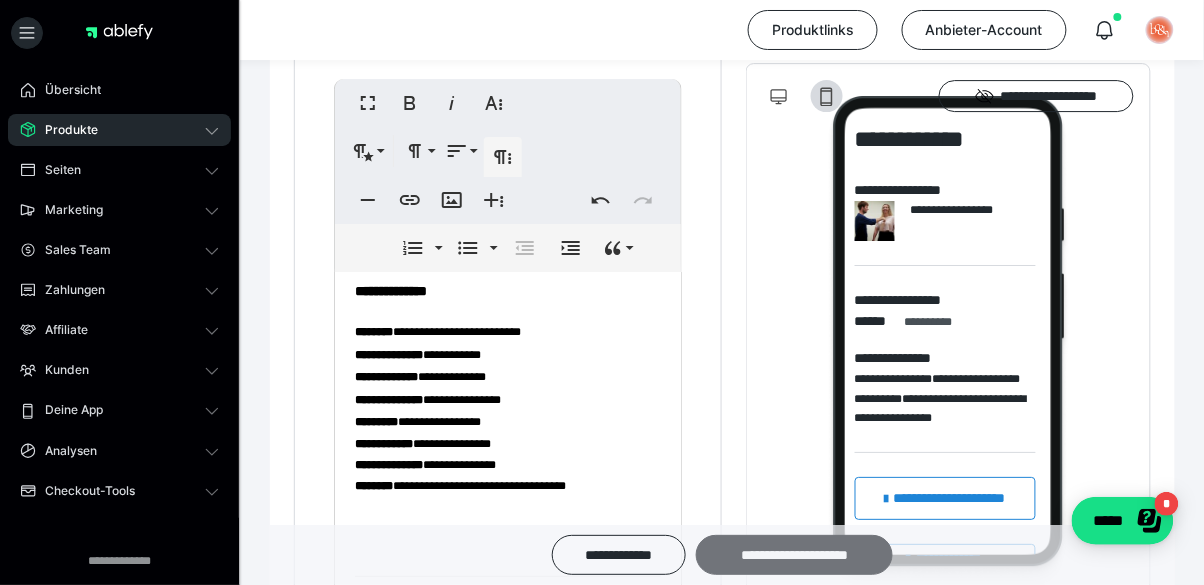 click on "**********" at bounding box center [794, 555] 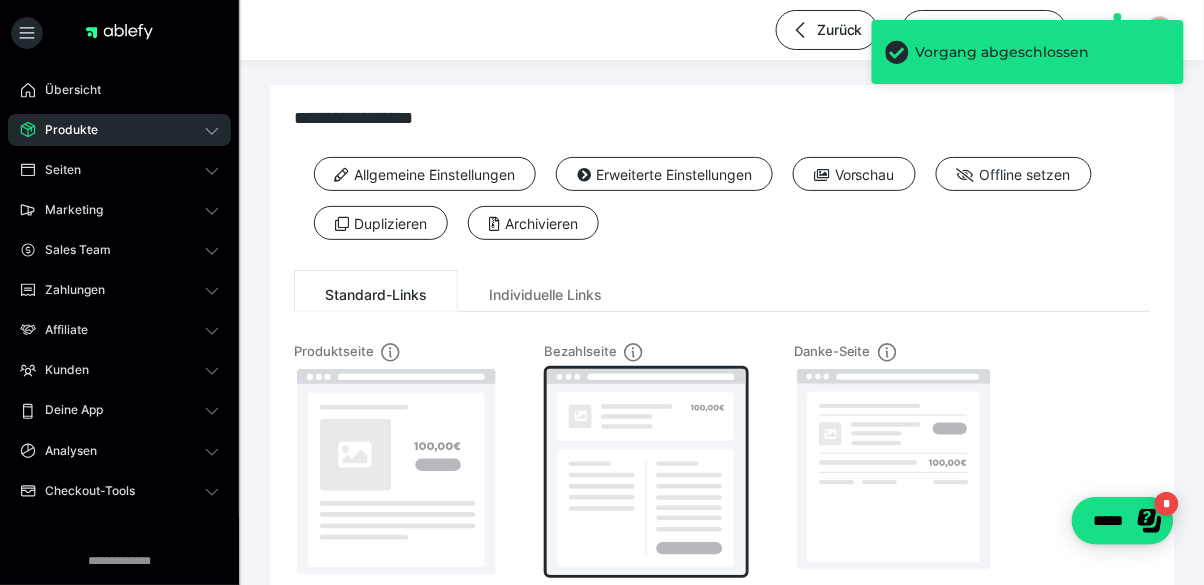 scroll, scrollTop: 0, scrollLeft: 0, axis: both 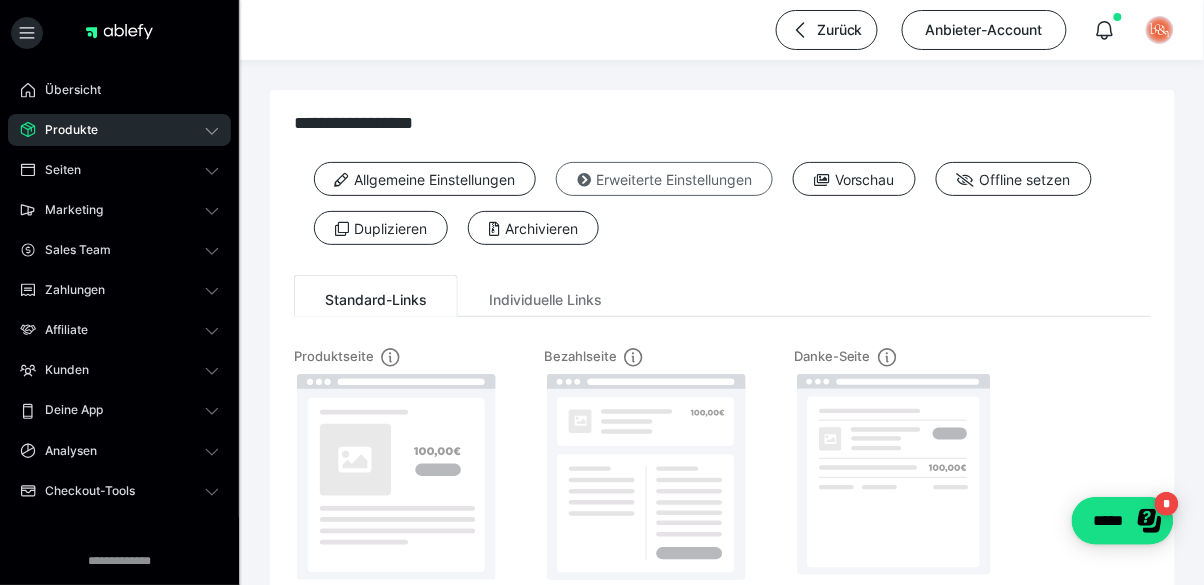 click at bounding box center (584, 180) 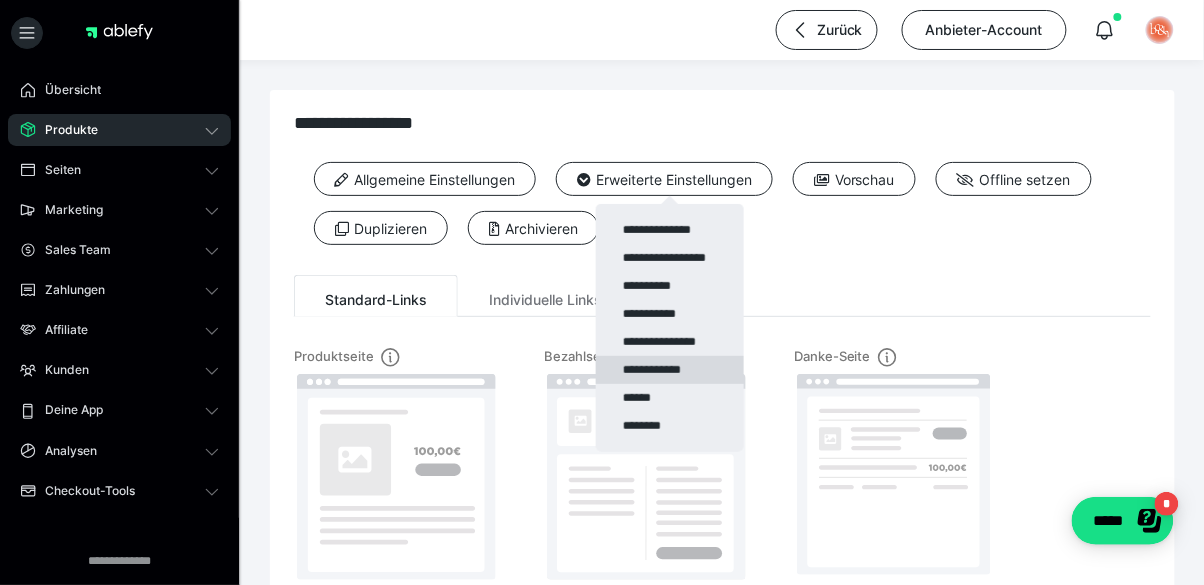 click on "**********" at bounding box center (670, 370) 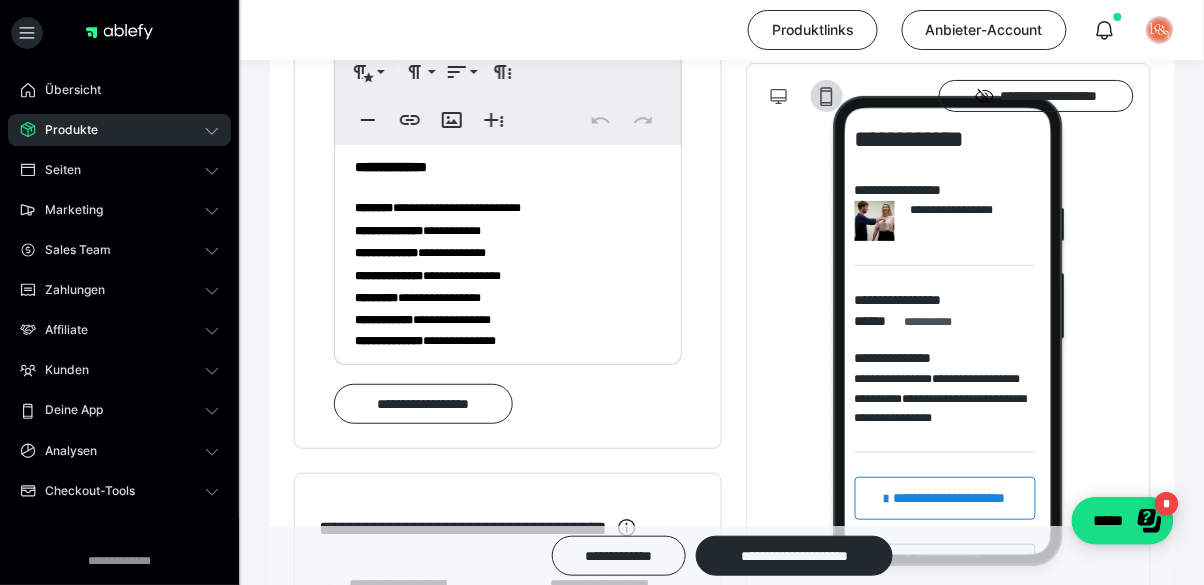 scroll, scrollTop: 1741, scrollLeft: 0, axis: vertical 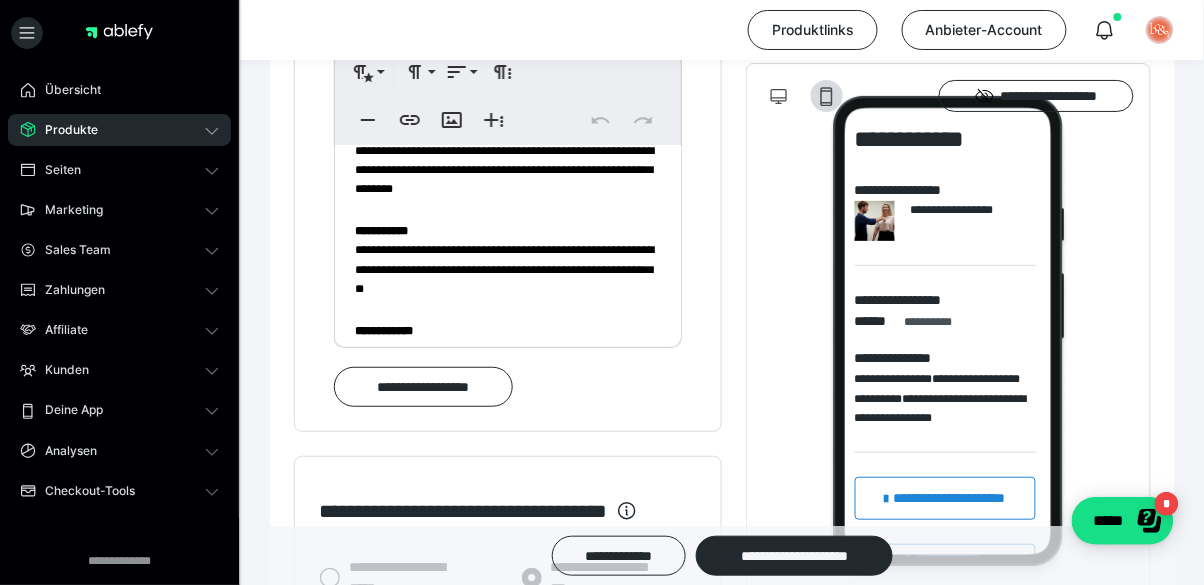 click on "**********" at bounding box center (504, 170) 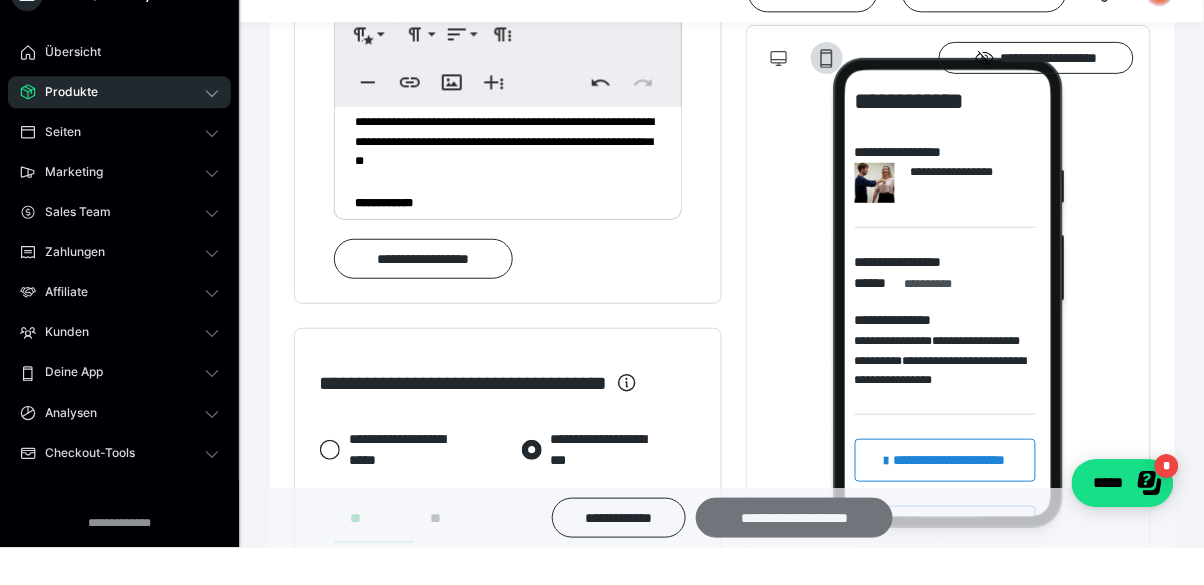 click on "**********" at bounding box center [722, 555] 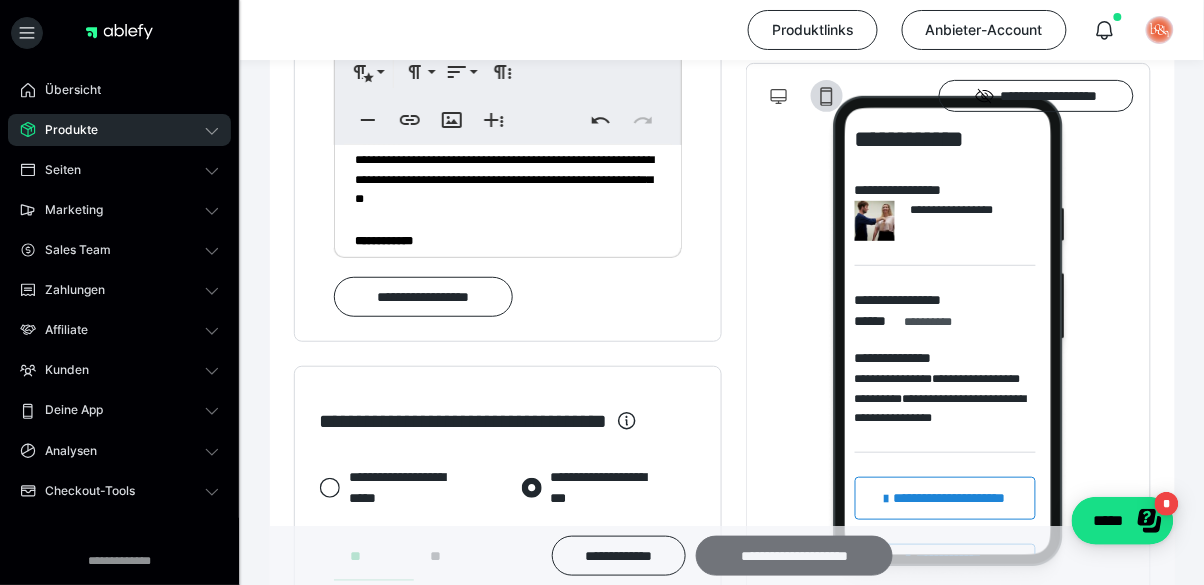 click on "**********" at bounding box center [794, 555] 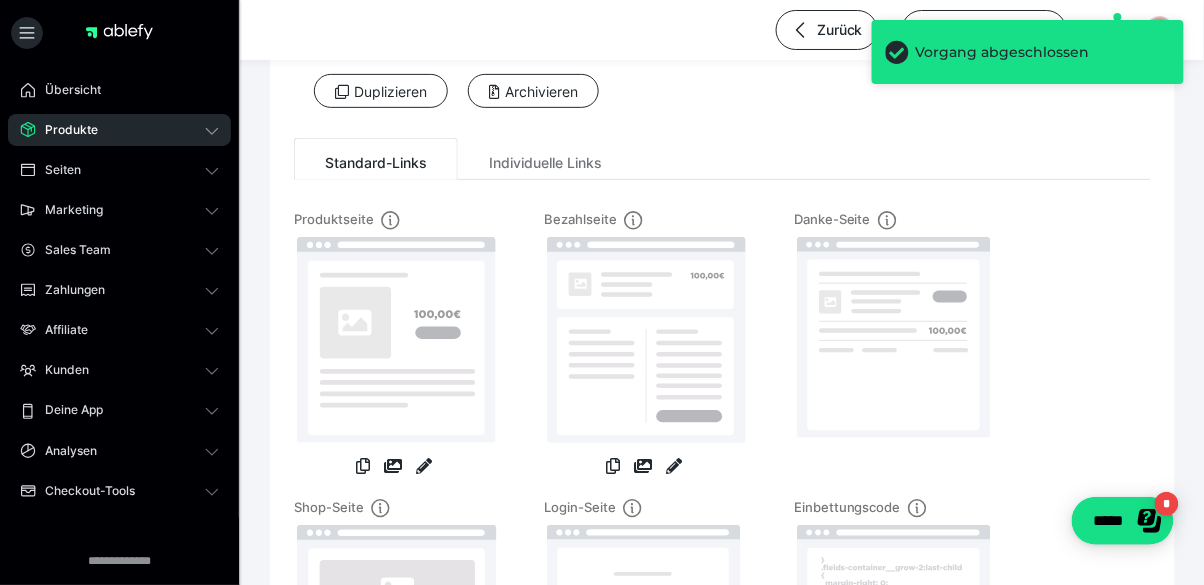 scroll, scrollTop: 81, scrollLeft: 0, axis: vertical 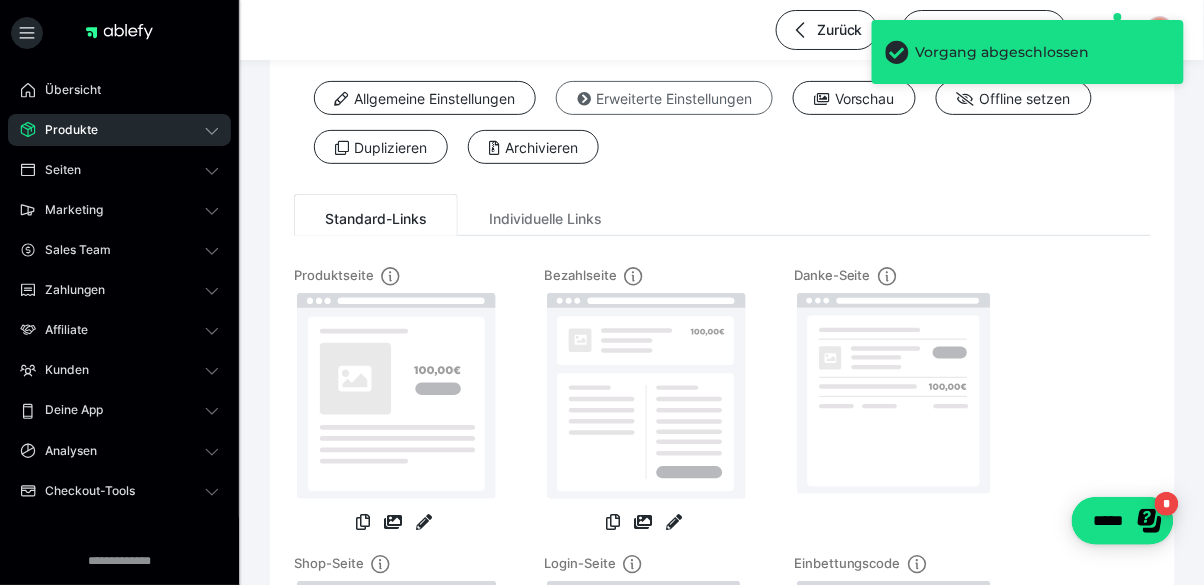 click at bounding box center (584, 99) 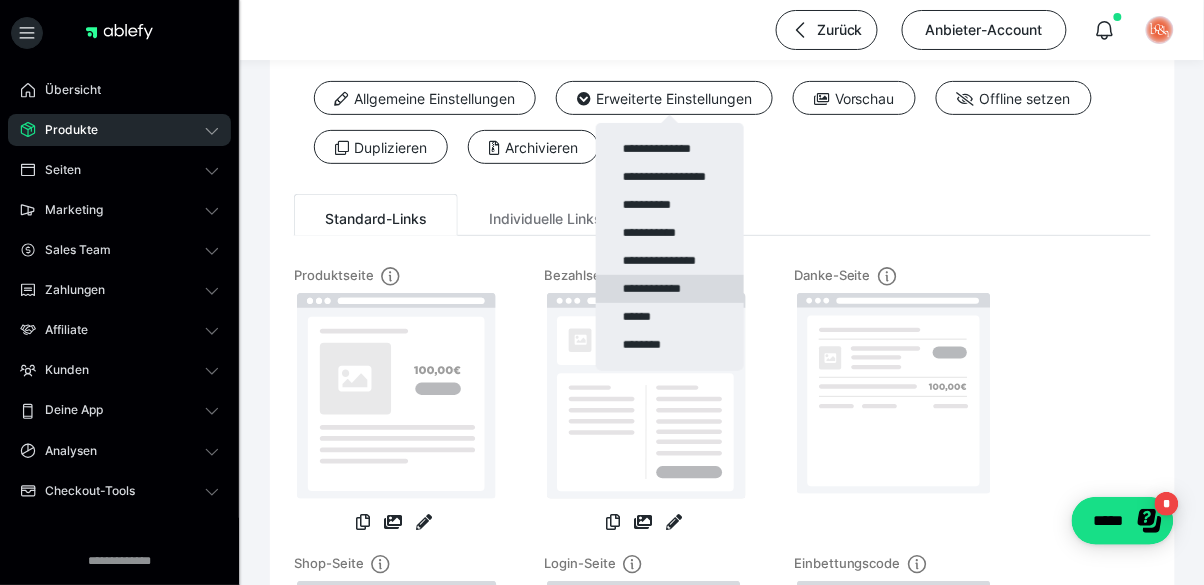 click on "**********" at bounding box center [670, 289] 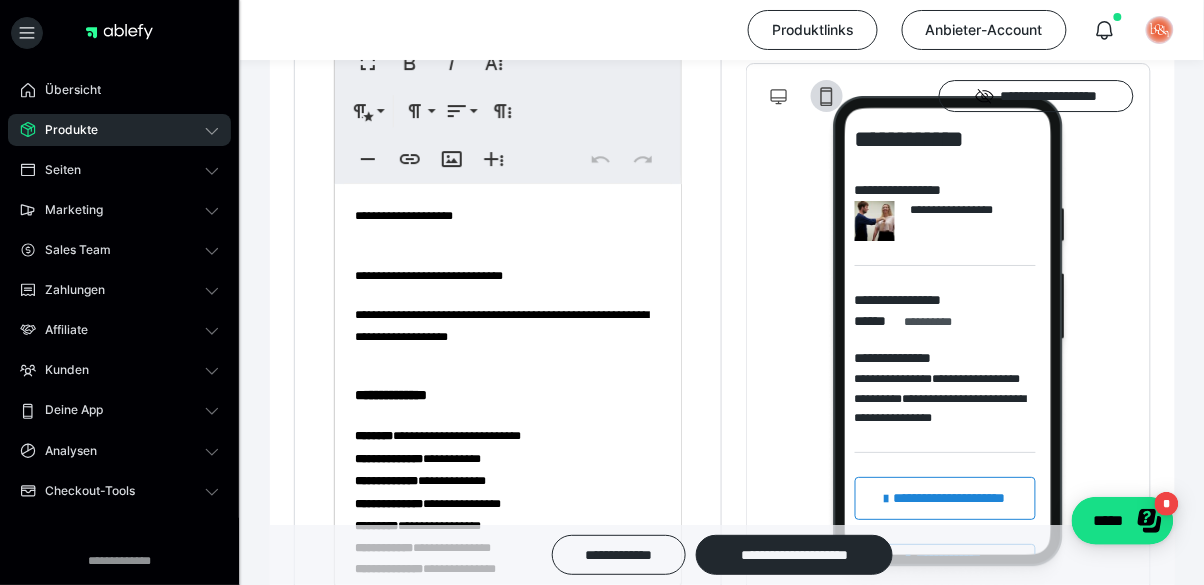 scroll, scrollTop: 1501, scrollLeft: 0, axis: vertical 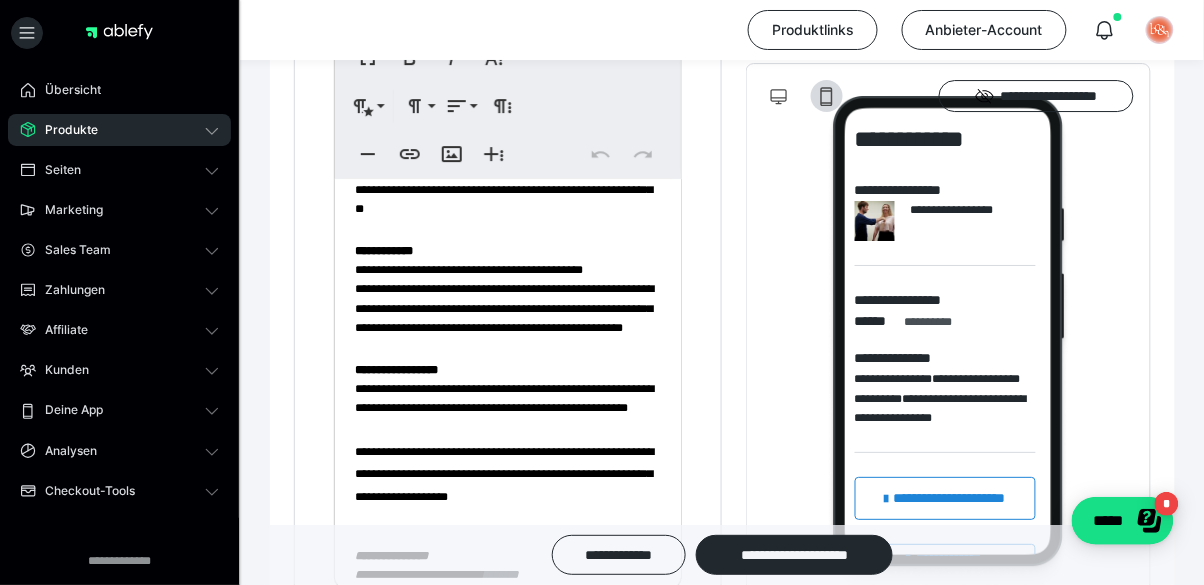 click on "**********" at bounding box center [504, 308] 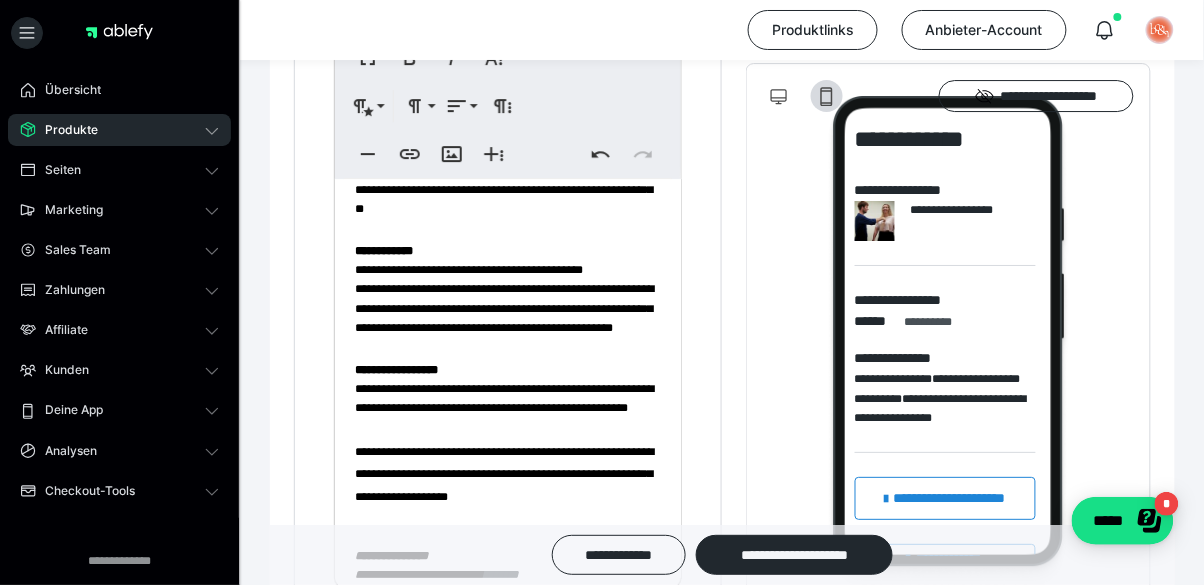 type 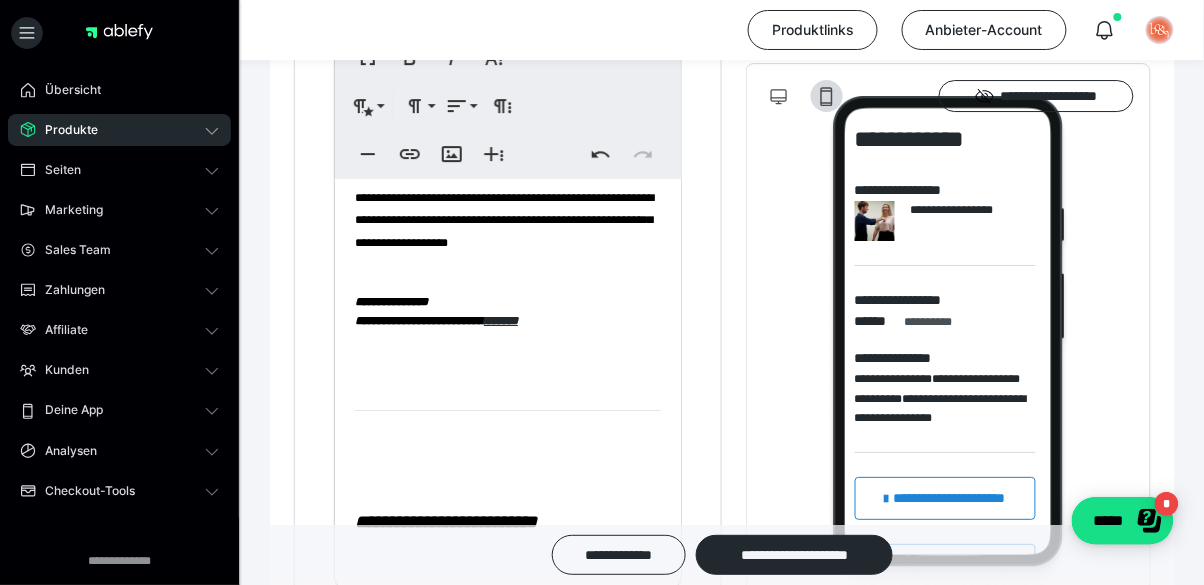 scroll, scrollTop: 1600, scrollLeft: 0, axis: vertical 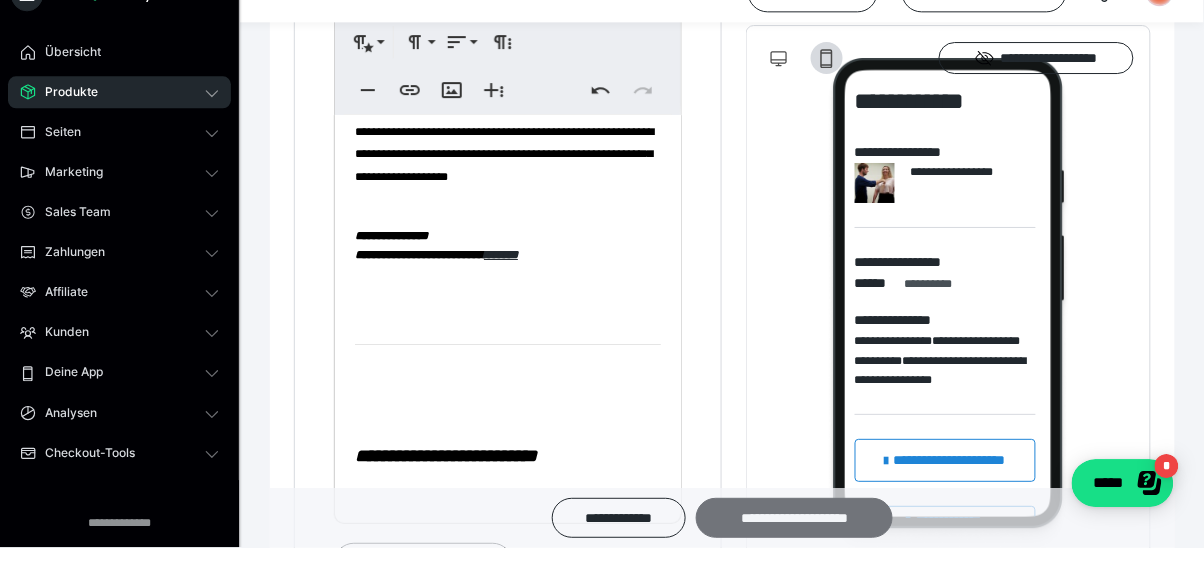click on "**********" at bounding box center [722, 491] 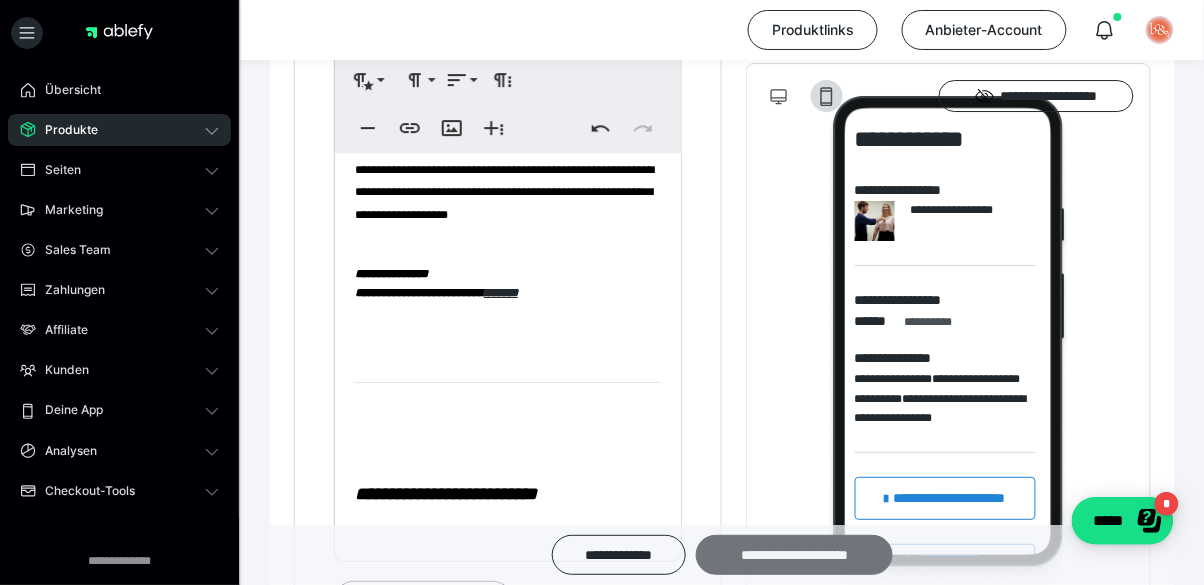 click on "**********" at bounding box center (794, 555) 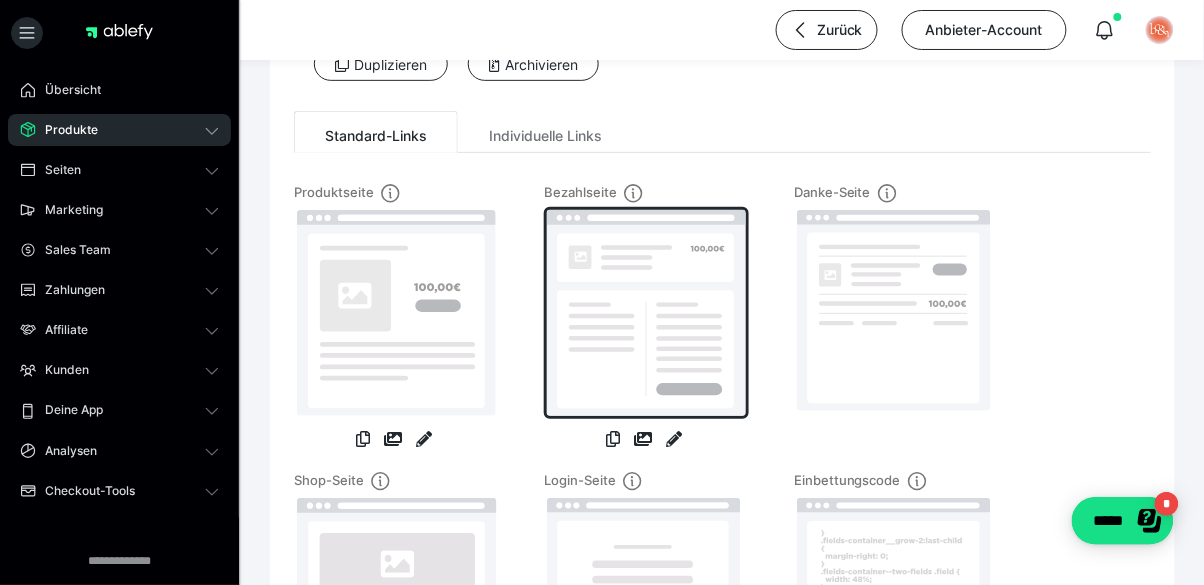 scroll, scrollTop: 145, scrollLeft: 0, axis: vertical 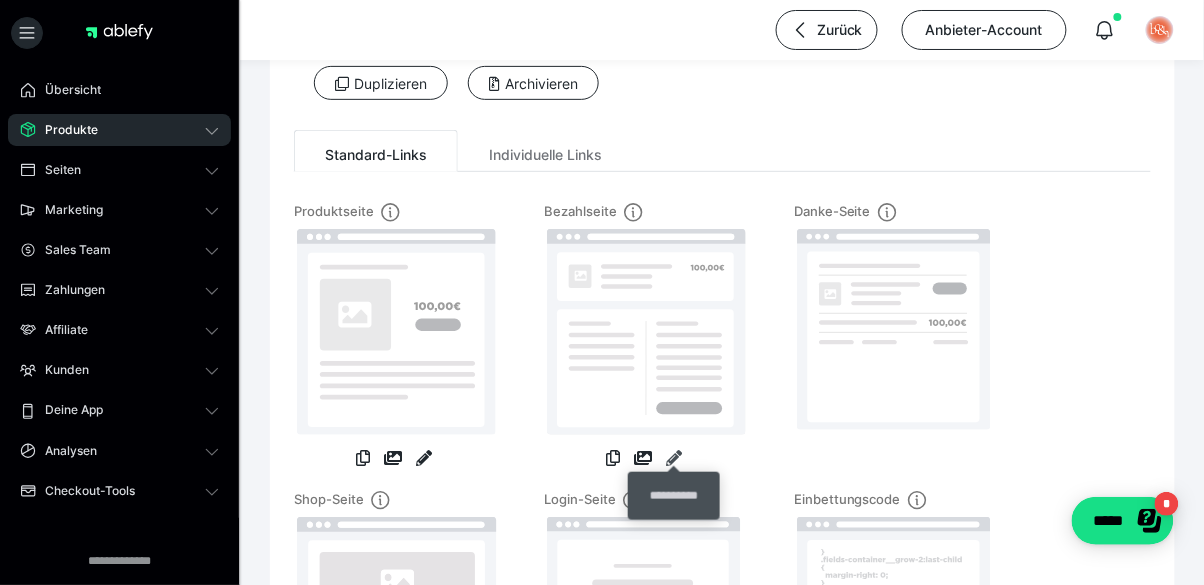 click at bounding box center (674, 458) 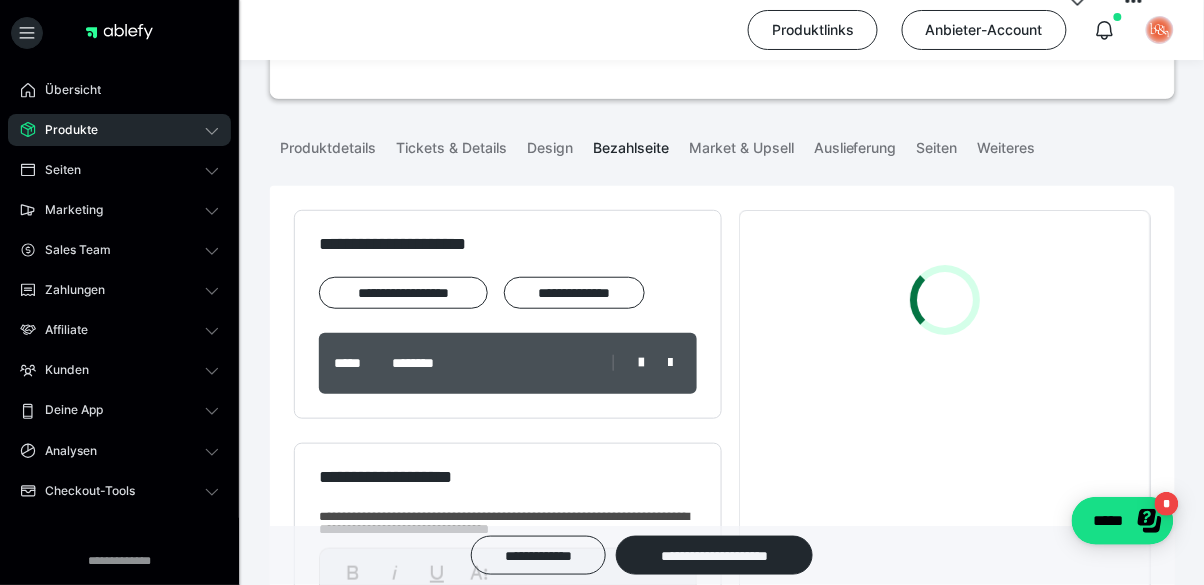 scroll, scrollTop: 192, scrollLeft: 0, axis: vertical 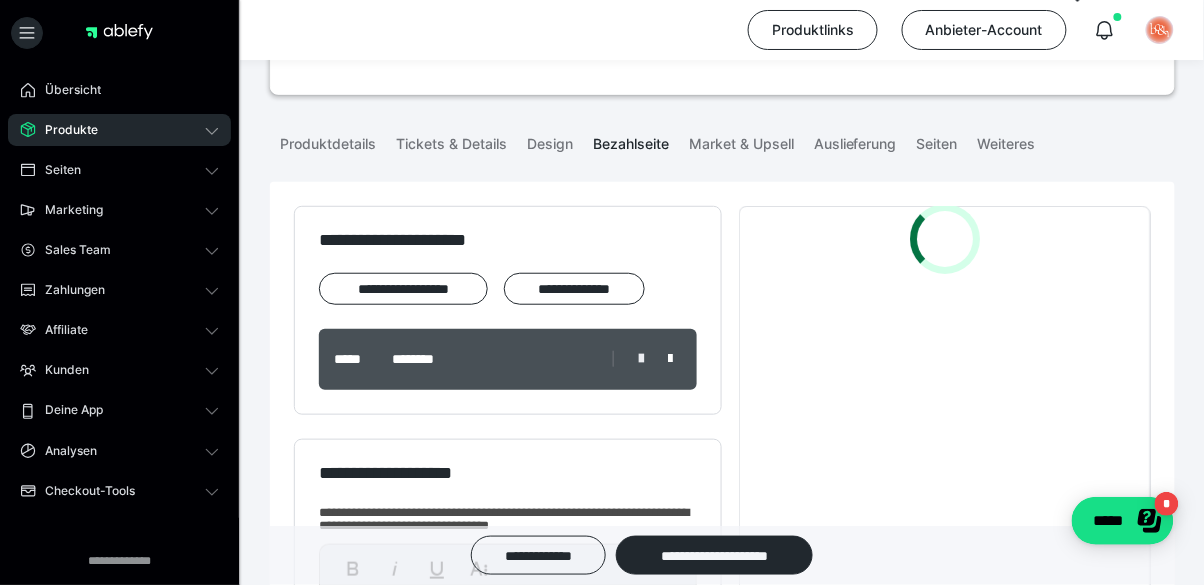 click at bounding box center [641, 359] 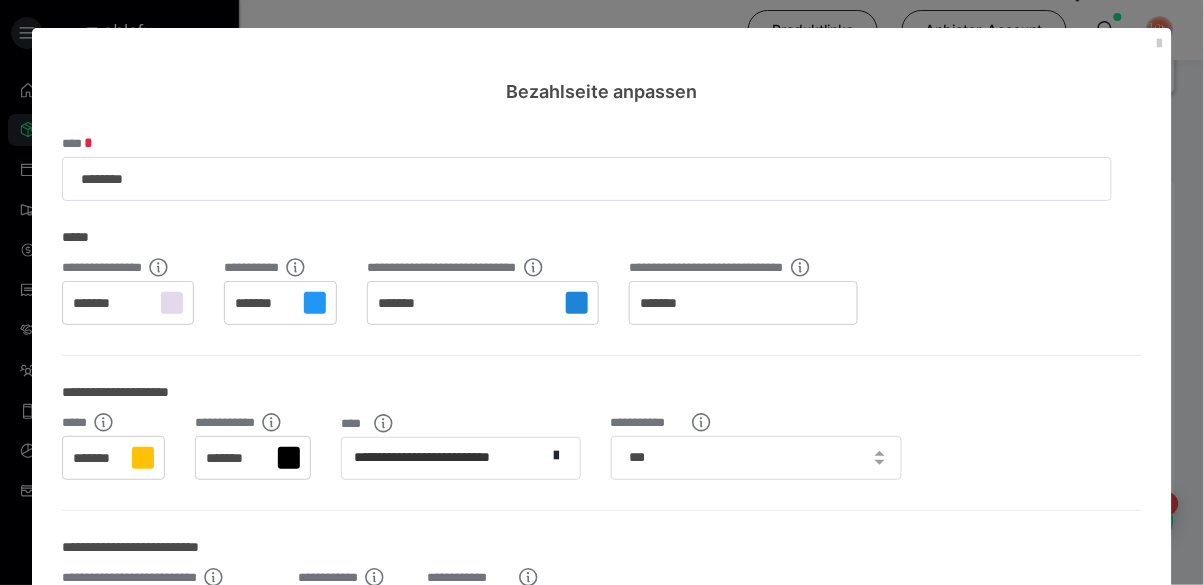 scroll, scrollTop: 16, scrollLeft: 0, axis: vertical 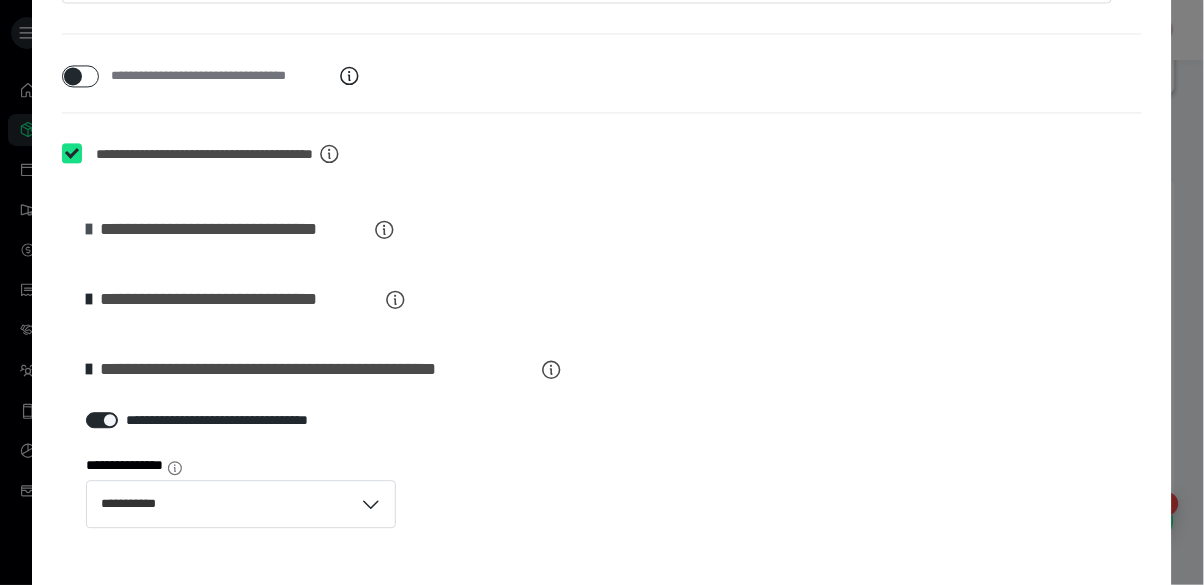 click at bounding box center [89, 229] 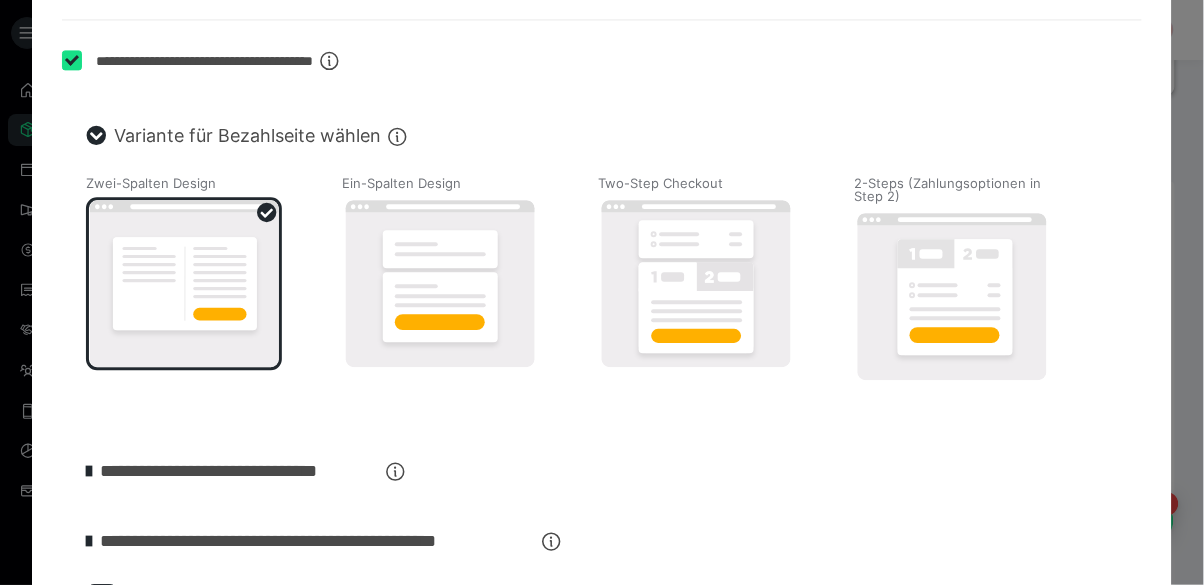 scroll, scrollTop: 945, scrollLeft: 0, axis: vertical 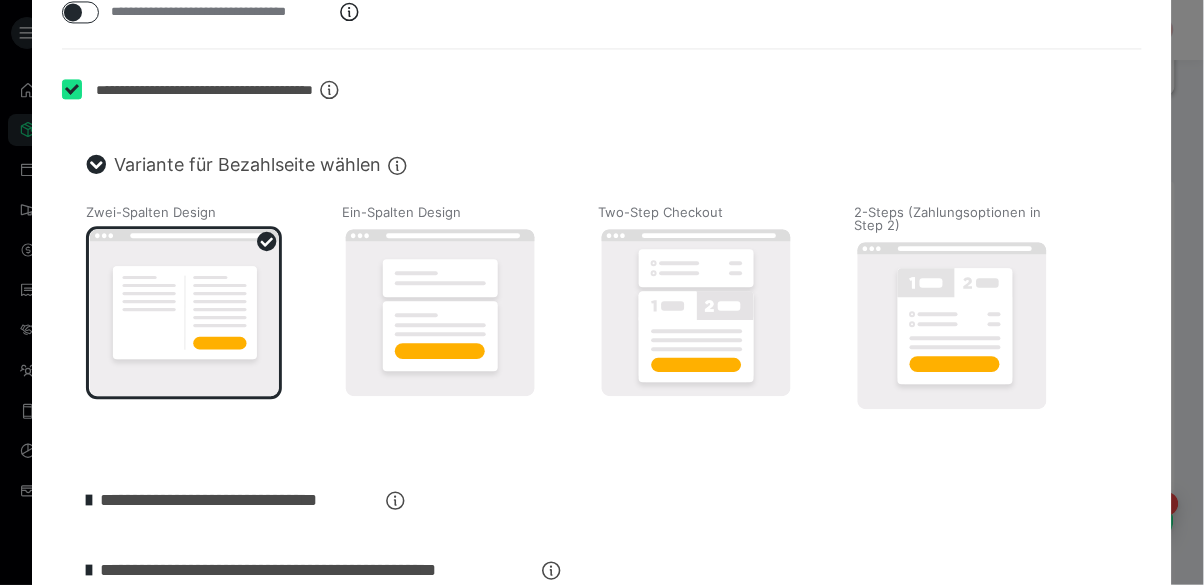 click at bounding box center (96, 165) 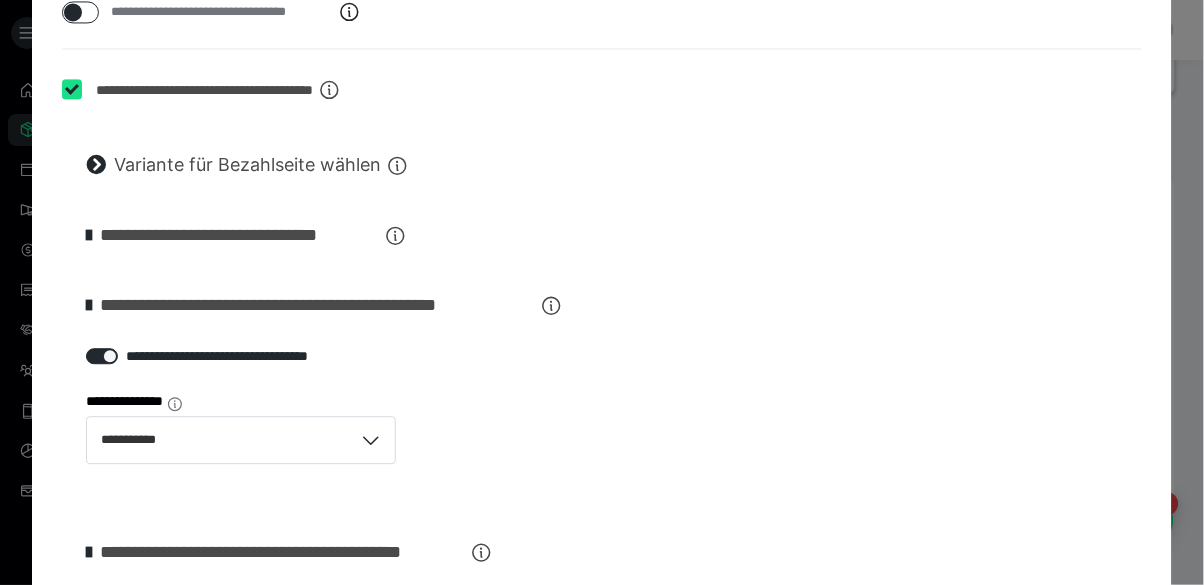 scroll, scrollTop: 1009, scrollLeft: 0, axis: vertical 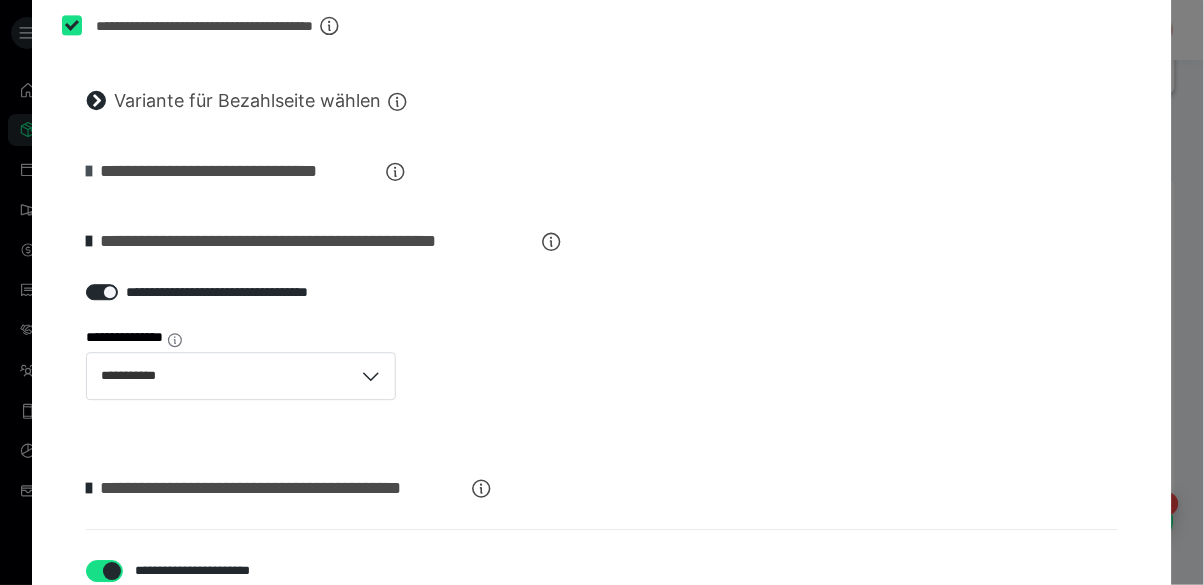 click at bounding box center [89, 171] 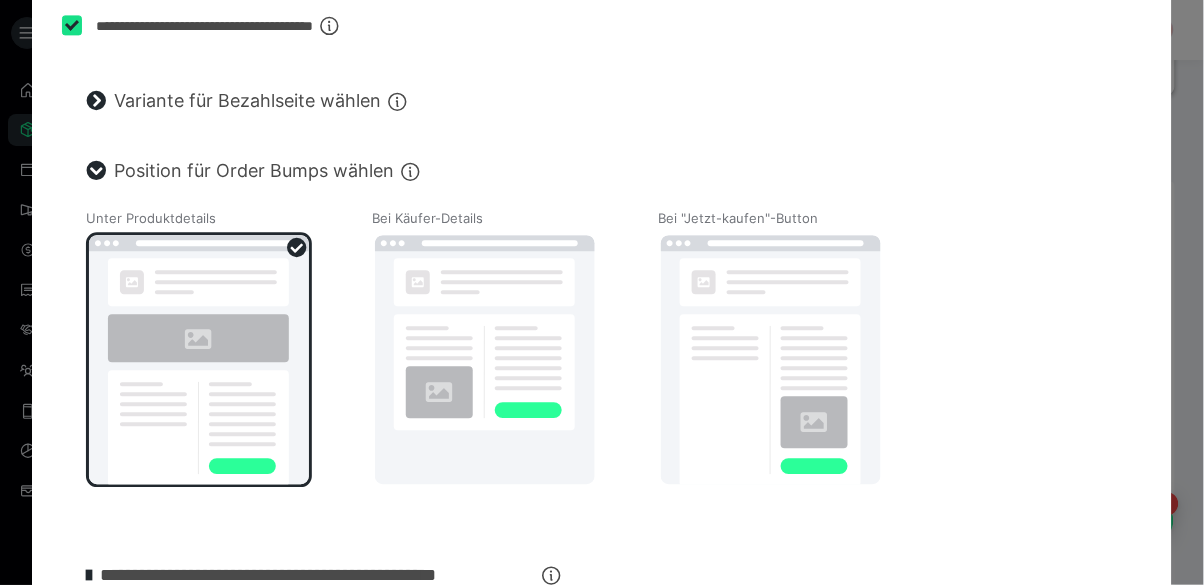click at bounding box center [96, 171] 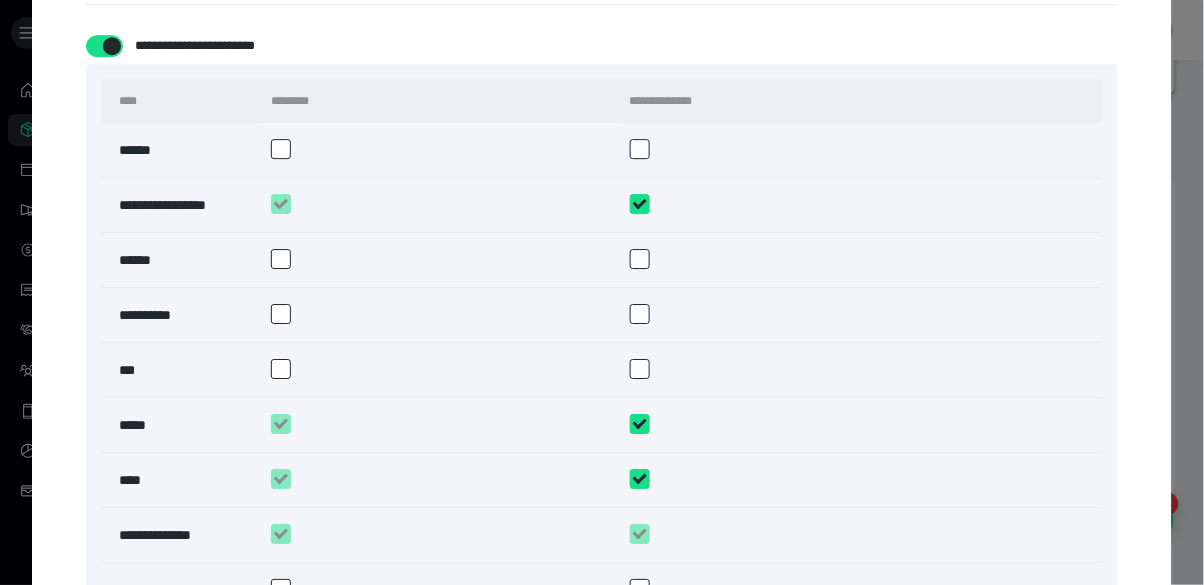 scroll, scrollTop: 3020, scrollLeft: 0, axis: vertical 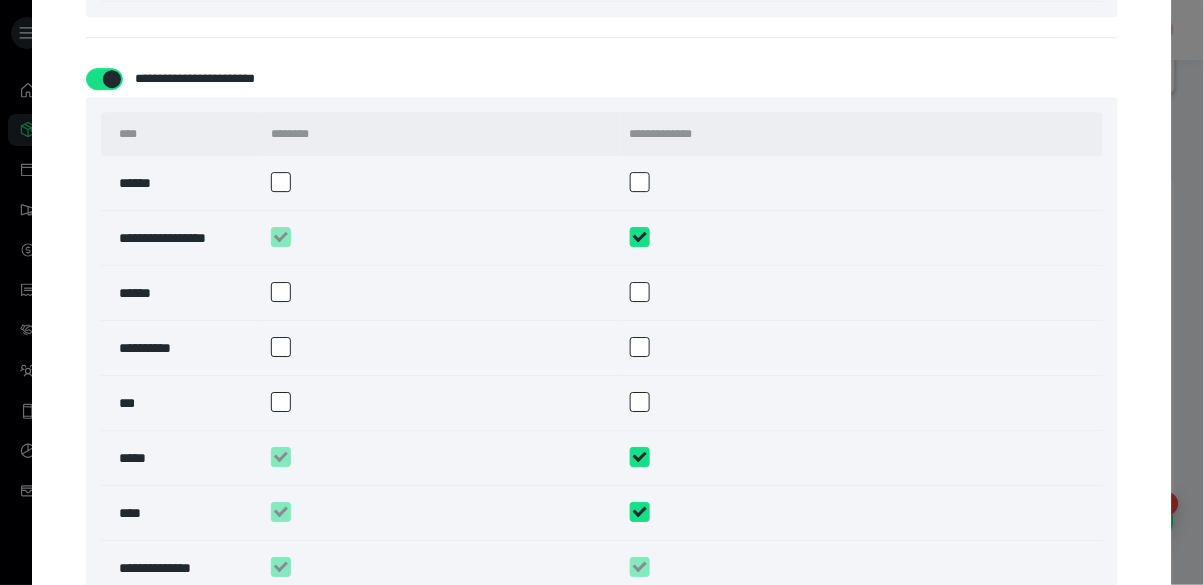 click at bounding box center [281, 402] 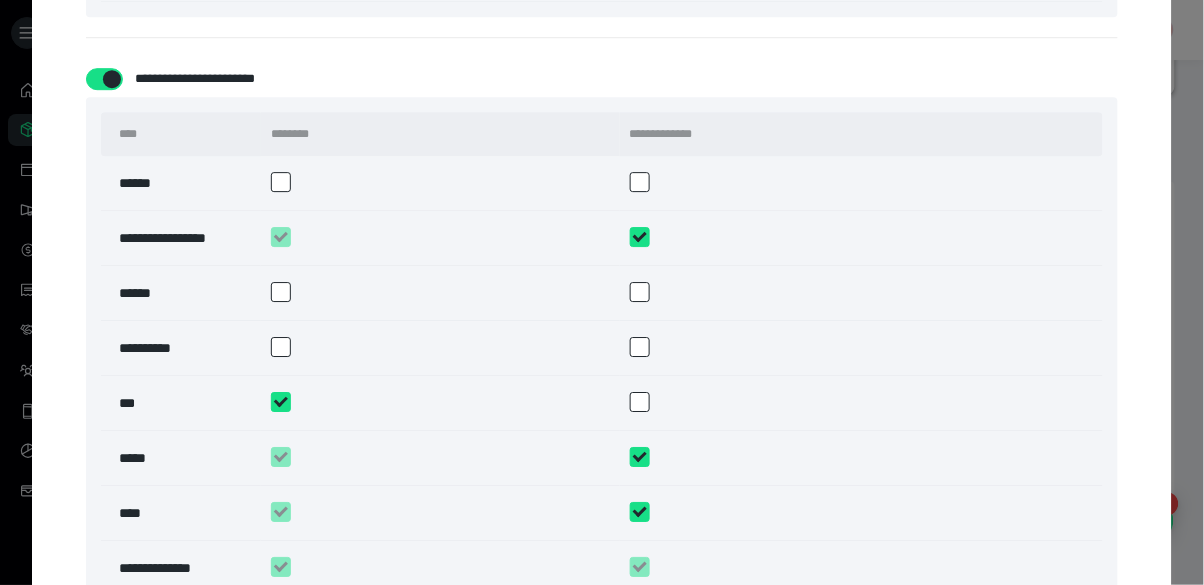 checkbox on "****" 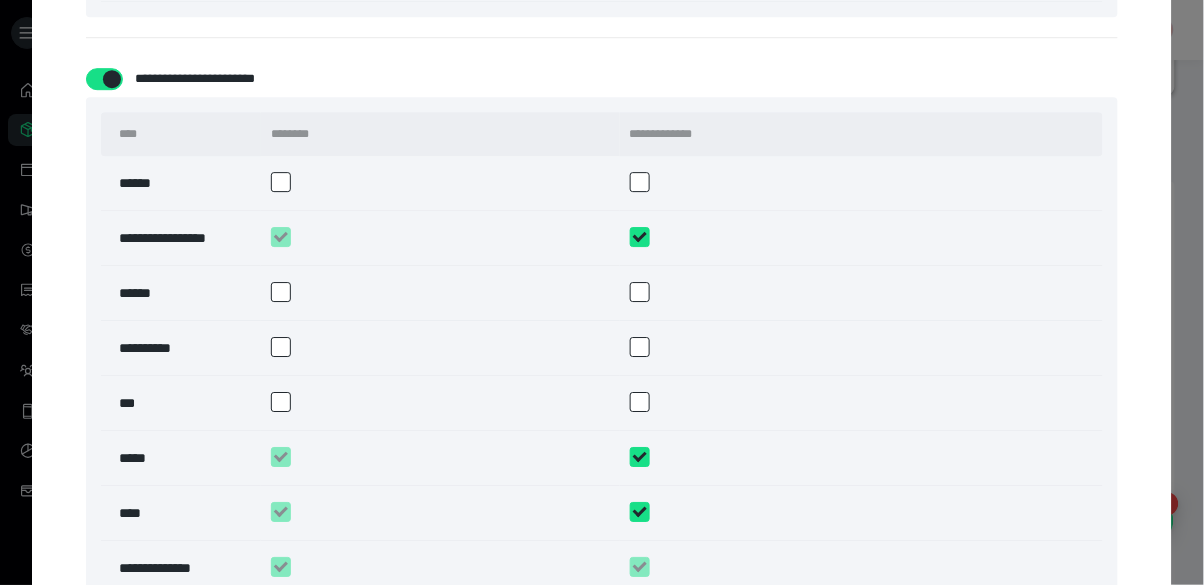 click at bounding box center [640, 402] 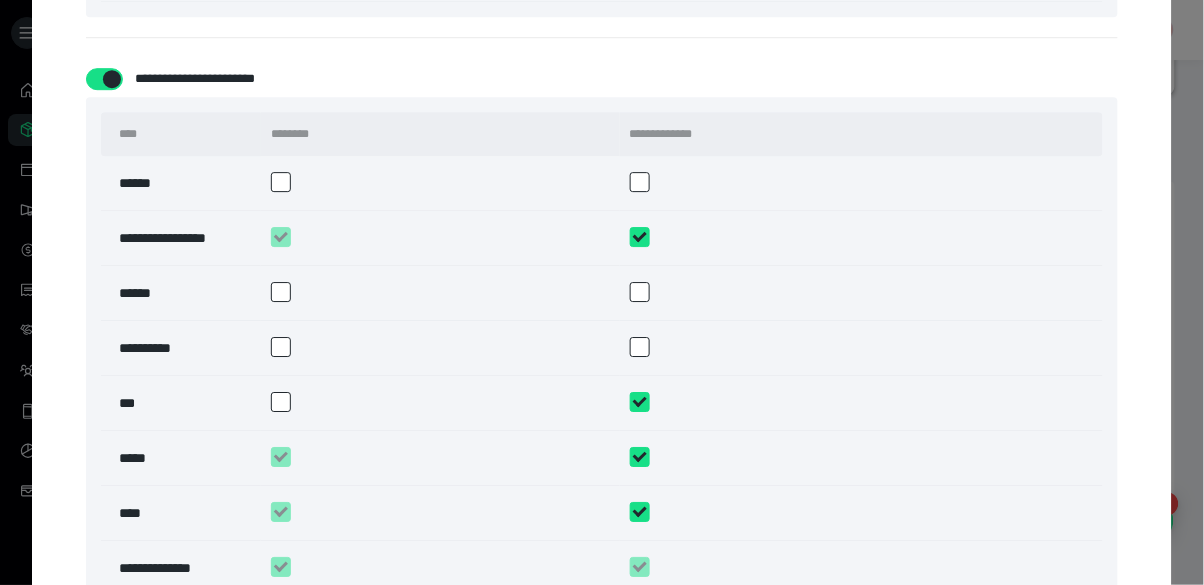 checkbox on "****" 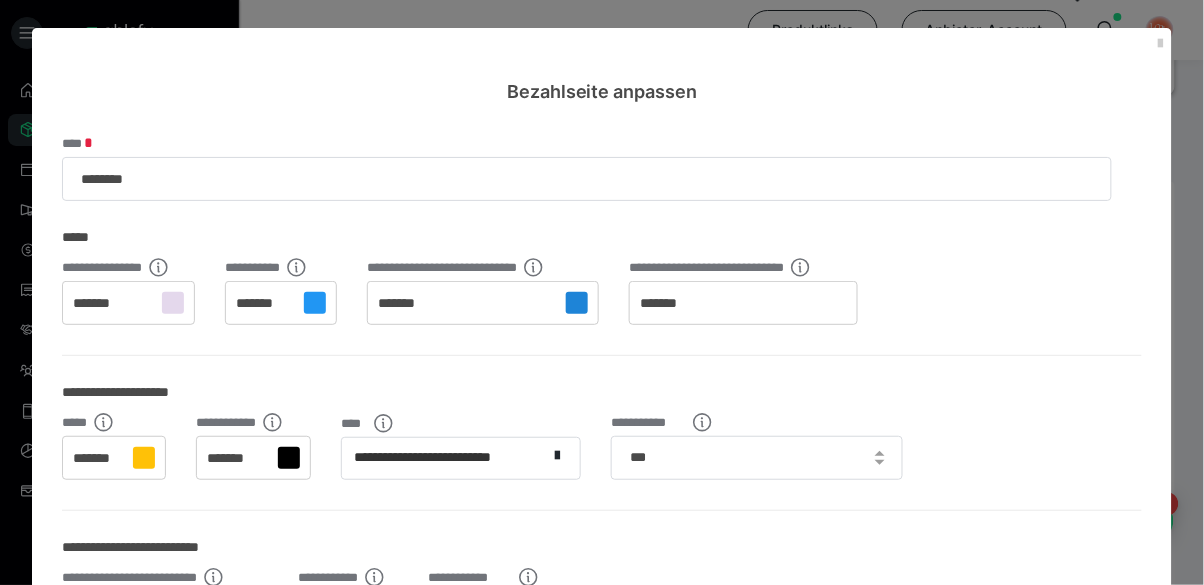 scroll, scrollTop: 0, scrollLeft: 0, axis: both 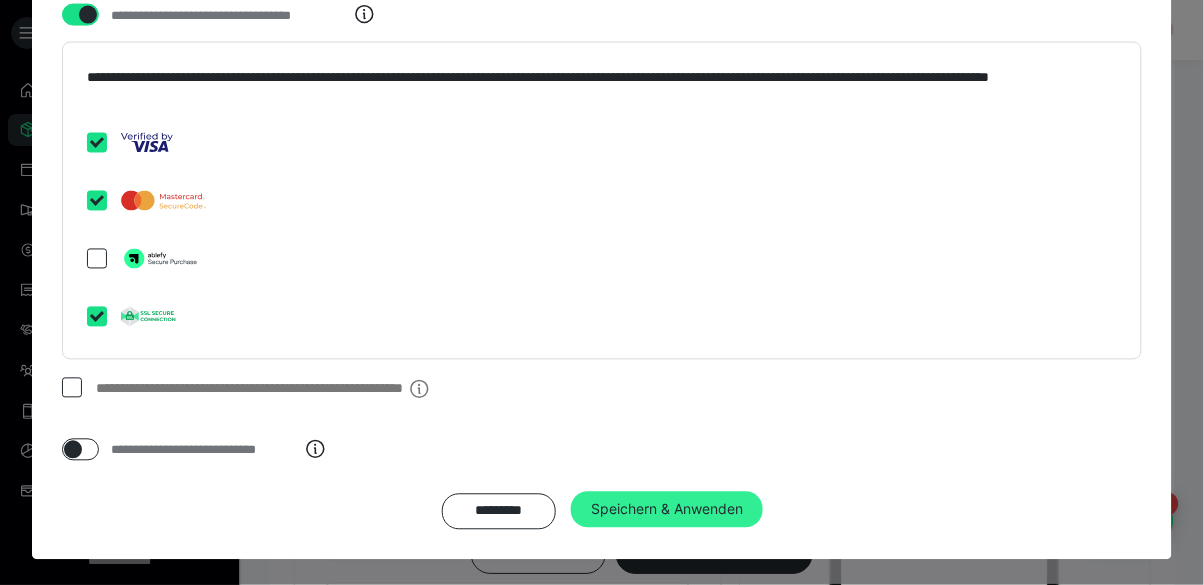 click on "Speichern & Anwenden" at bounding box center (667, 510) 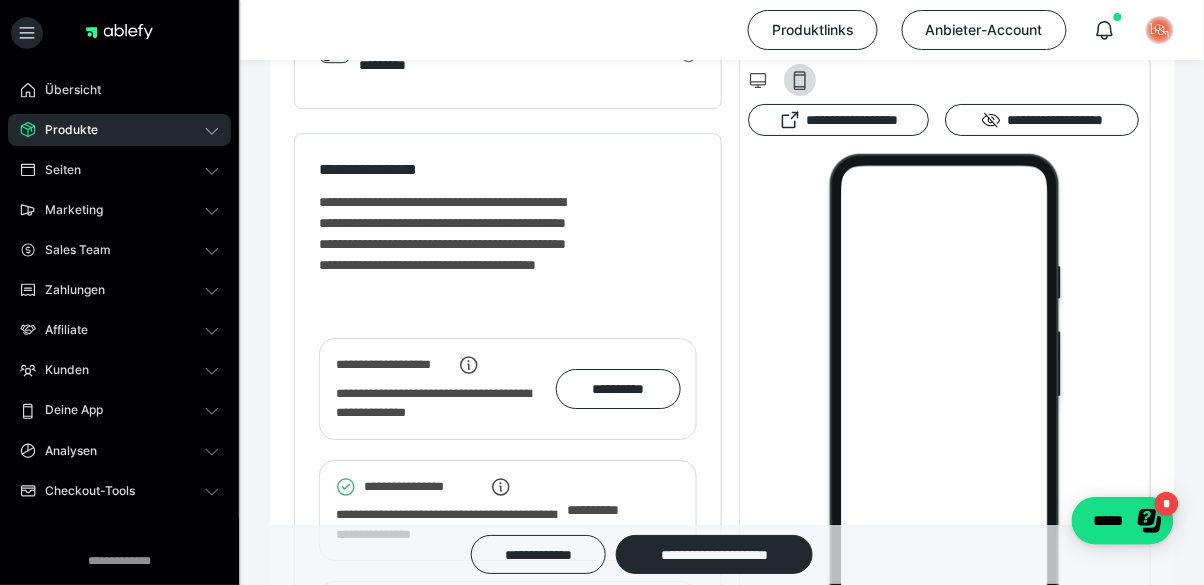 scroll, scrollTop: 3017, scrollLeft: 0, axis: vertical 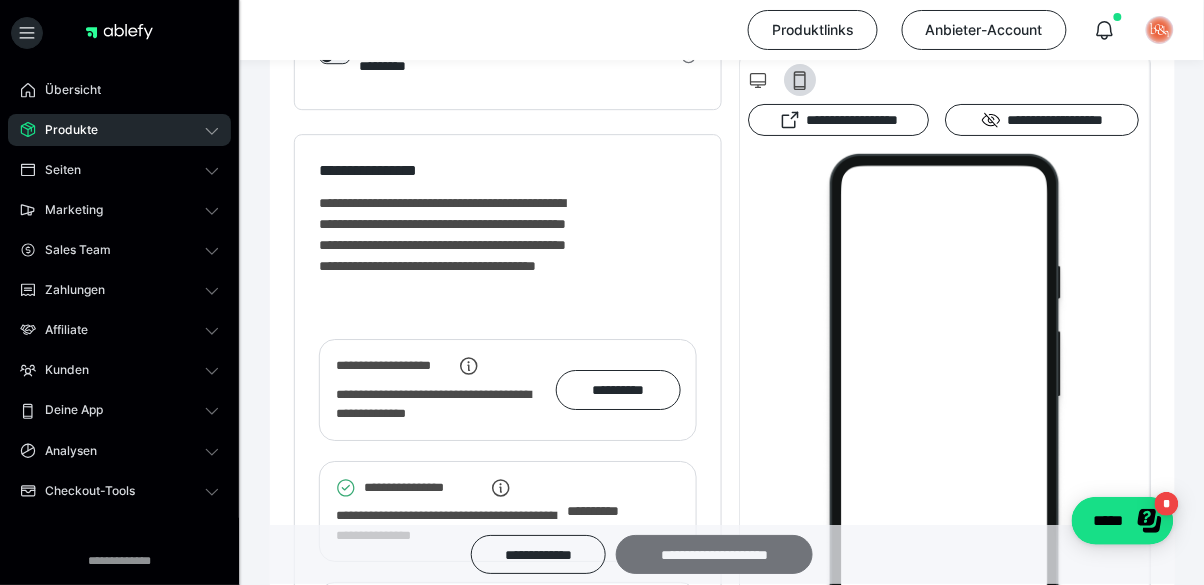 click on "**********" at bounding box center [714, 555] 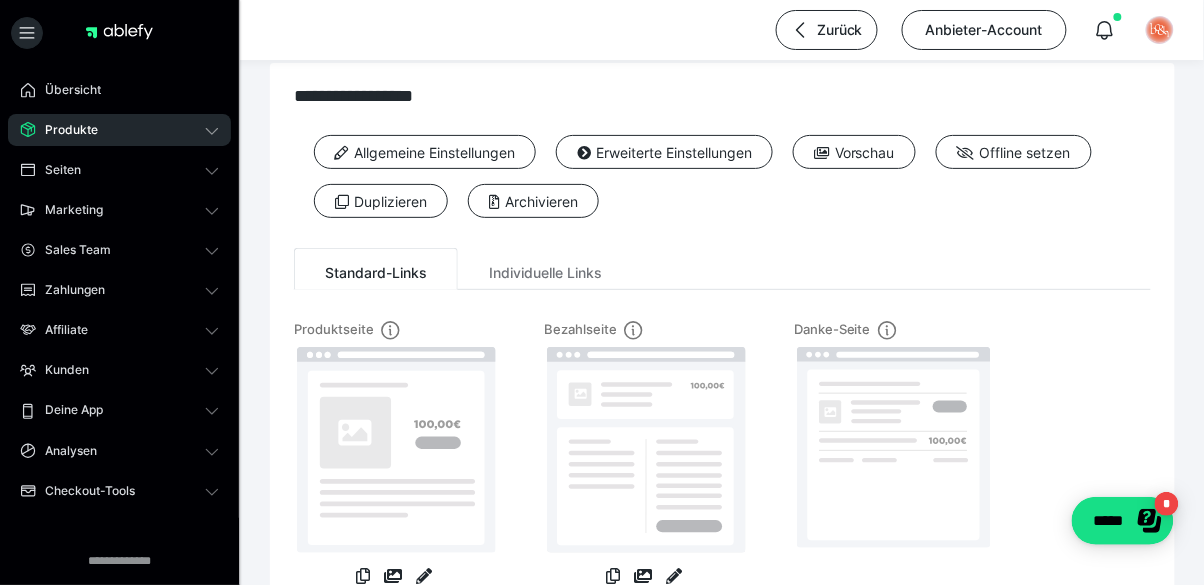 scroll, scrollTop: 6, scrollLeft: 0, axis: vertical 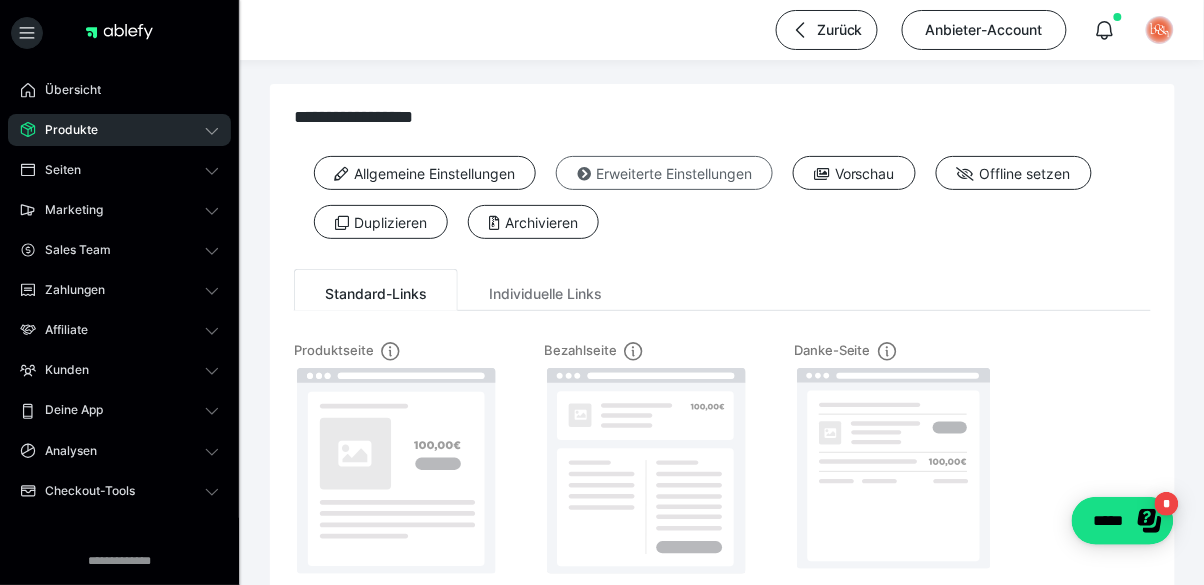click at bounding box center [584, 174] 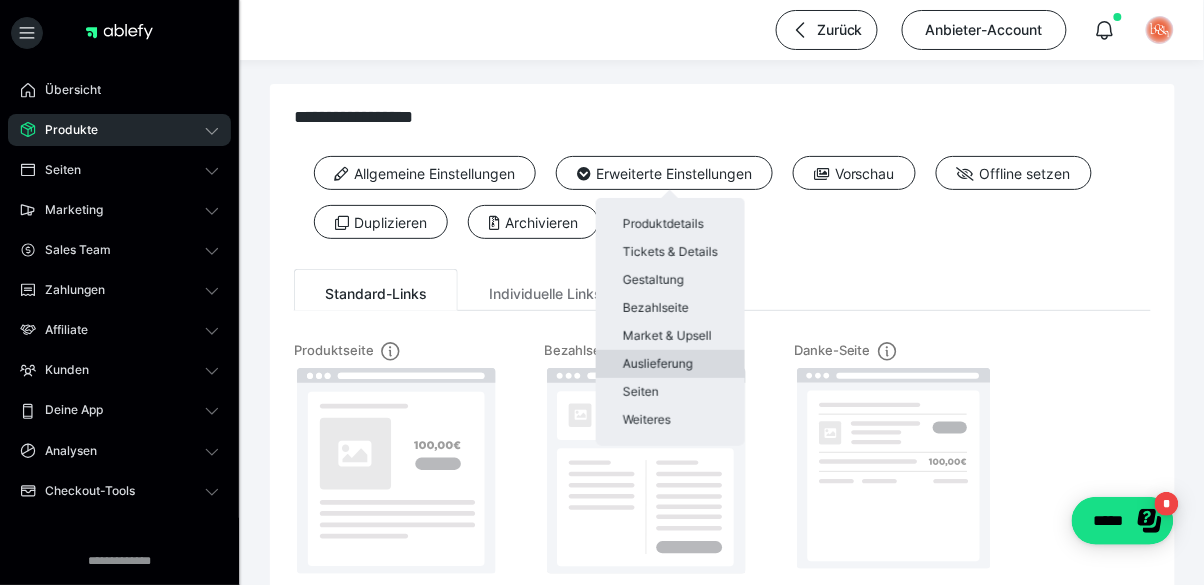 click on "Auslieferung" at bounding box center (670, 364) 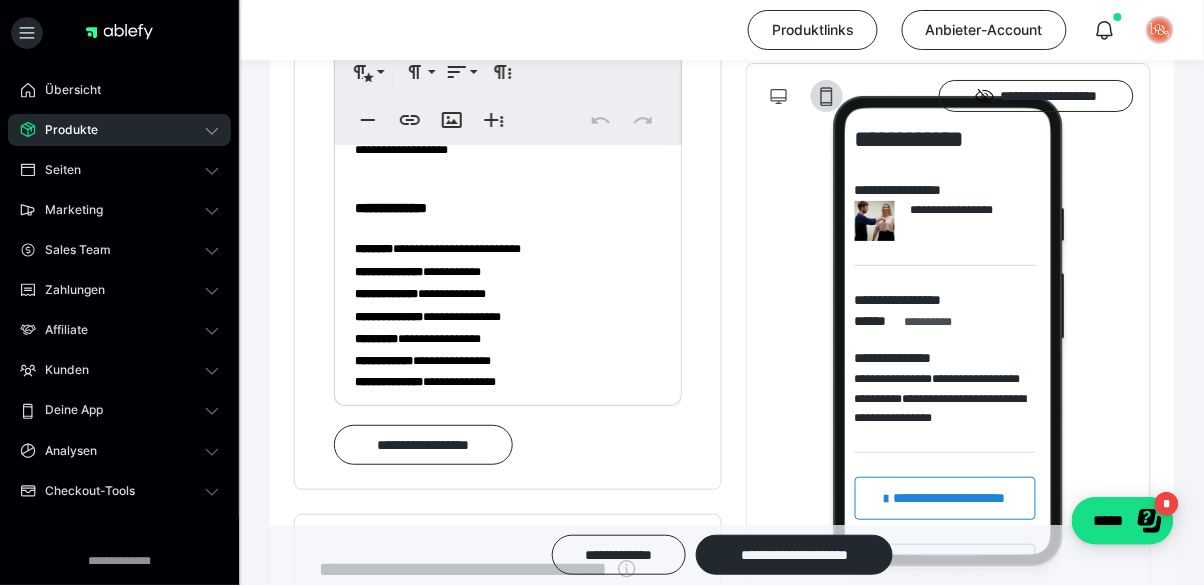 scroll, scrollTop: 1687, scrollLeft: 0, axis: vertical 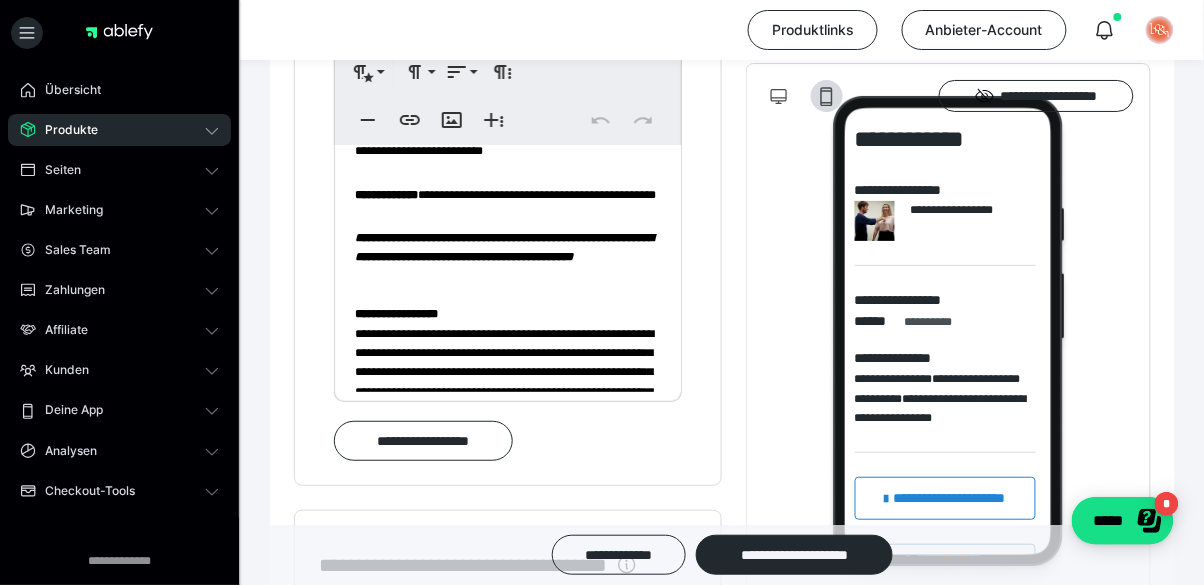 click on "**********" at bounding box center (504, 247) 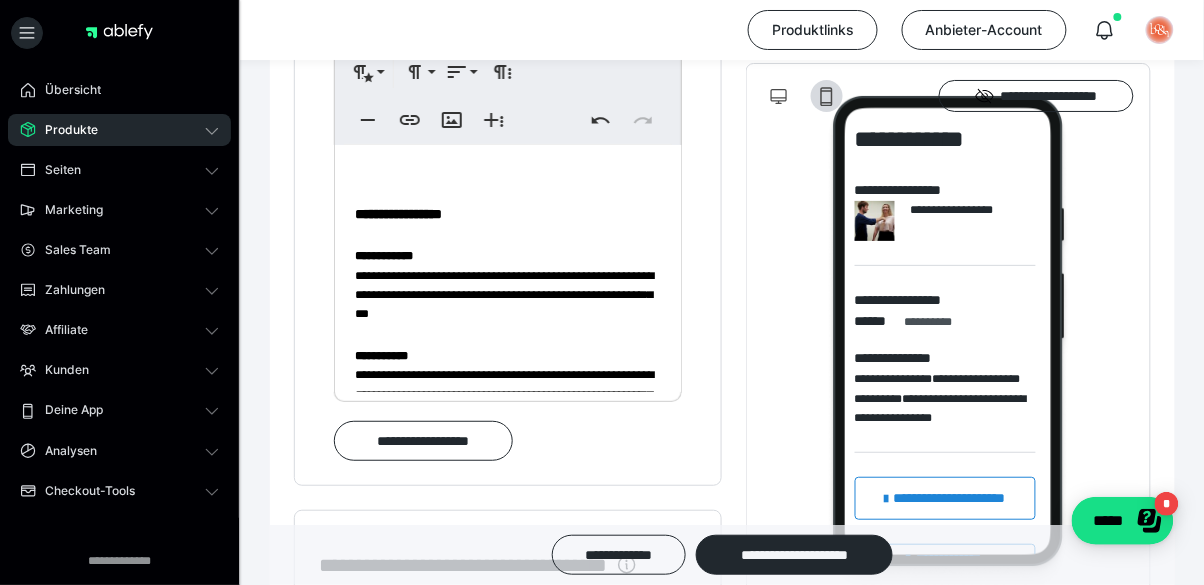 scroll, scrollTop: 960, scrollLeft: 0, axis: vertical 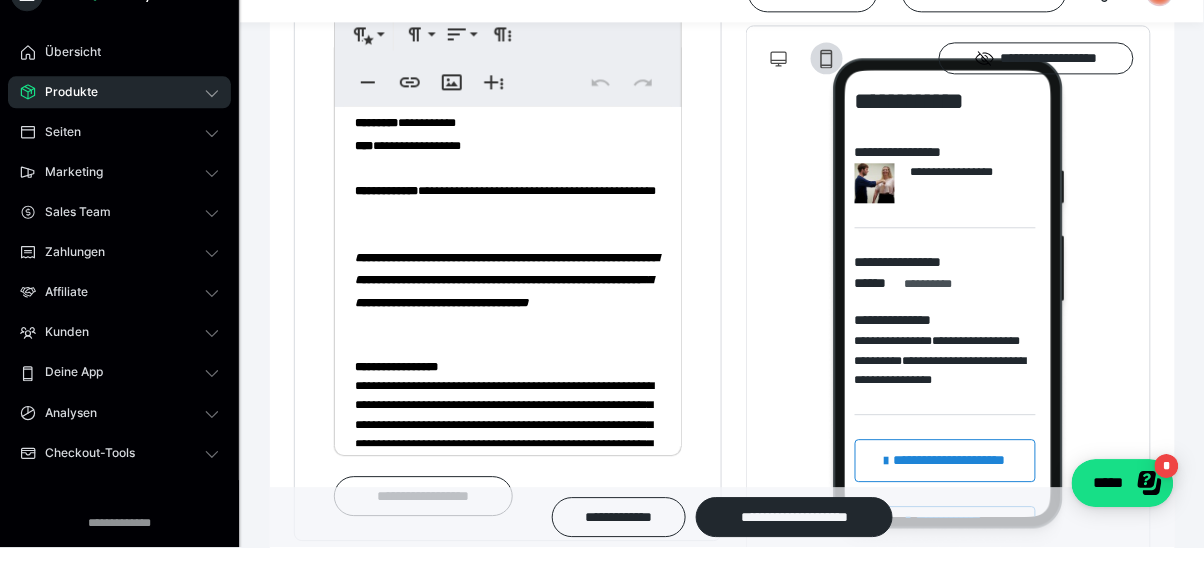 click on "**********" at bounding box center [507, 317] 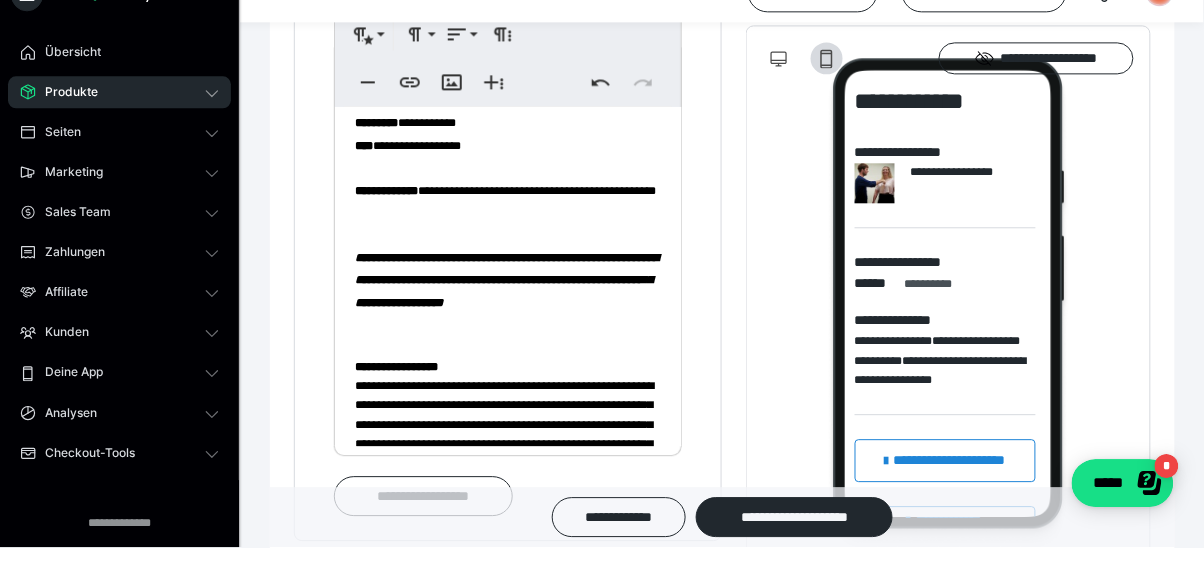 type 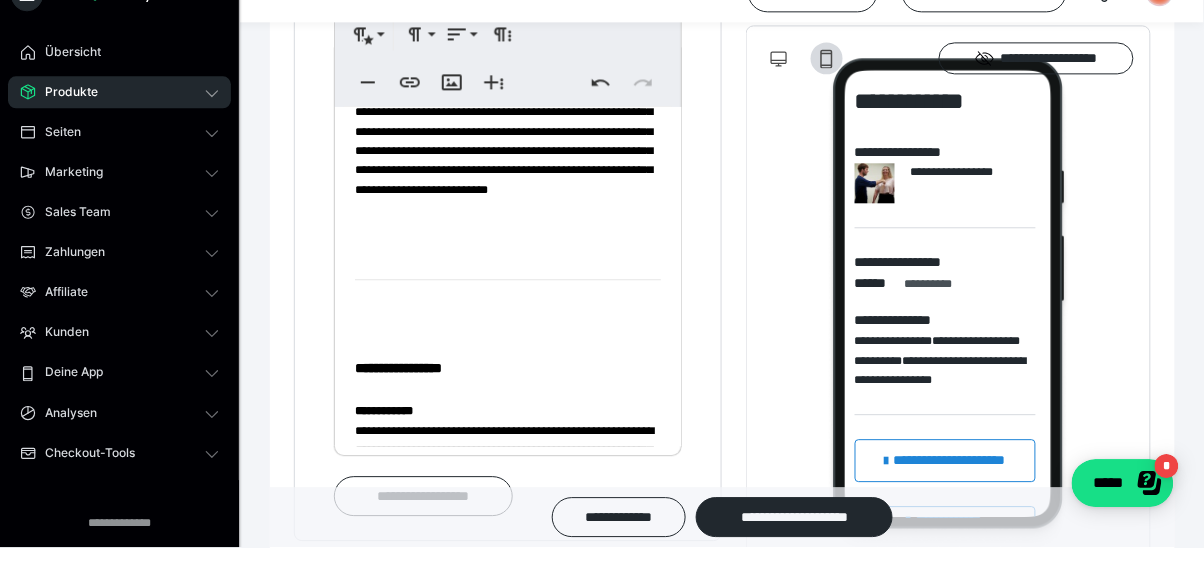 scroll, scrollTop: 960, scrollLeft: 0, axis: vertical 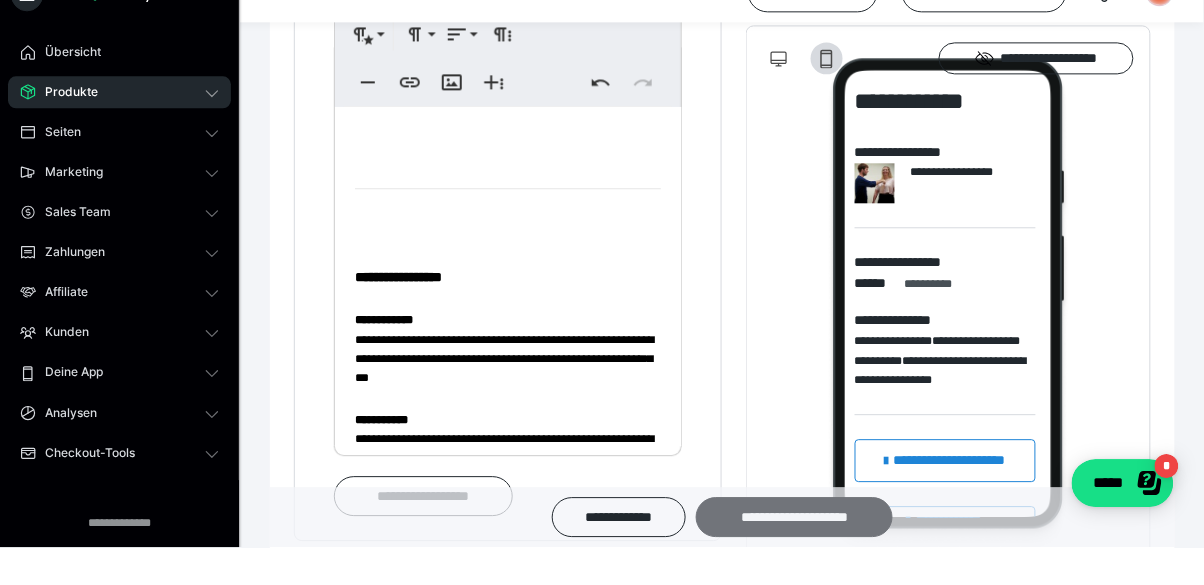 click on "**********" at bounding box center (722, -650) 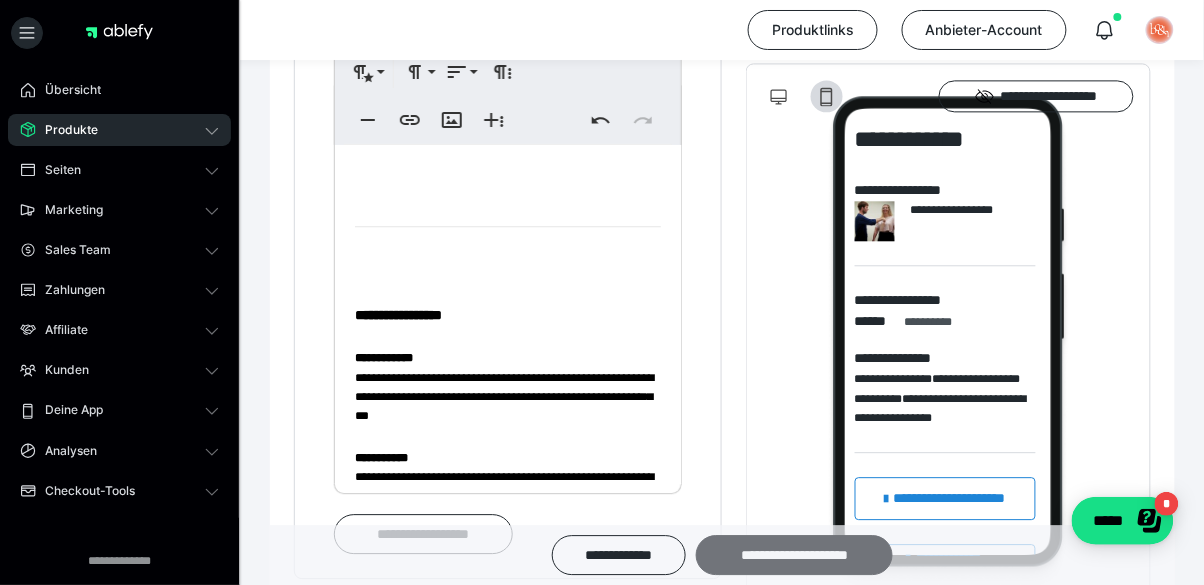 click on "**********" at bounding box center (794, 555) 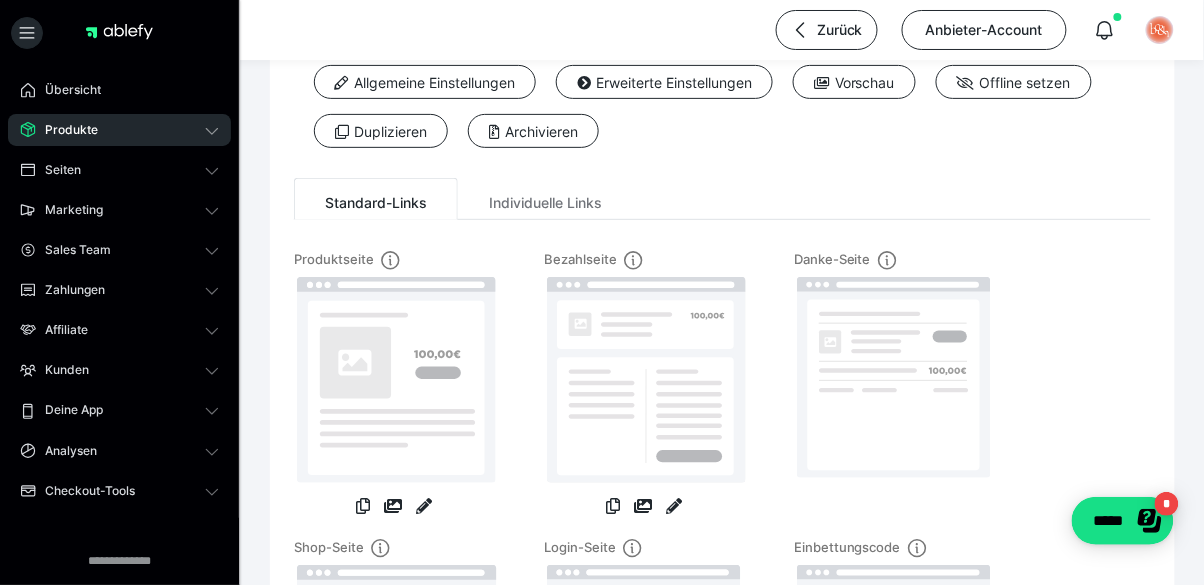 scroll, scrollTop: 81, scrollLeft: 0, axis: vertical 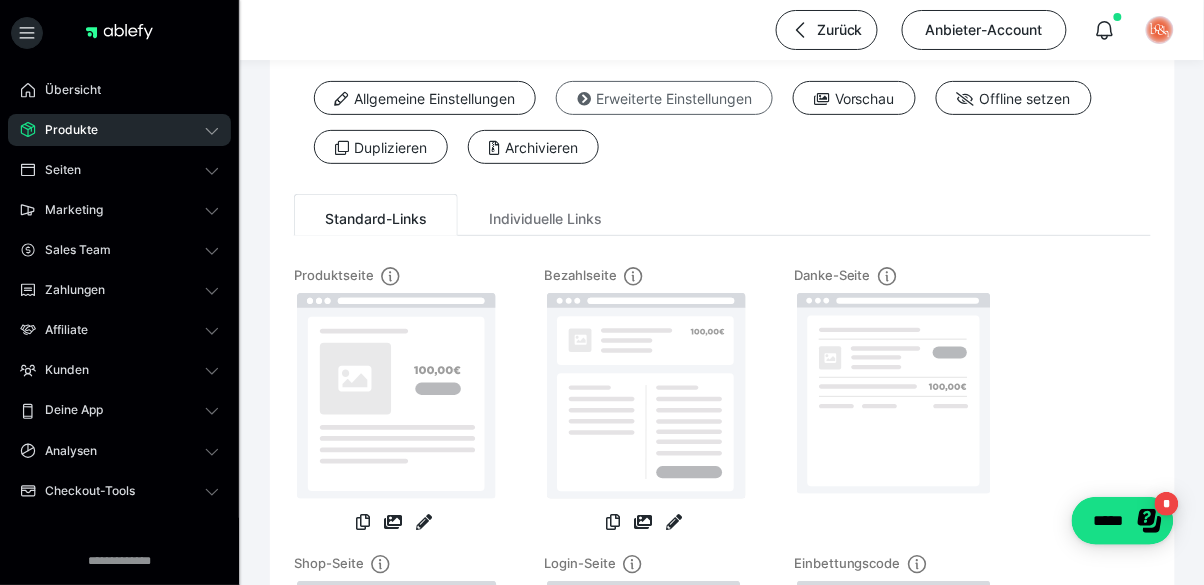 click at bounding box center [584, 99] 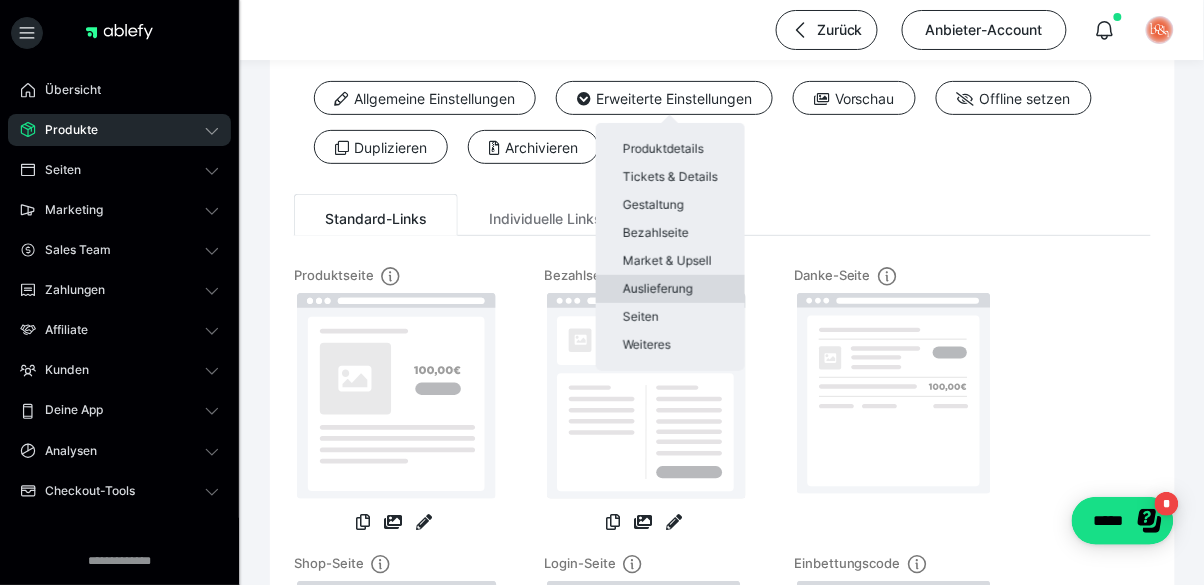 click on "Auslieferung" at bounding box center (670, 289) 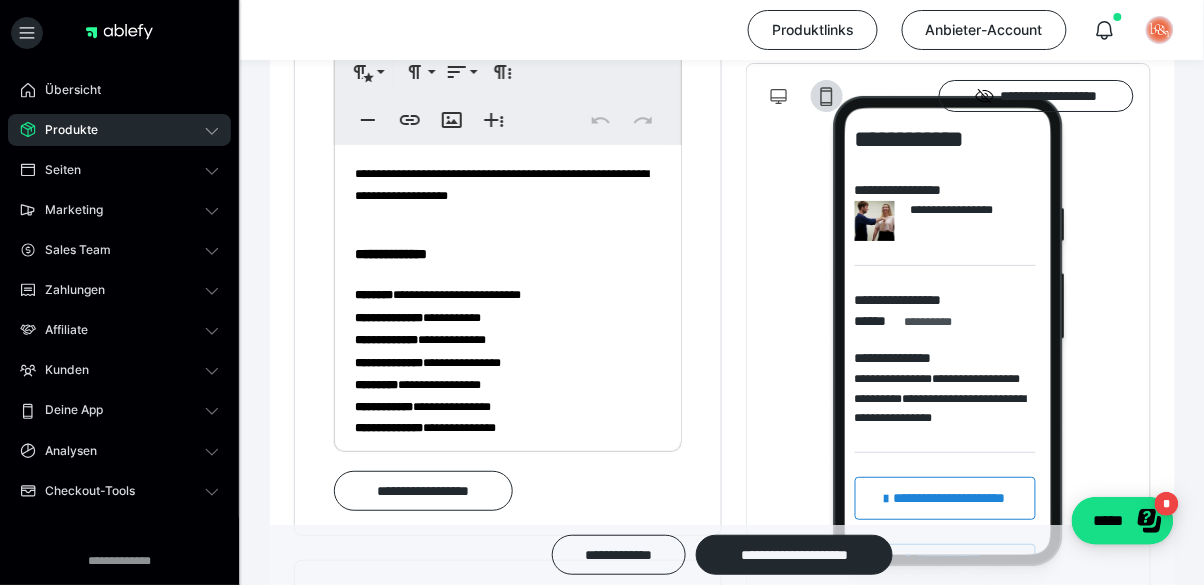 scroll, scrollTop: 1645, scrollLeft: 0, axis: vertical 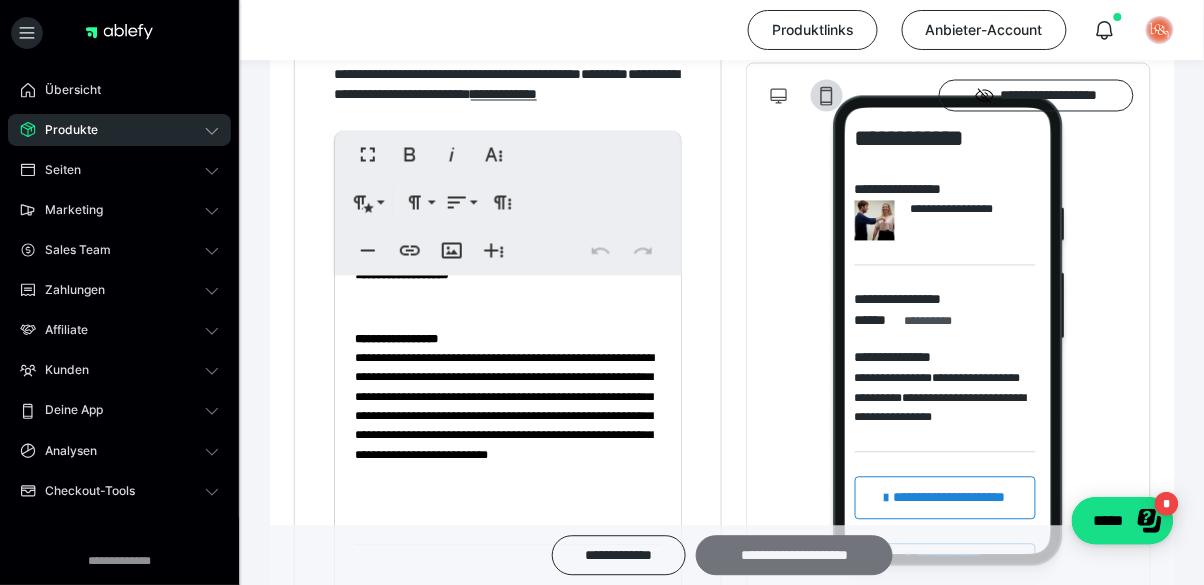 click on "**********" at bounding box center [794, 555] 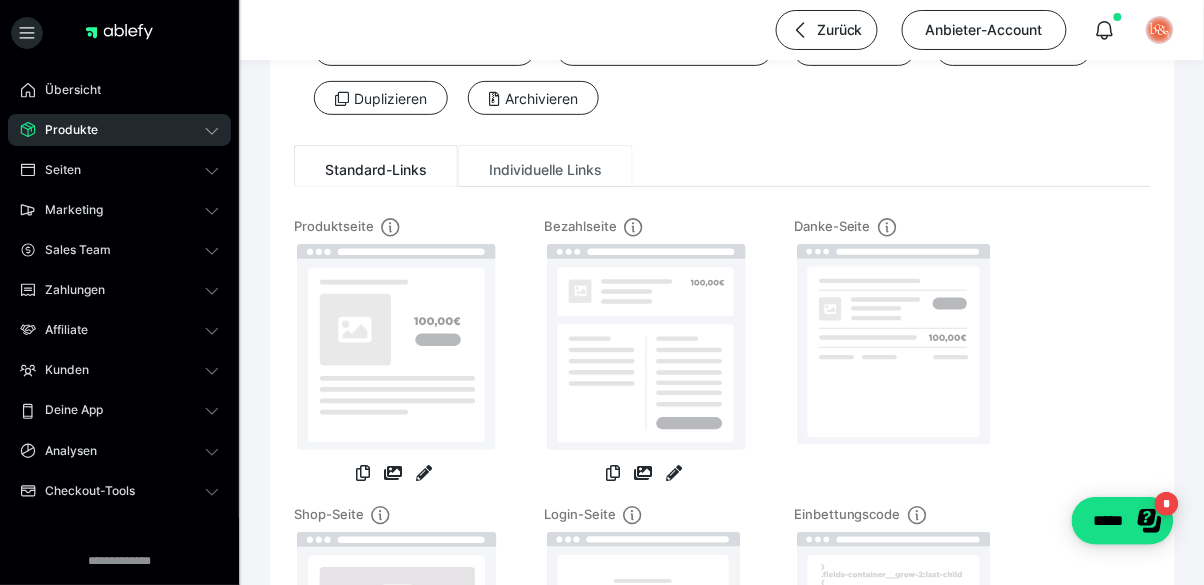 scroll, scrollTop: 66, scrollLeft: 0, axis: vertical 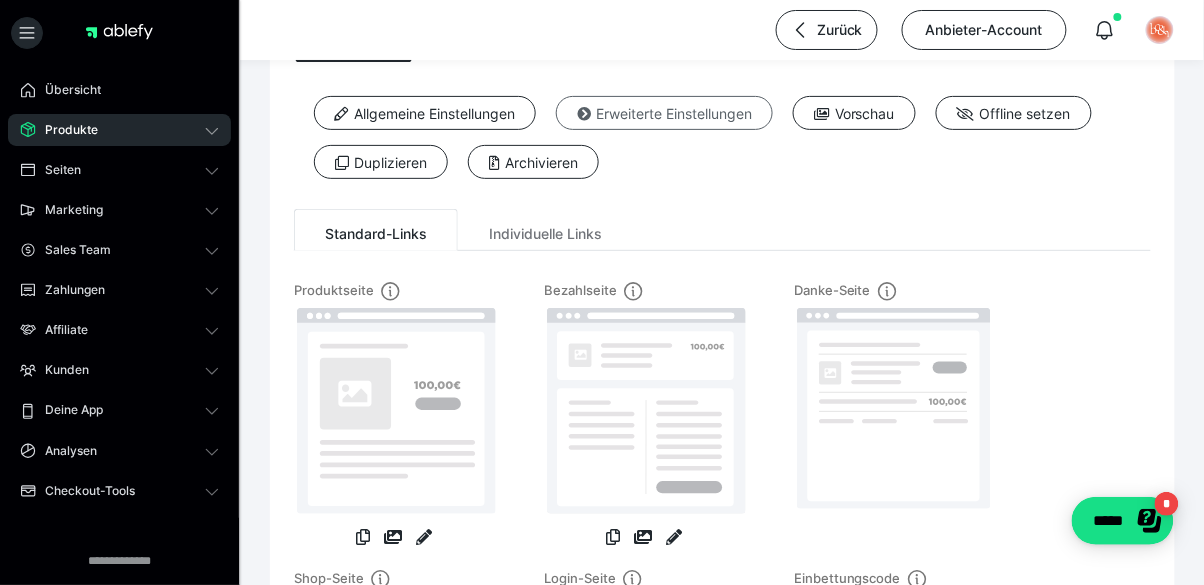 click at bounding box center (584, 114) 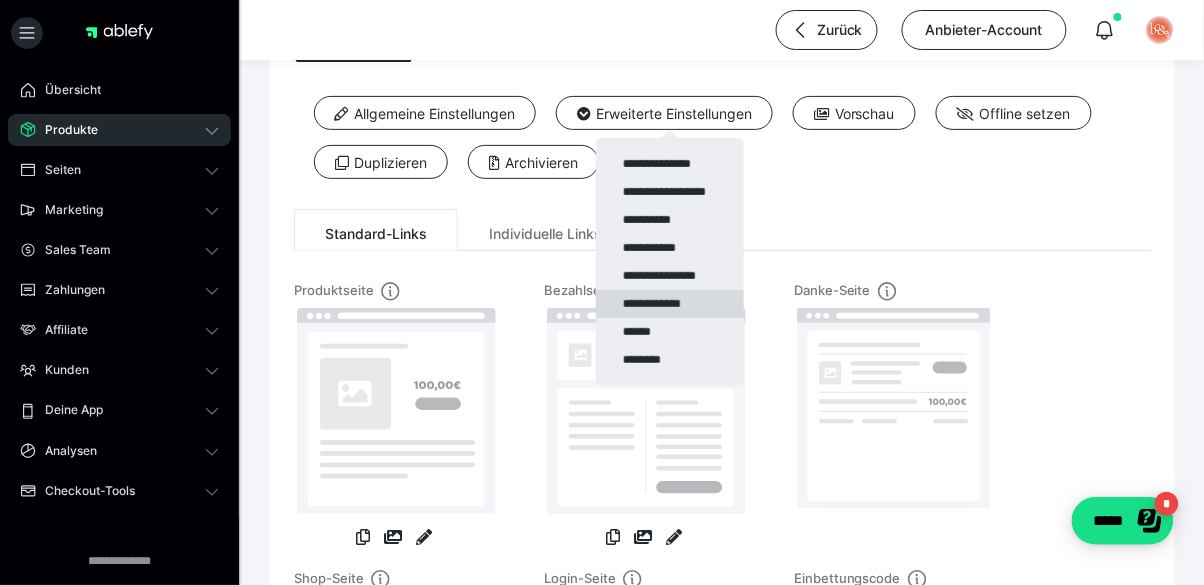 click on "**********" at bounding box center [670, 304] 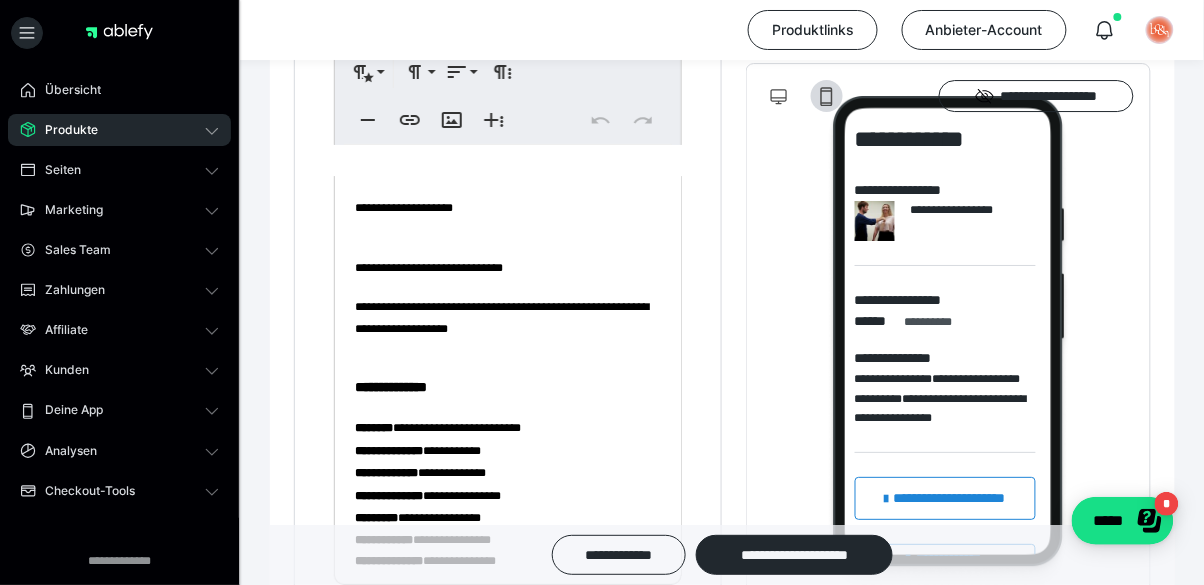 scroll, scrollTop: 1586, scrollLeft: 0, axis: vertical 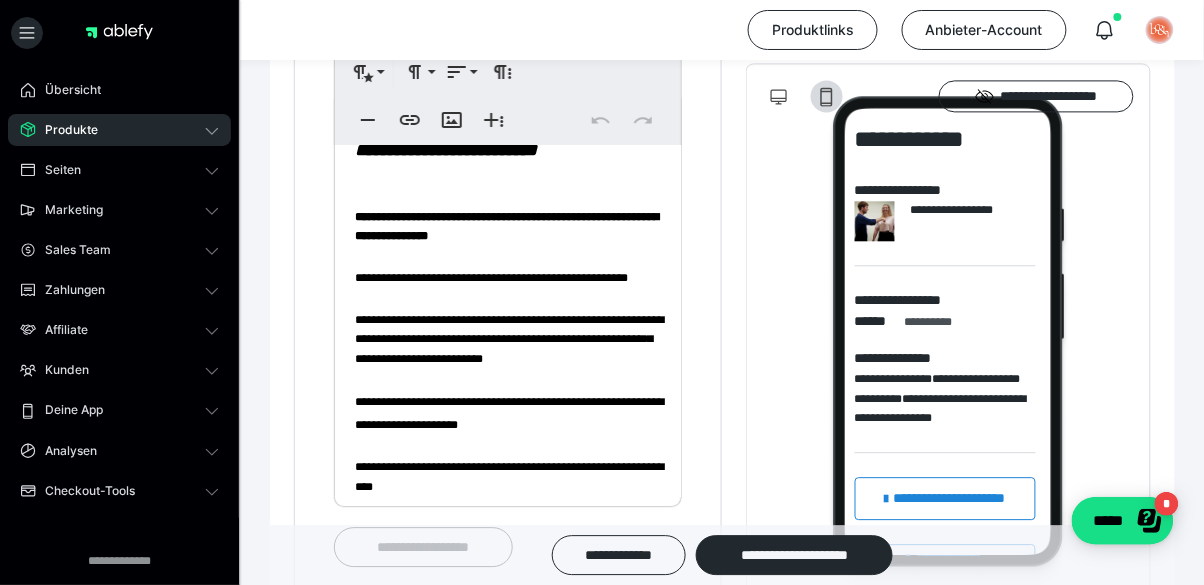 click on "**********" at bounding box center [507, 226] 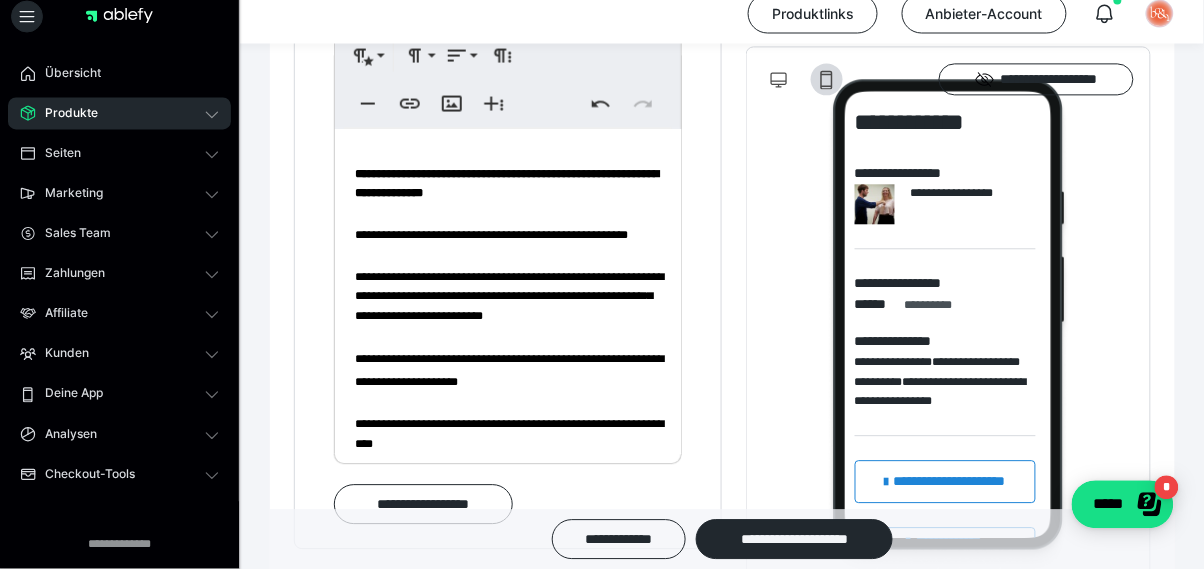 scroll, scrollTop: 2681, scrollLeft: 0, axis: vertical 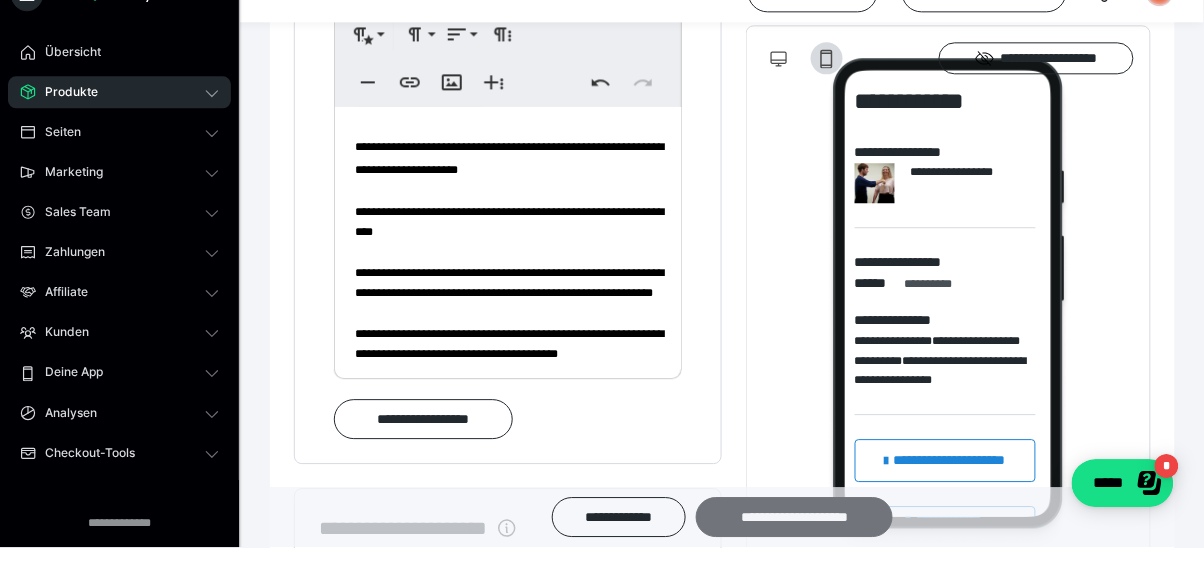click on "**********" at bounding box center (722, -727) 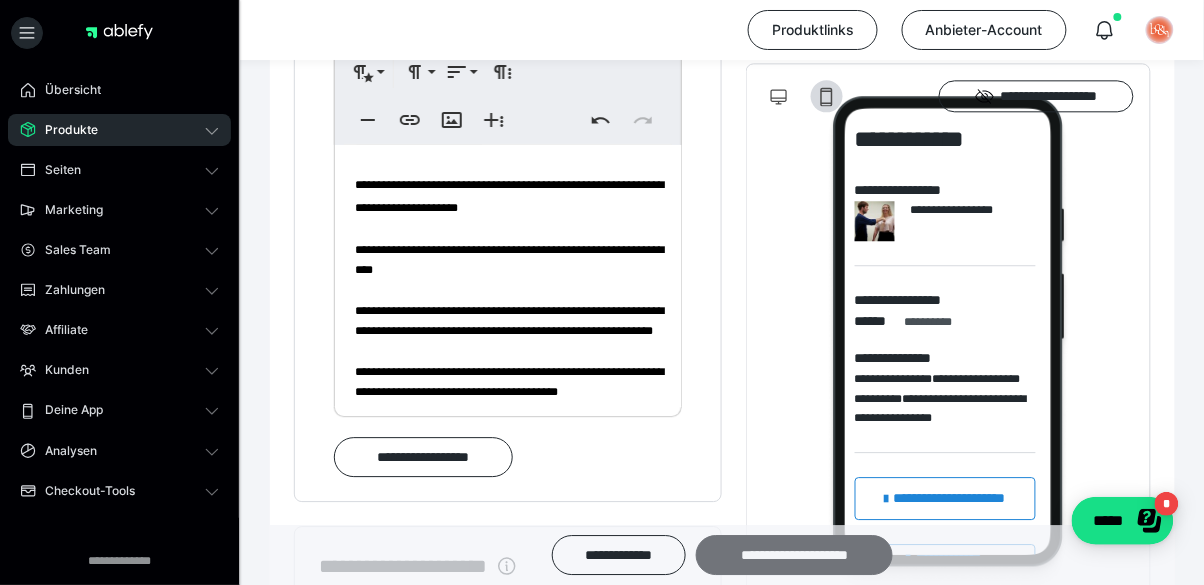 click on "**********" at bounding box center [794, 555] 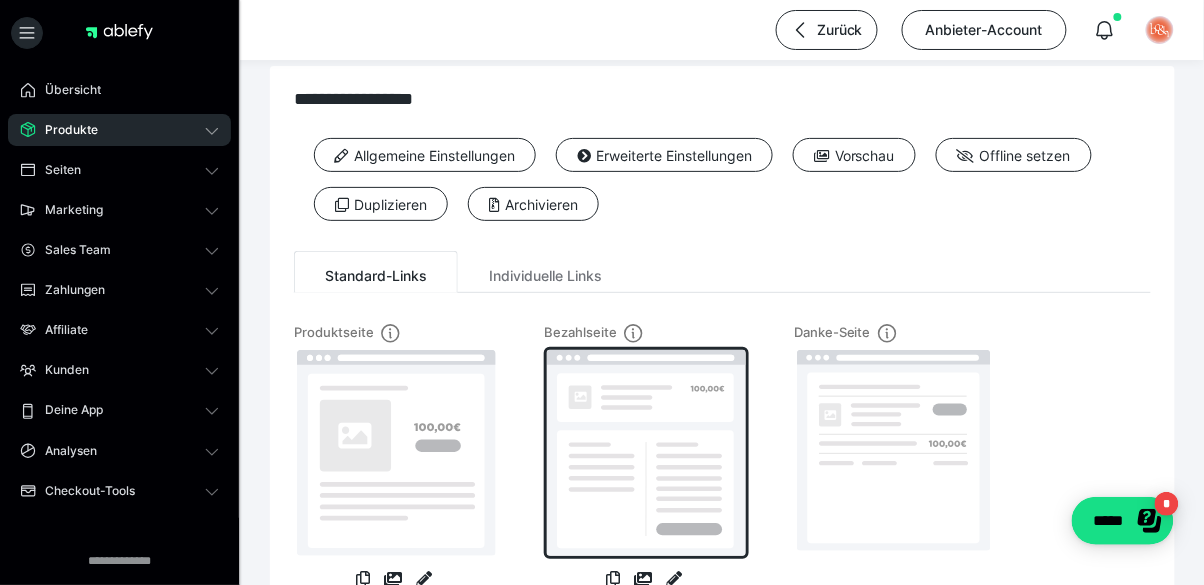 scroll, scrollTop: 0, scrollLeft: 0, axis: both 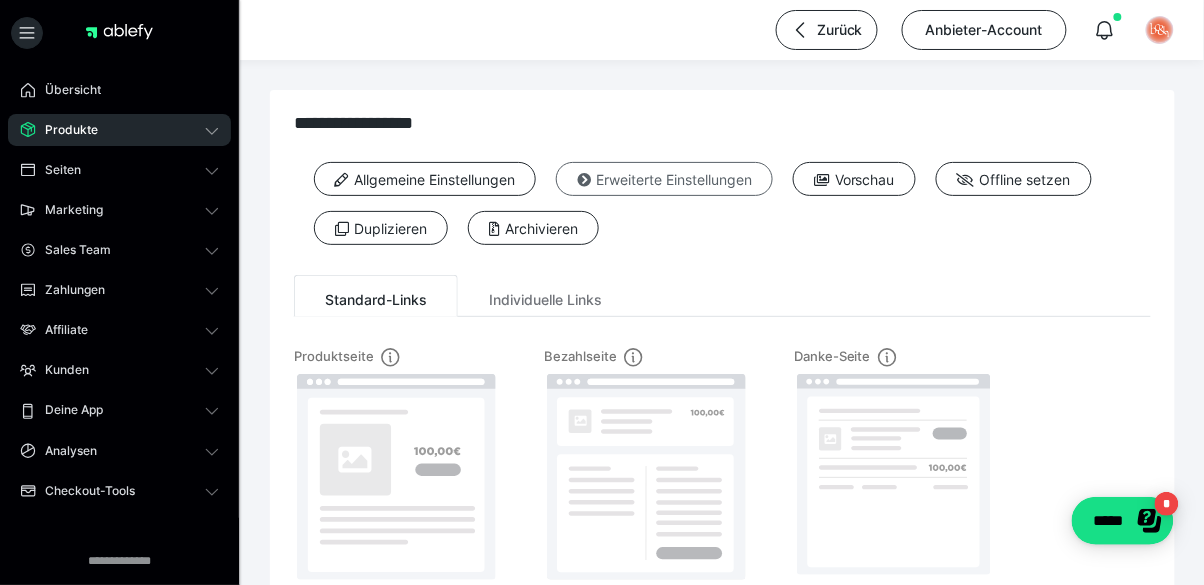 click at bounding box center [584, 180] 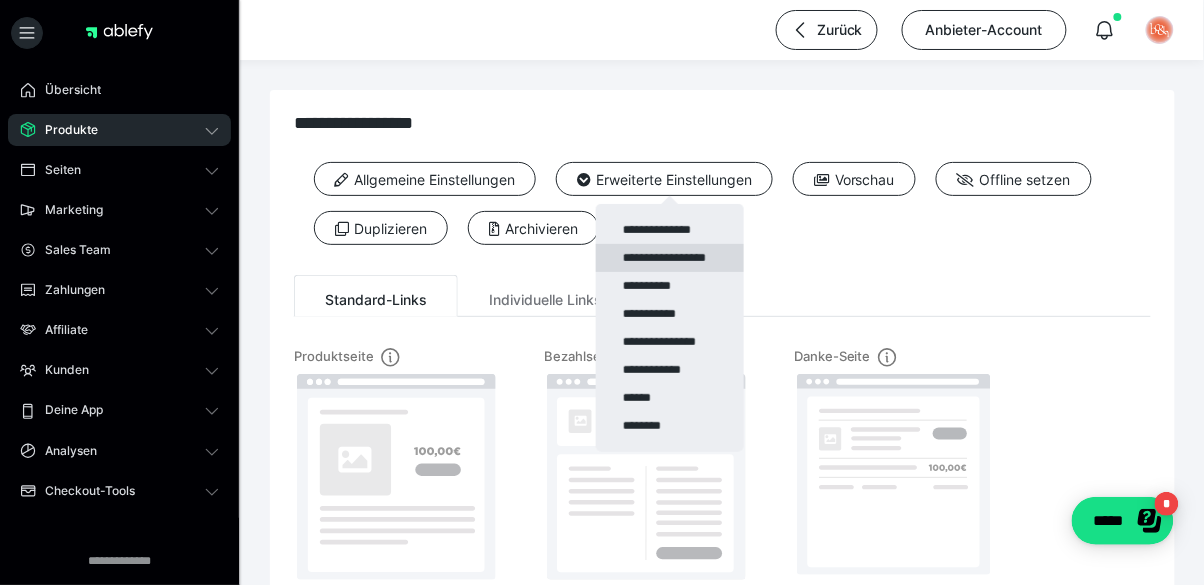 click on "**********" at bounding box center (670, 258) 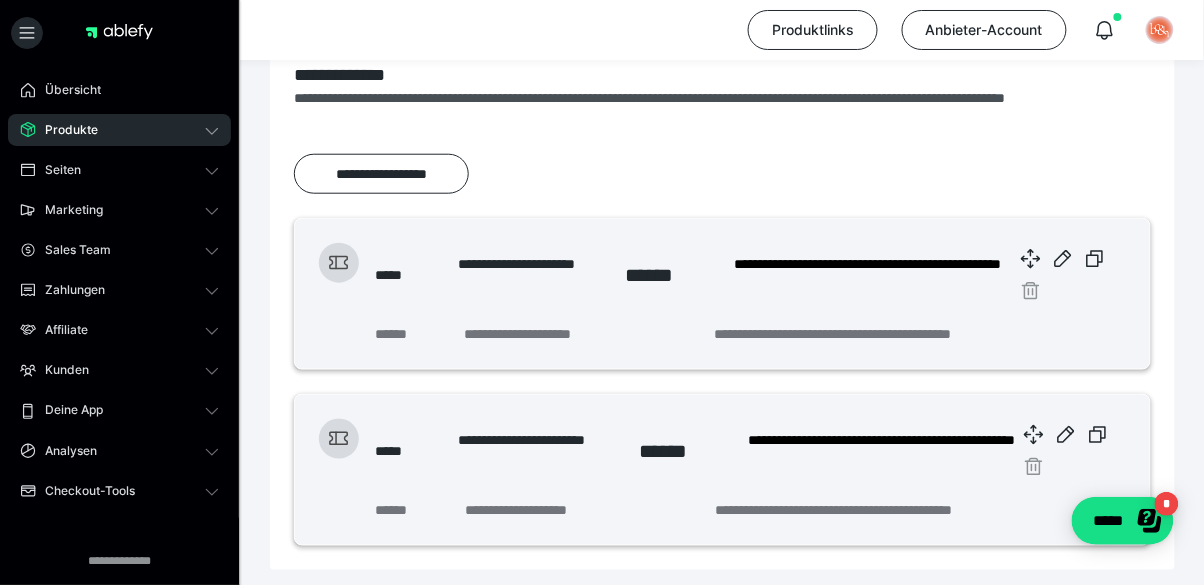 scroll, scrollTop: 384, scrollLeft: 0, axis: vertical 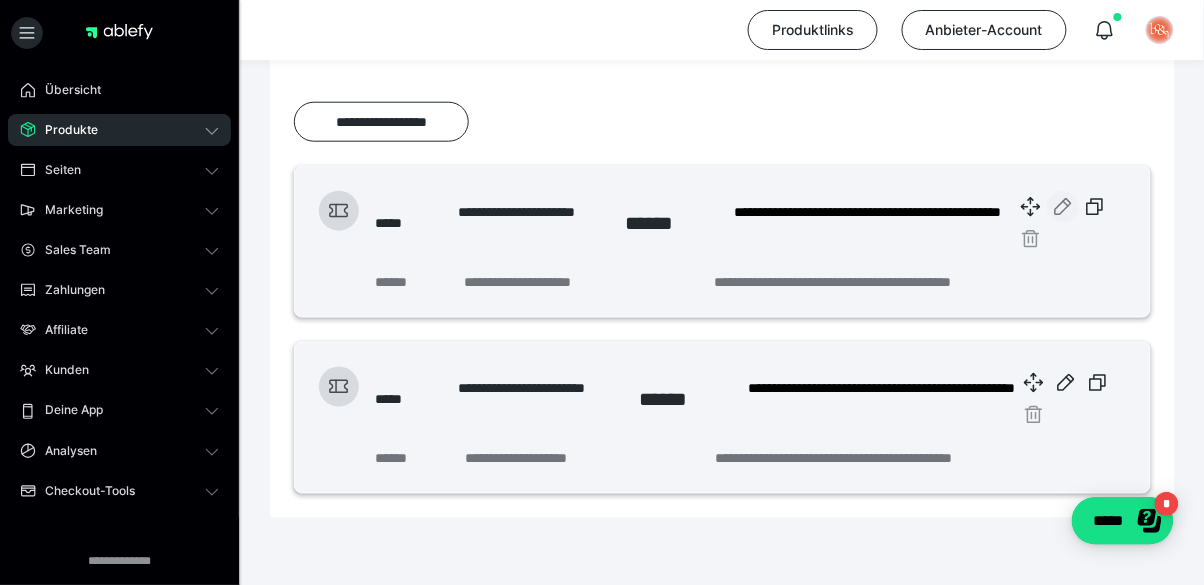 click 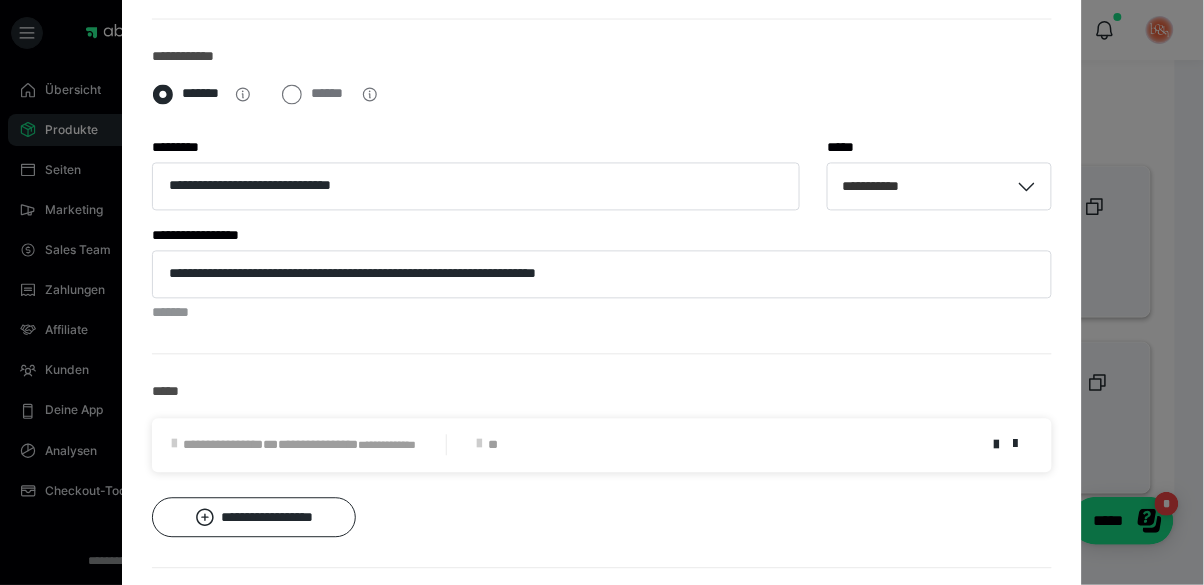 scroll, scrollTop: 832, scrollLeft: 0, axis: vertical 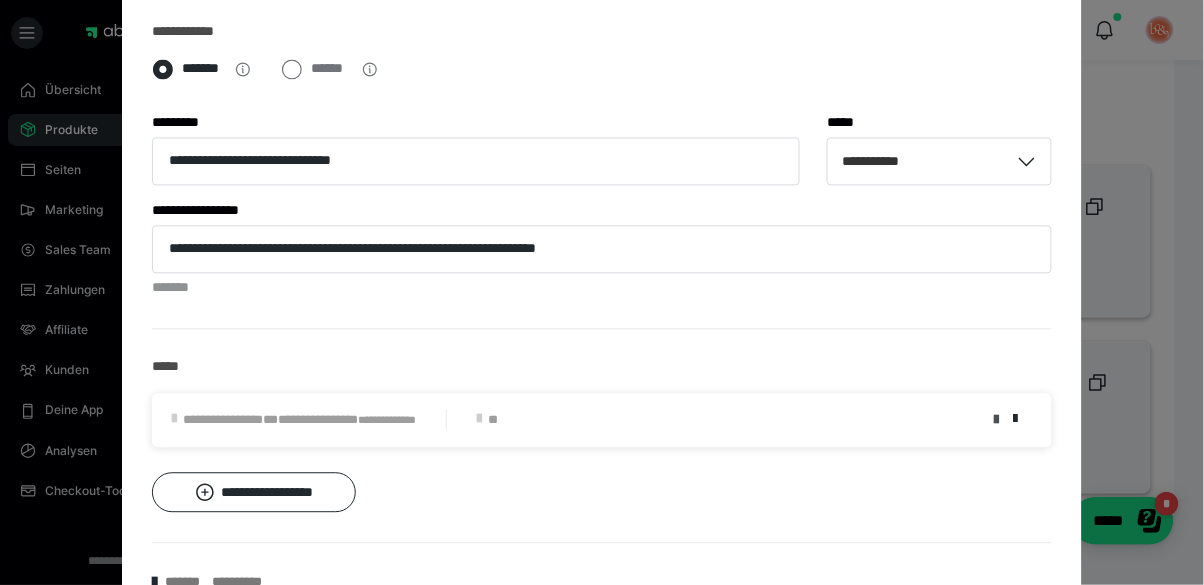 click at bounding box center [996, 421] 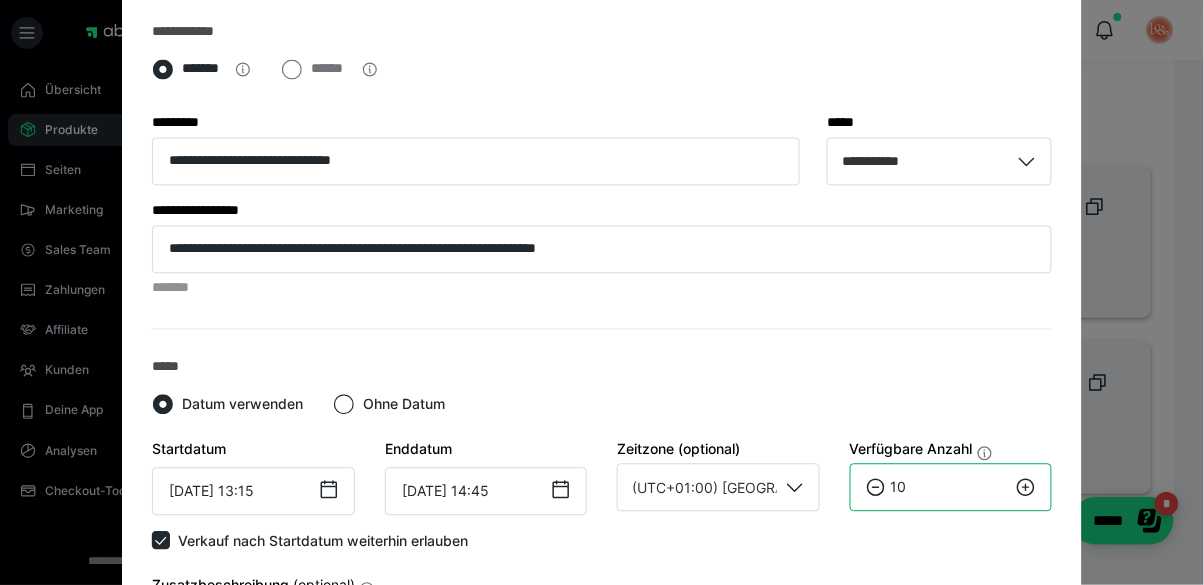click on "10" at bounding box center (951, 488) 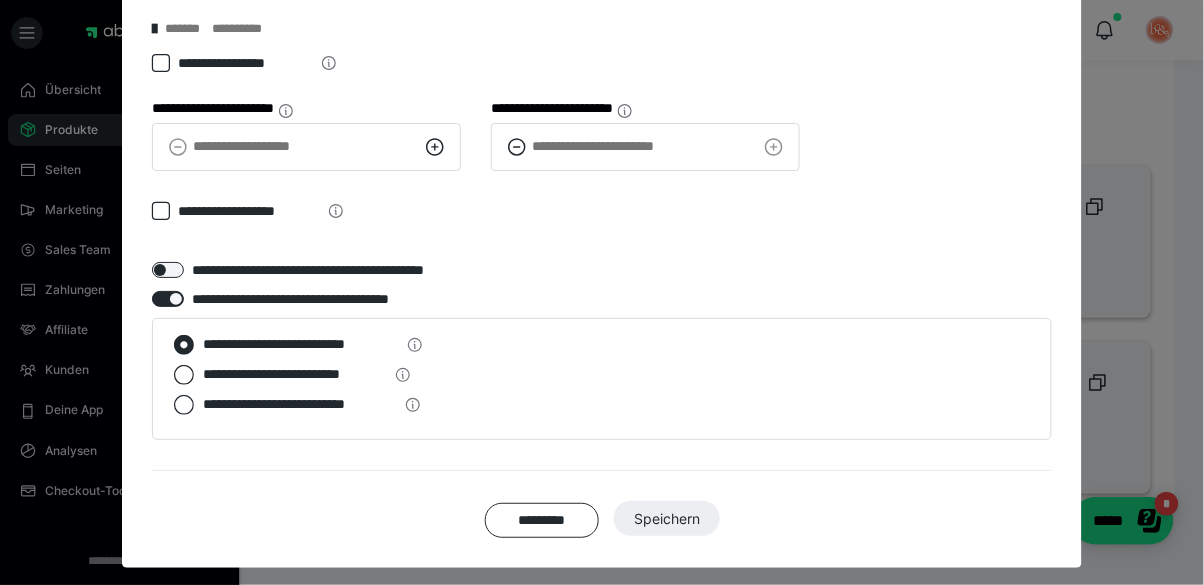 scroll, scrollTop: 1624, scrollLeft: 0, axis: vertical 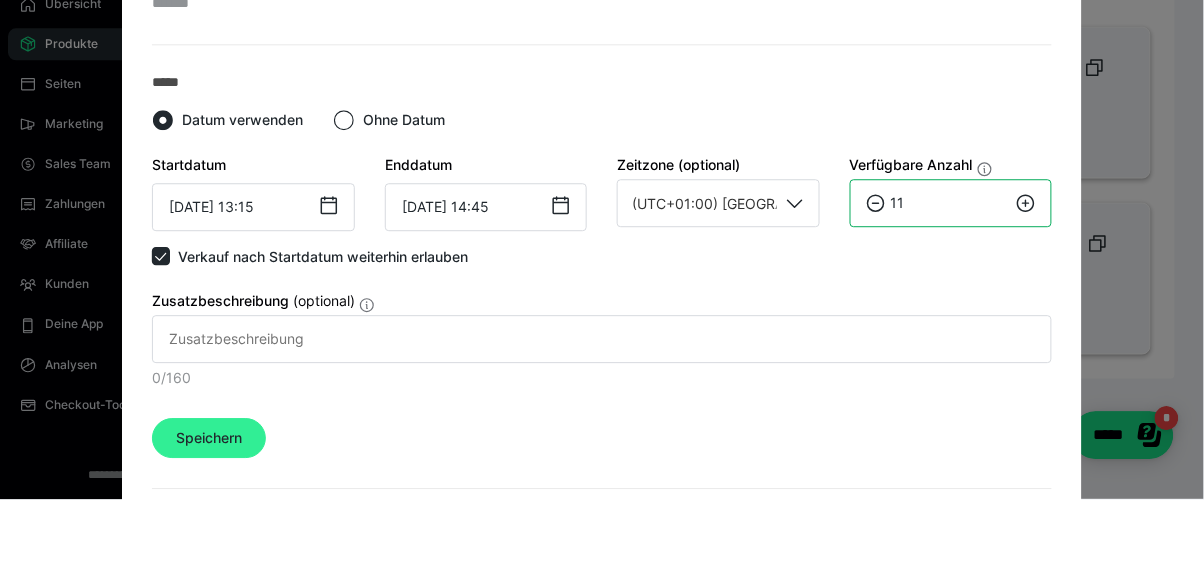 type on "11" 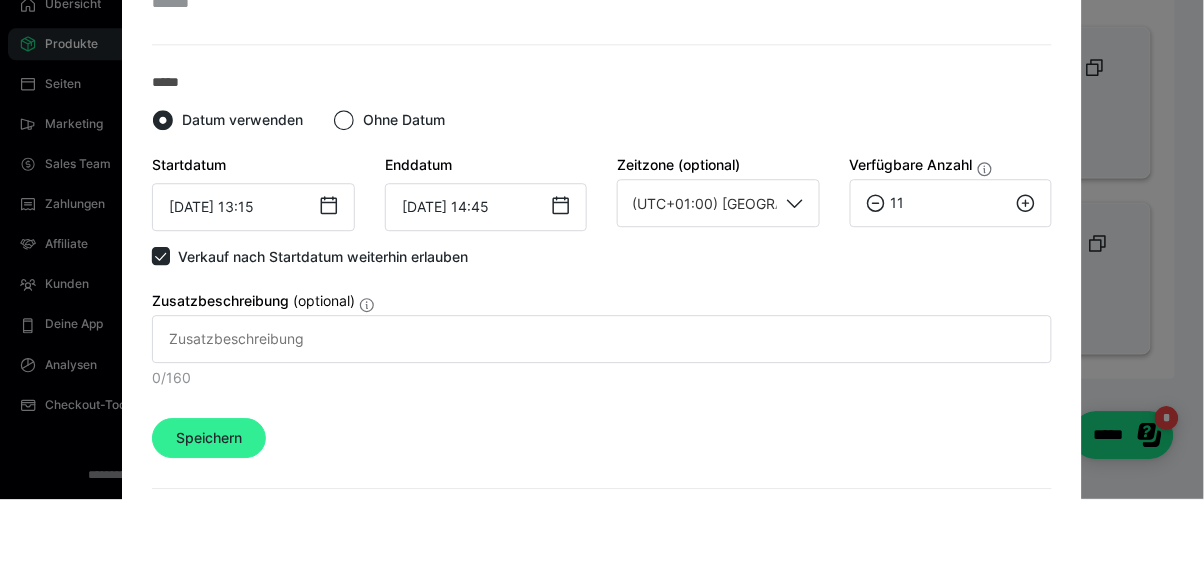click on "Startdatum [DATE] 13:15 ‹ [DATE] › Su Mo Tu We Th Fr Sa 27 28 29 30 31 1 2 3 4 5 6 7 8 9 10 11 12 13 14 15 16 17 18 19 20 21 22 23 24 25 26 27 28 29 30 31 1 2 3 4 5 6 13:15 Enddatum [DATE] 14:45 ‹ [DATE] › Su Mo Tu We Th Fr Sa 27 28 29 30 31 1 2 3 4 5 6 7 8 9 10 11 12 13 14 15 16 17 18 19 20 21 22 23 24 25 26 27 28 29 30 31 1 2 3 4 5 6 14:45 Zeitzone (optional) (UTC+01:00) Berlin Verfügbare Anzahl 11 Verkauf nach Startdatum weiterhin erlauben Zusatzbeschreibung   (optional)   0/160 Speichern" at bounding box center (602, 392) 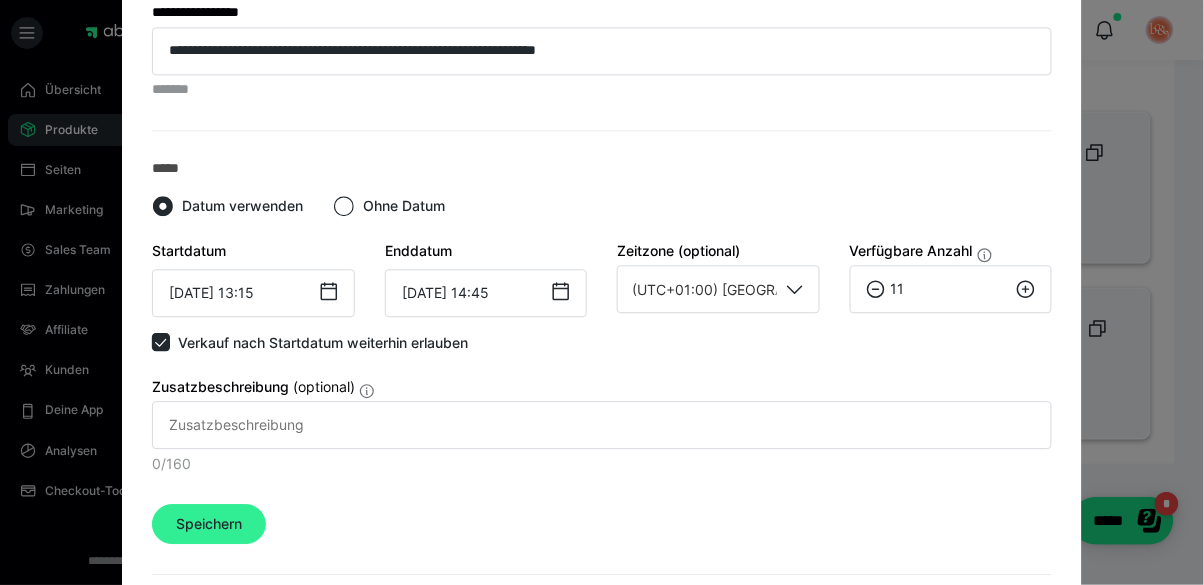 click on "Speichern" at bounding box center [209, 524] 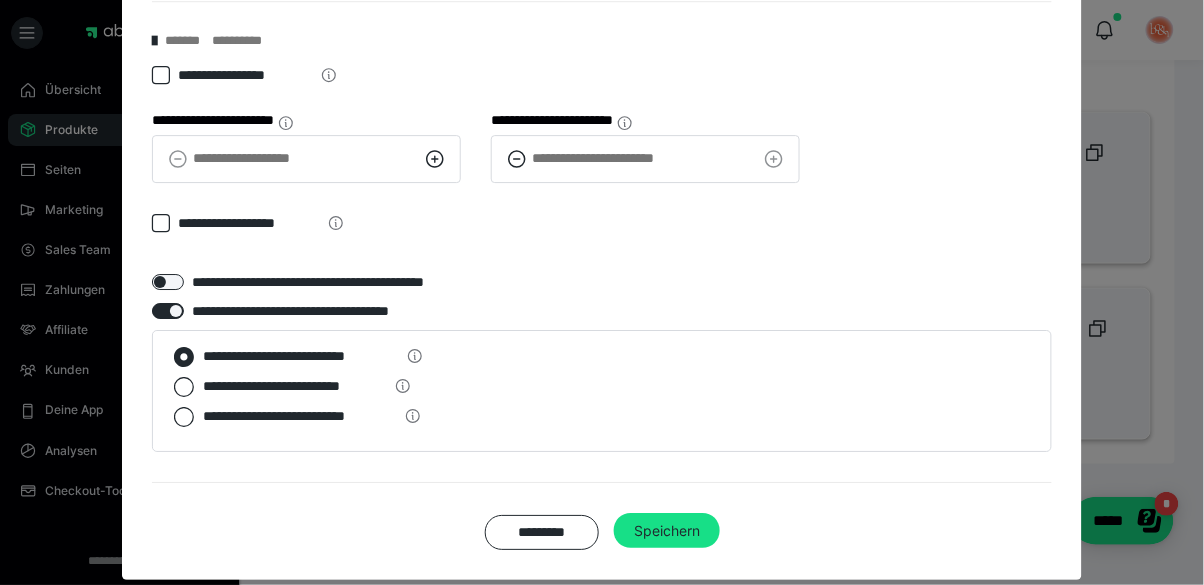 scroll, scrollTop: 1394, scrollLeft: 0, axis: vertical 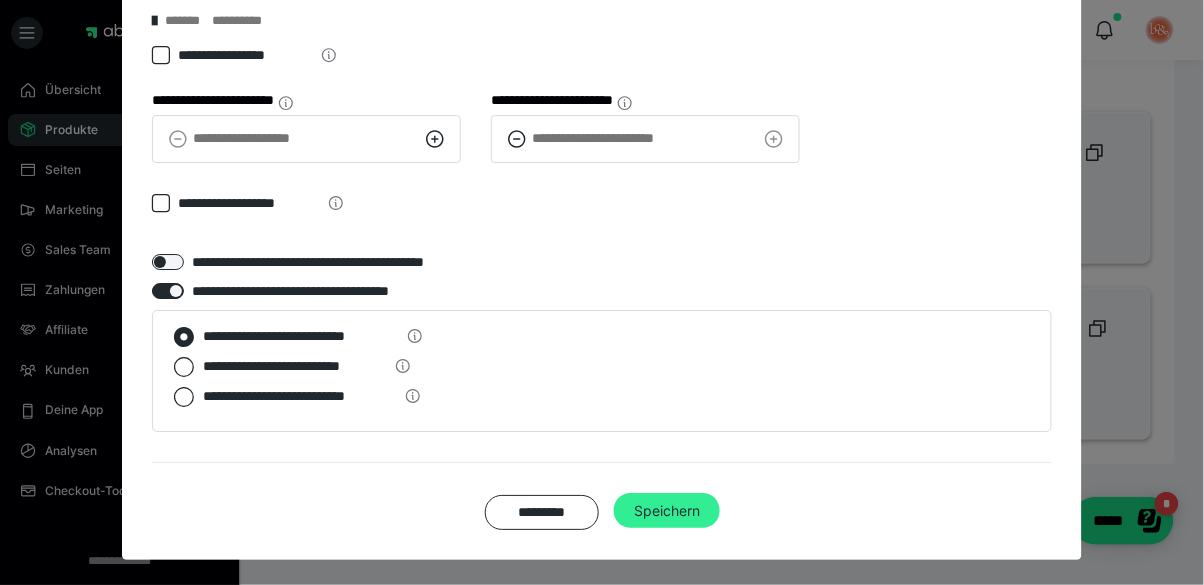 click on "Speichern" at bounding box center [667, 511] 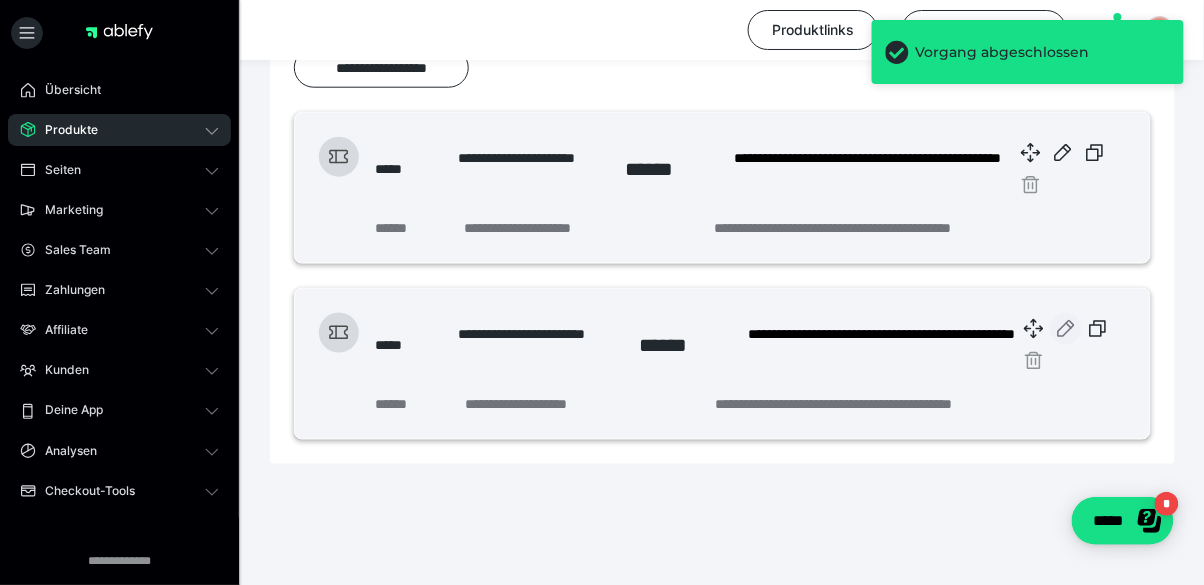 click 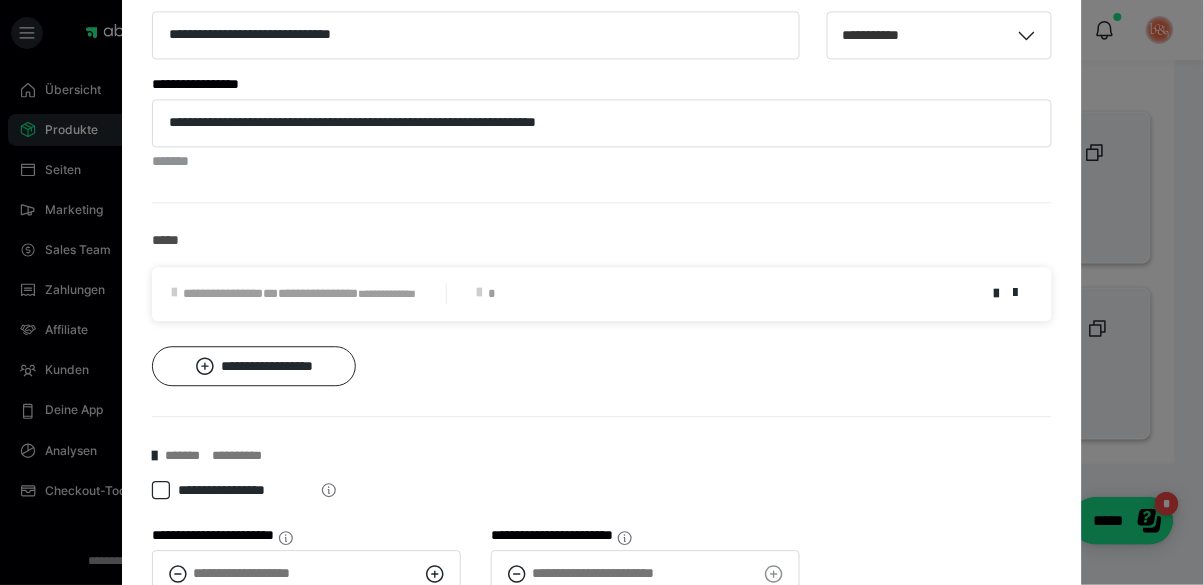 scroll, scrollTop: 960, scrollLeft: 0, axis: vertical 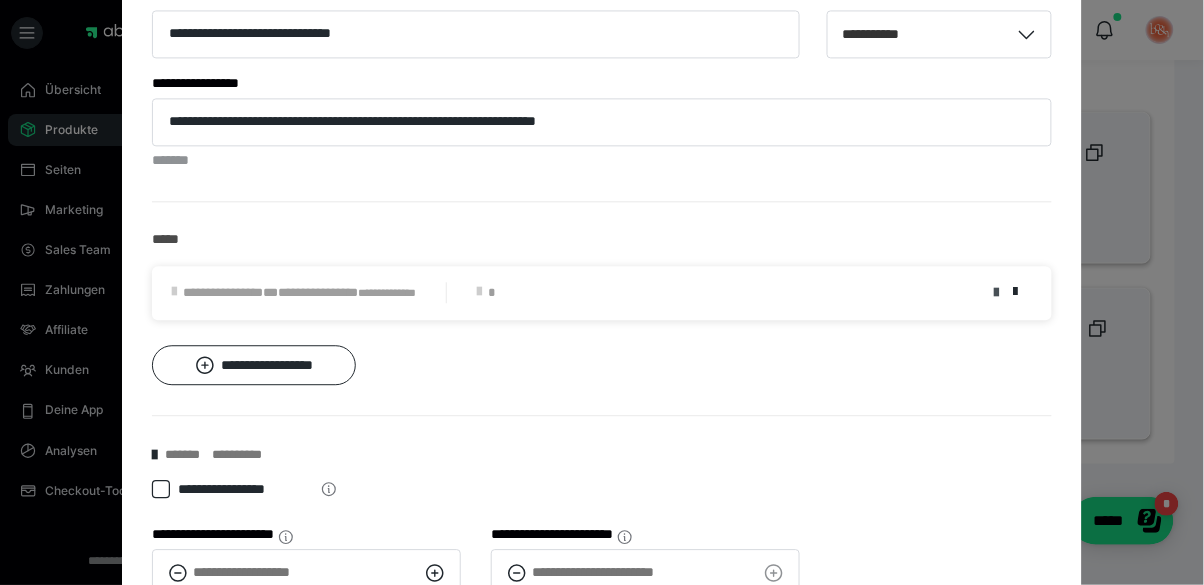 click at bounding box center (996, 293) 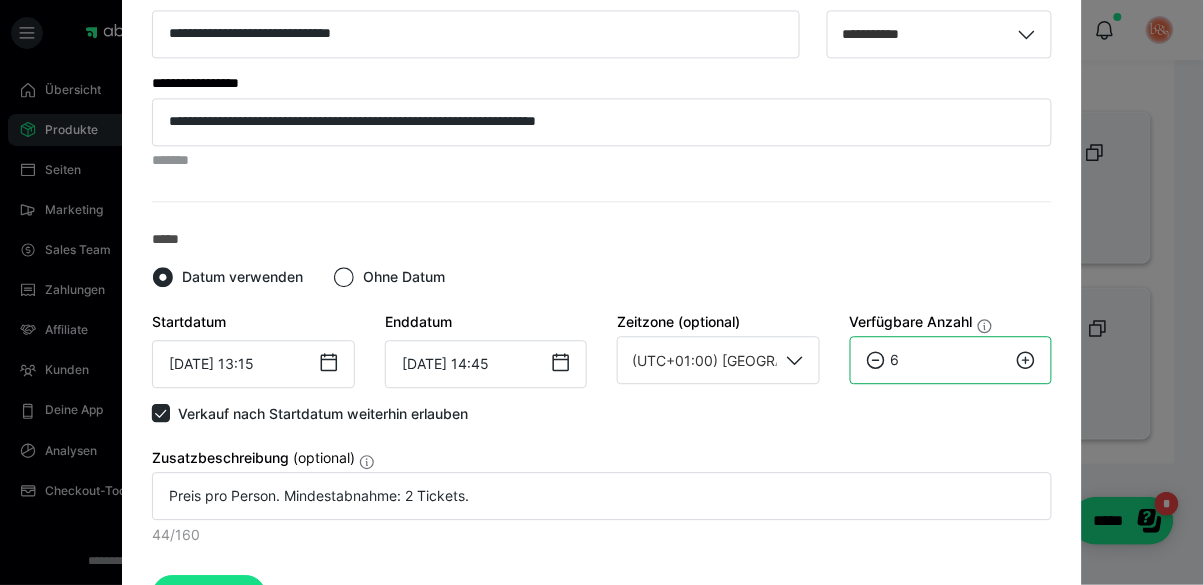 click on "6" at bounding box center (951, 360) 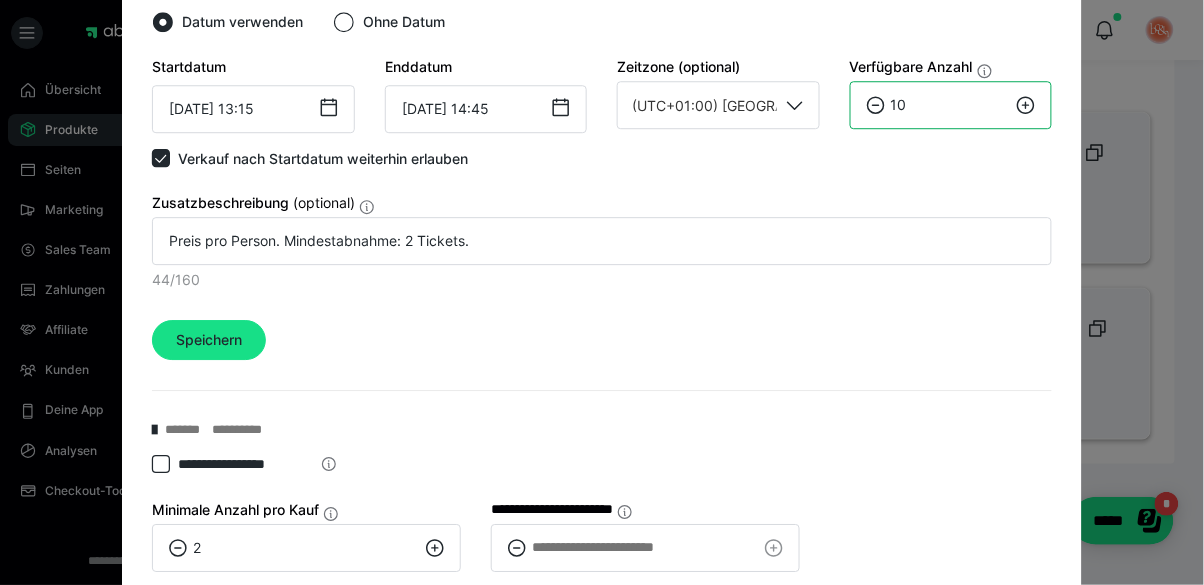 scroll, scrollTop: 1216, scrollLeft: 0, axis: vertical 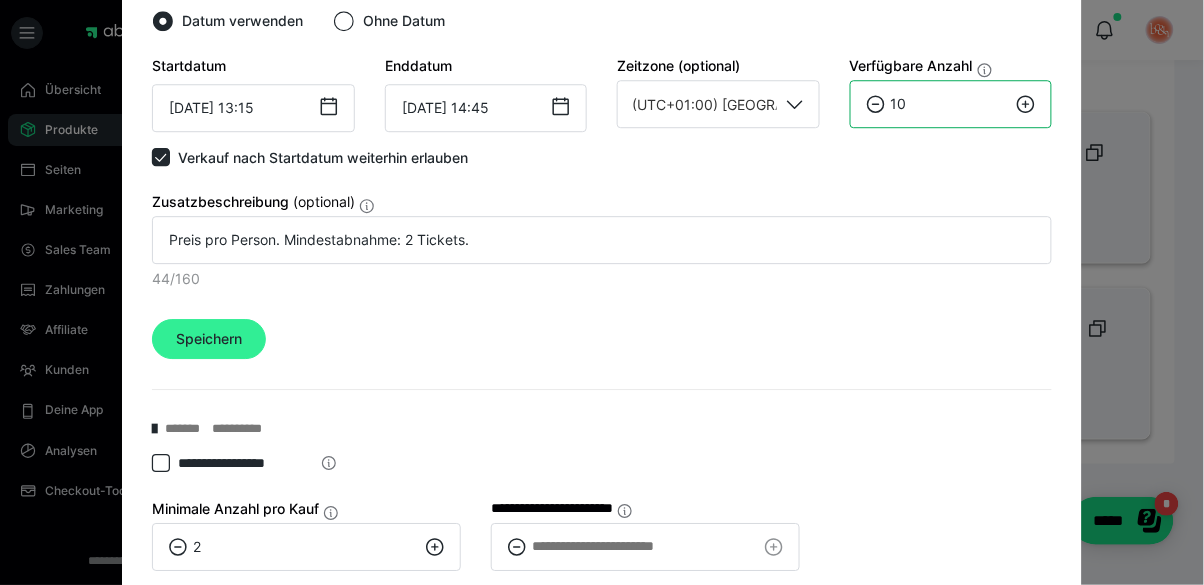 type on "10" 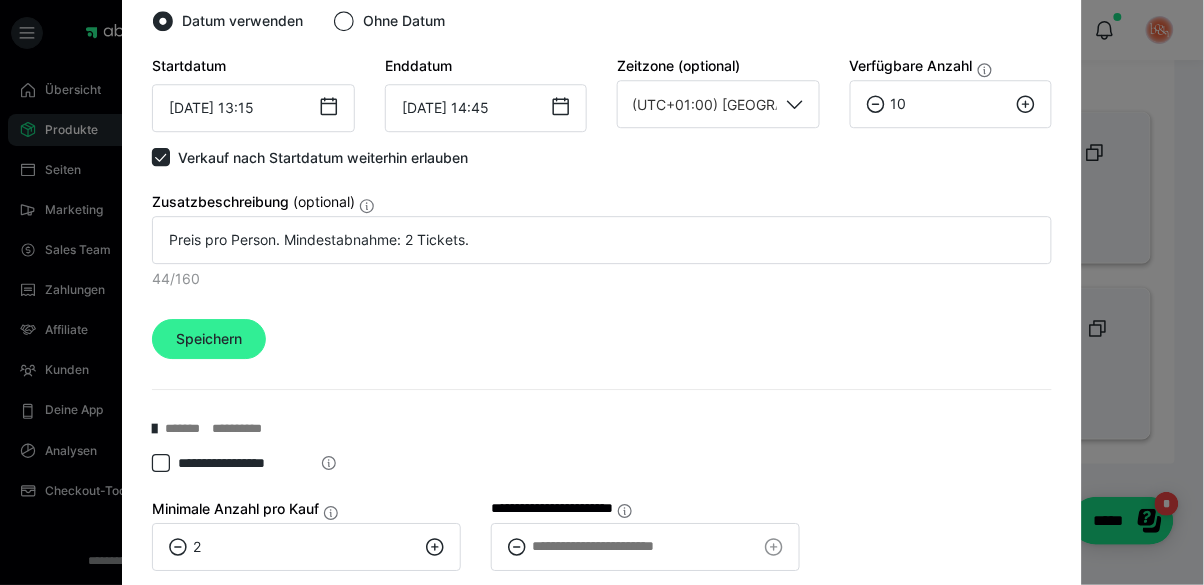 click on "Speichern" at bounding box center (209, 339) 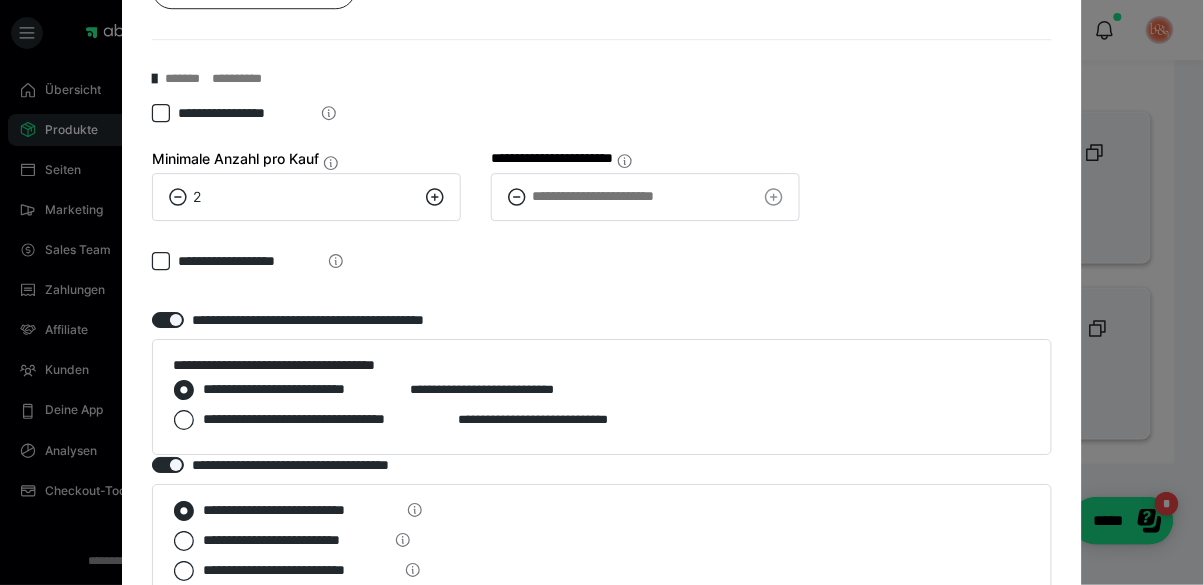 scroll, scrollTop: 1510, scrollLeft: 0, axis: vertical 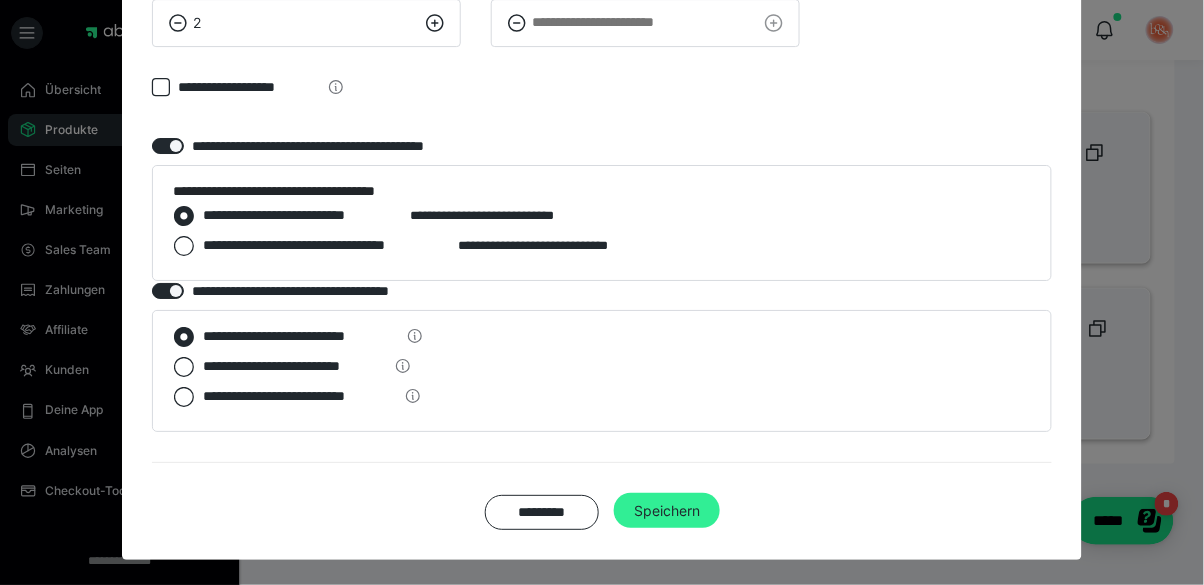 click on "Speichern" at bounding box center (667, 511) 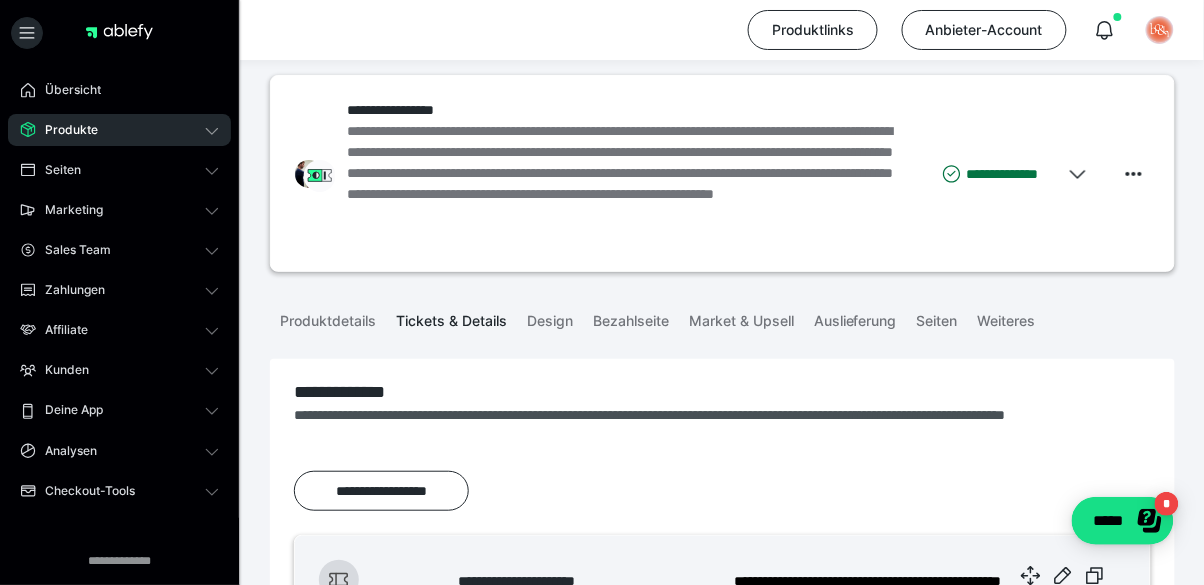scroll, scrollTop: 0, scrollLeft: 0, axis: both 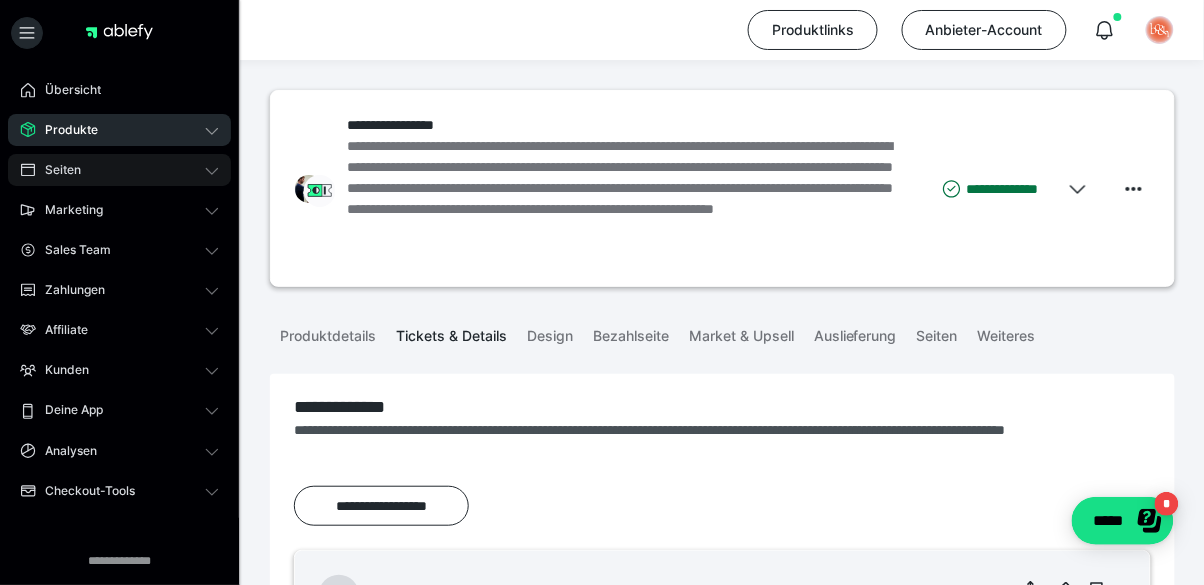 click 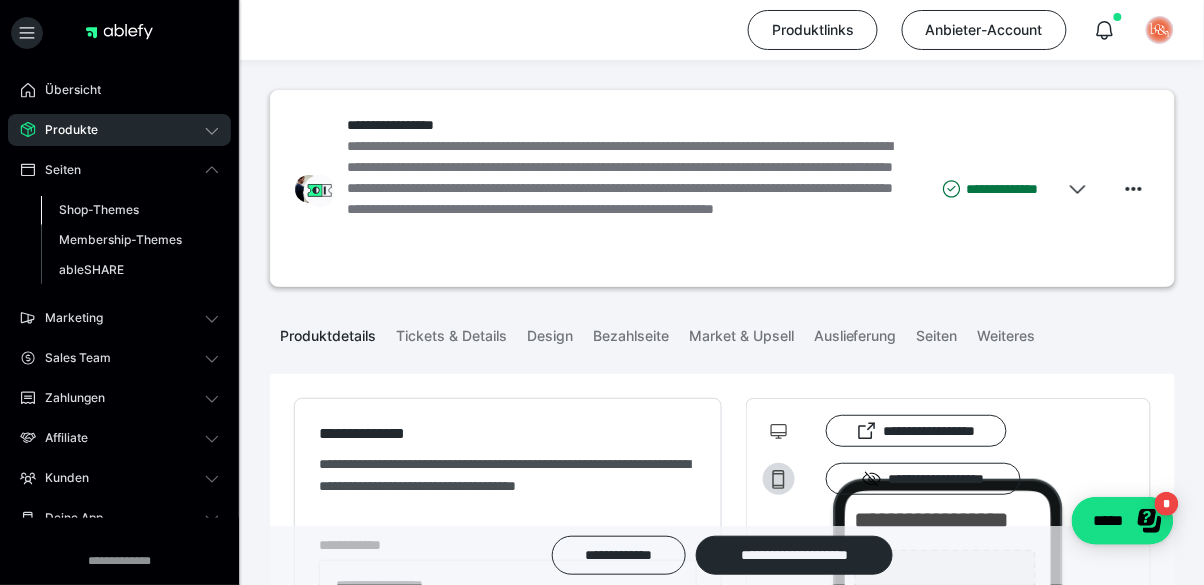 type on "**********" 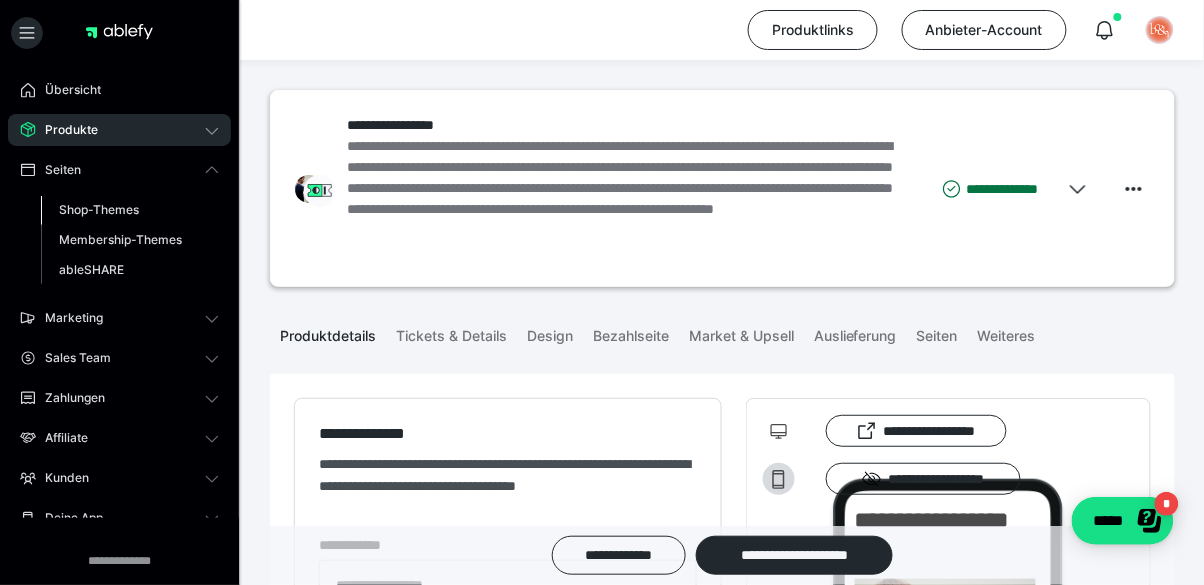 click on "Shop-Themes" at bounding box center [99, 209] 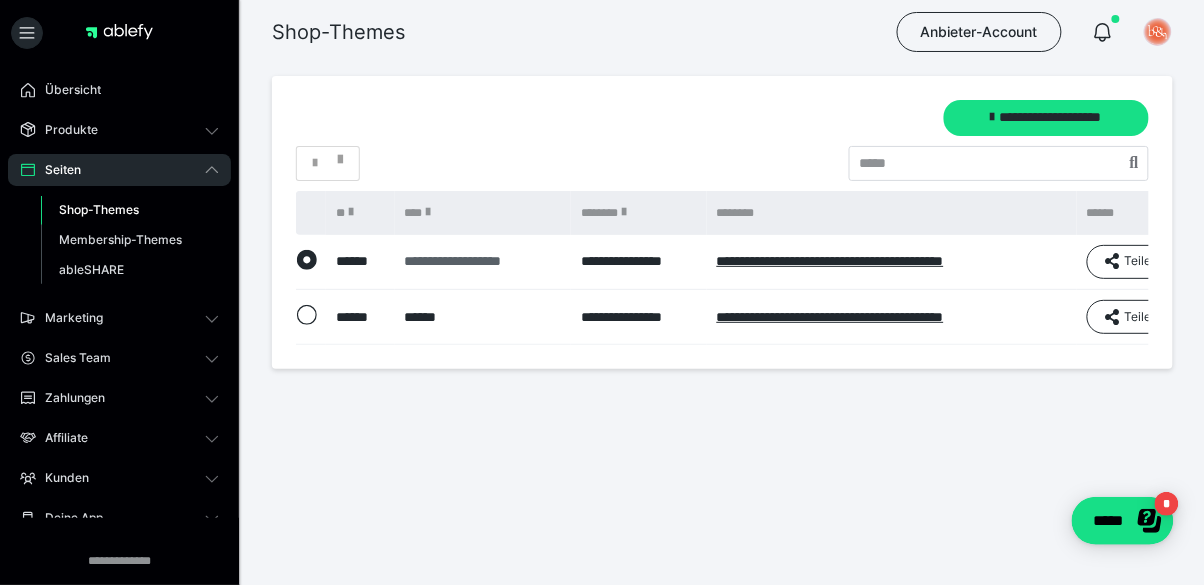 click on "**********" at bounding box center [483, 261] 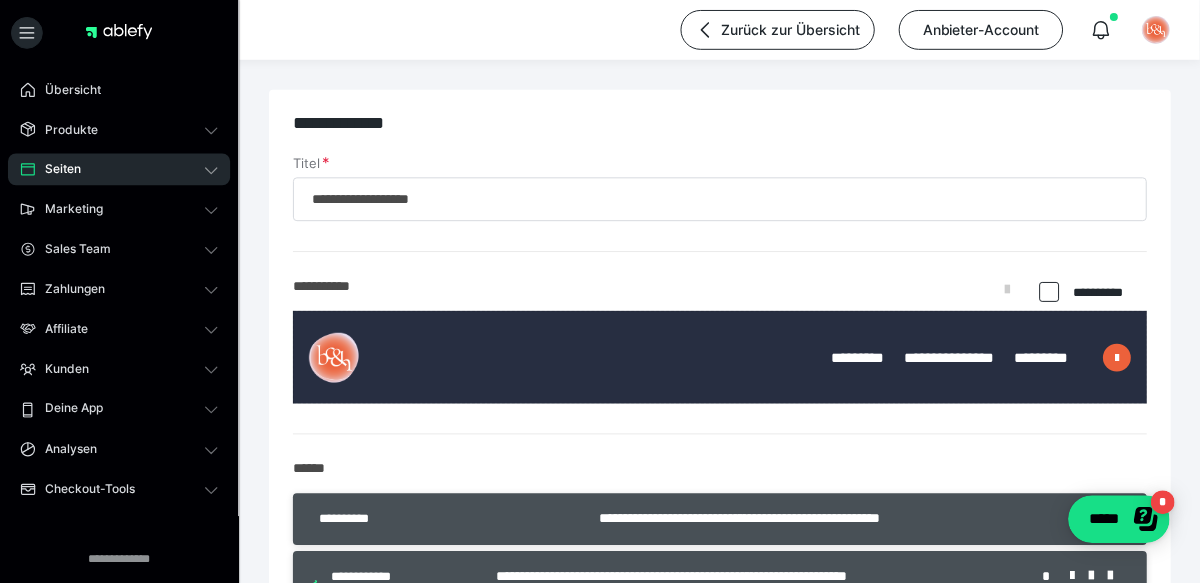 type on "**********" 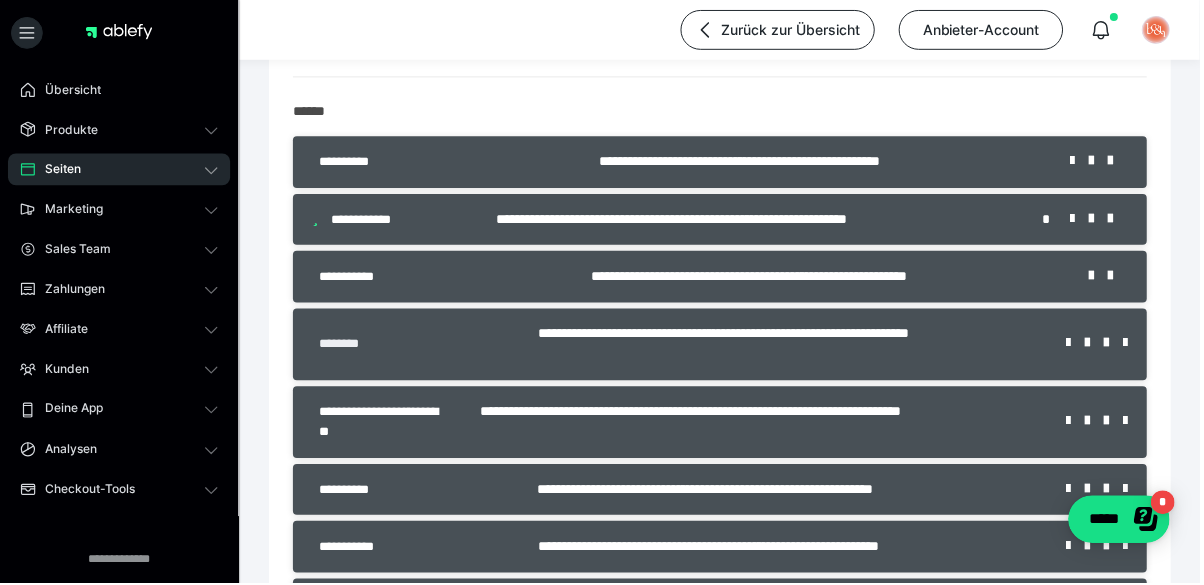 scroll, scrollTop: 449, scrollLeft: 0, axis: vertical 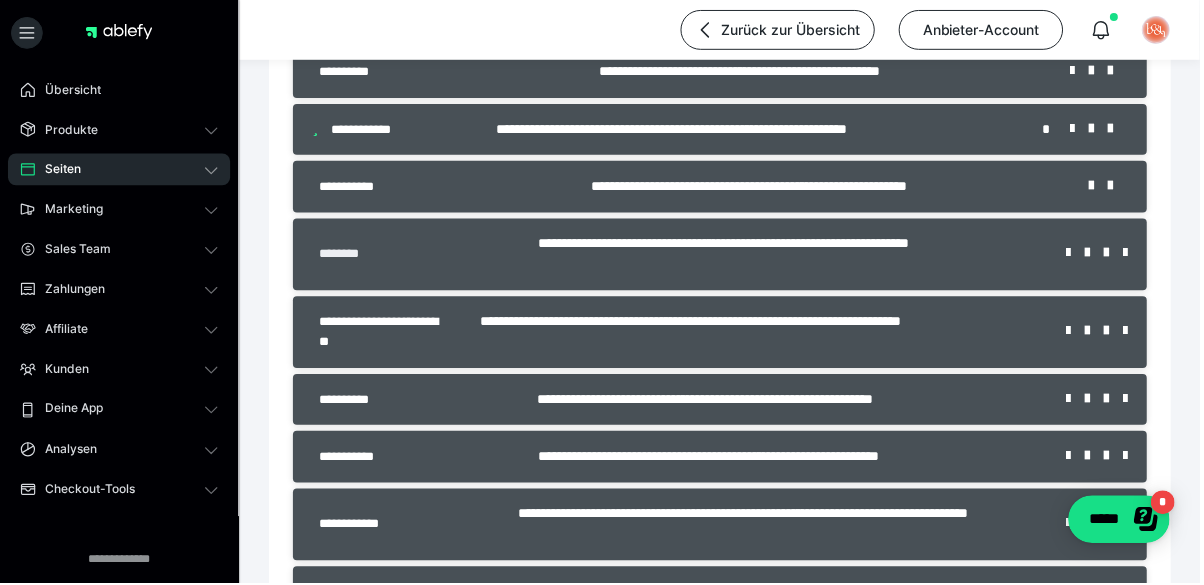 click on "********" at bounding box center (350, 255) 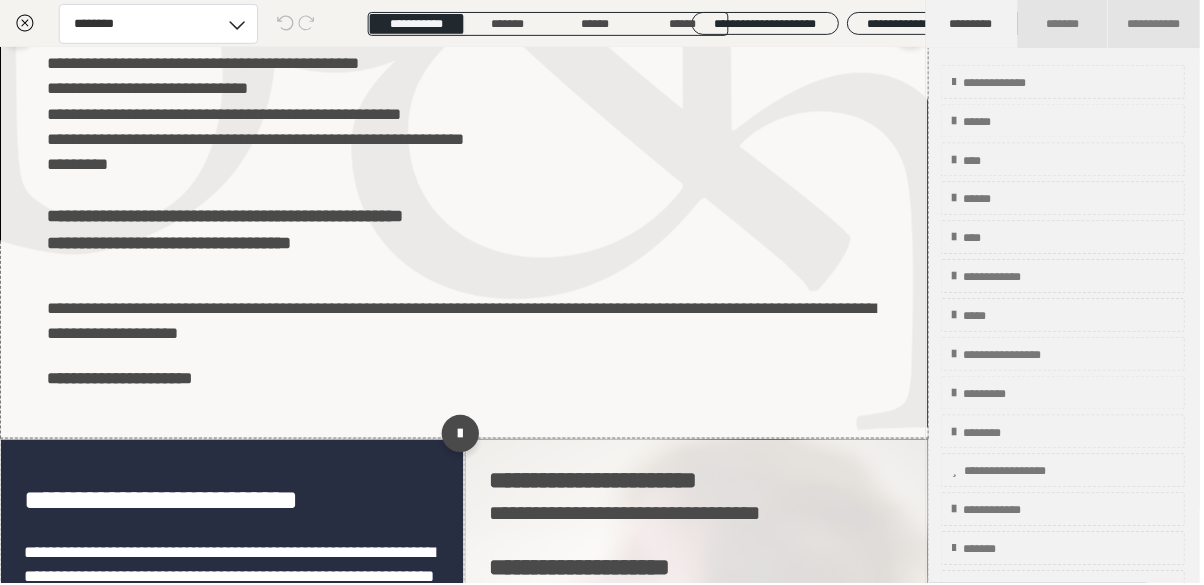 scroll, scrollTop: 1390, scrollLeft: 0, axis: vertical 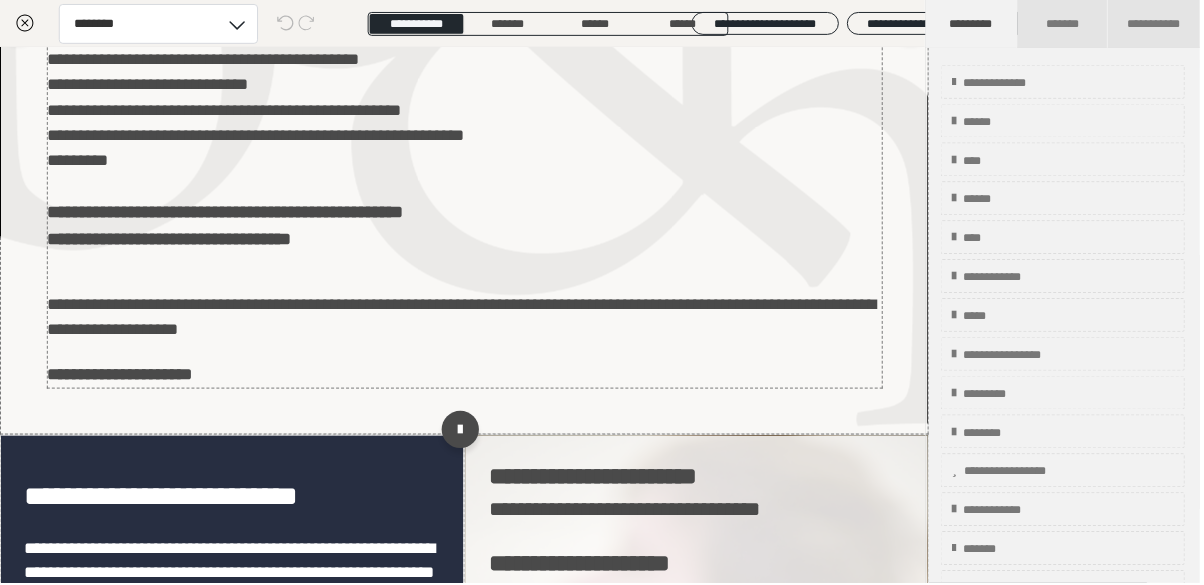 click on "**********" at bounding box center [466, 26] 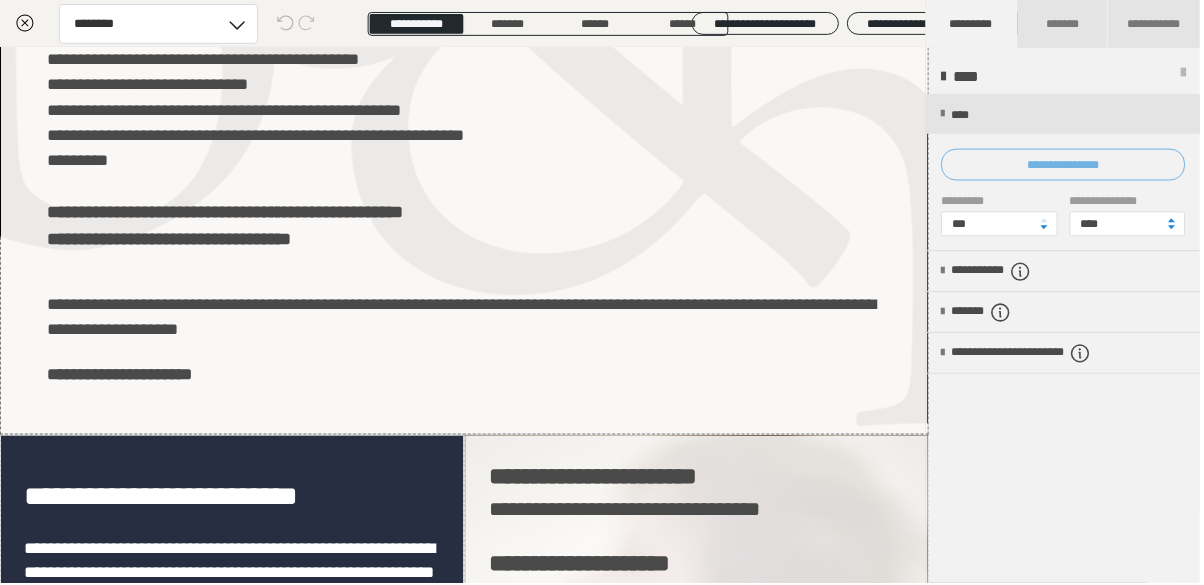 click on "**********" at bounding box center [1066, 165] 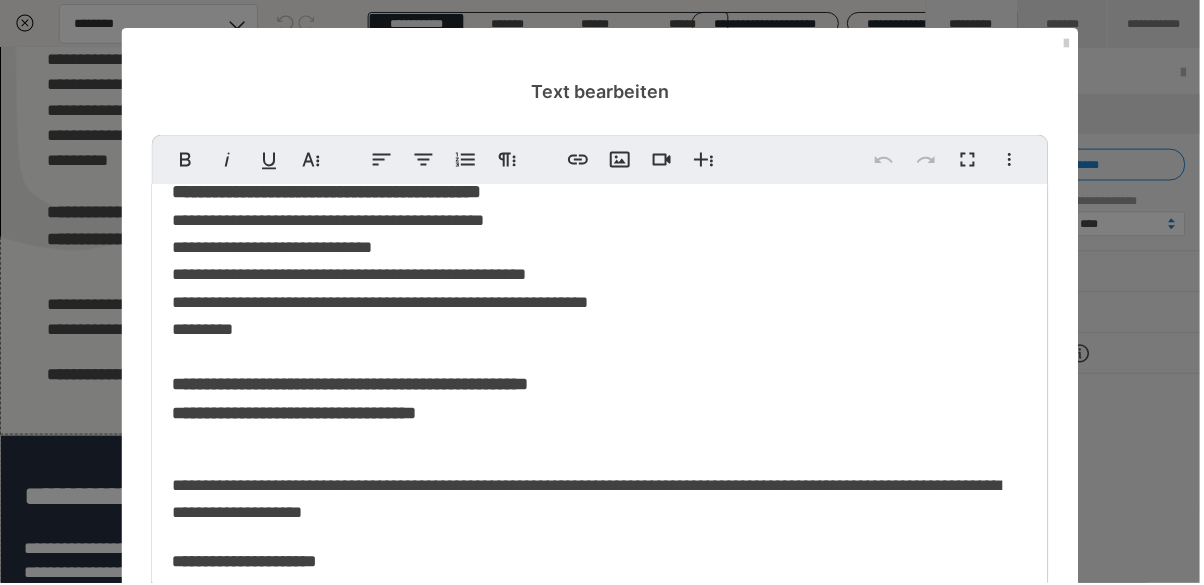 scroll, scrollTop: 421, scrollLeft: 0, axis: vertical 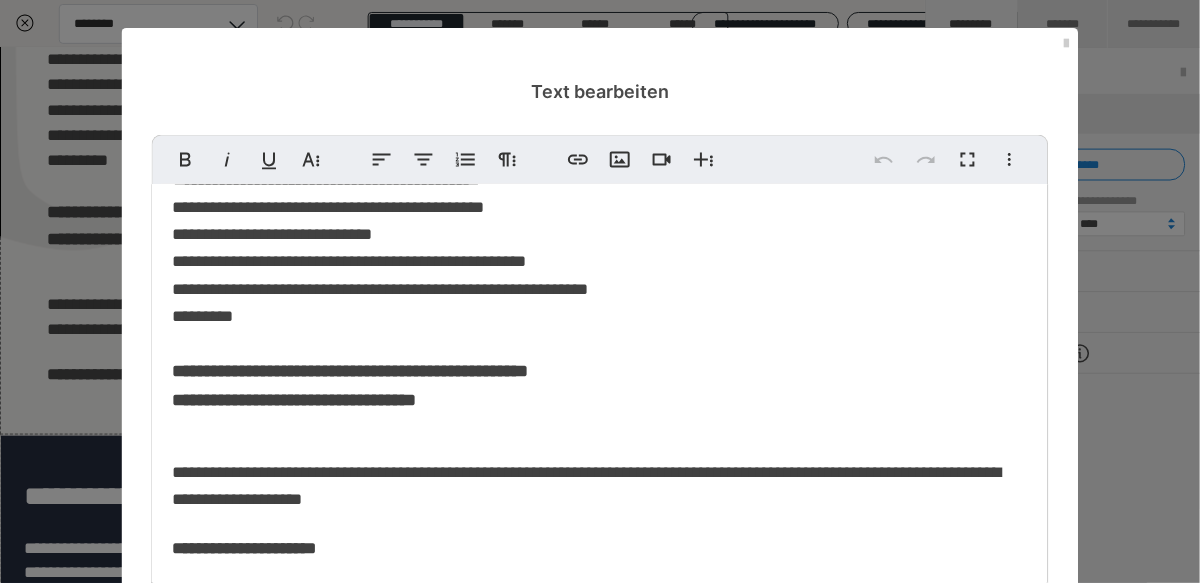 click on "**********" at bounding box center (589, 488) 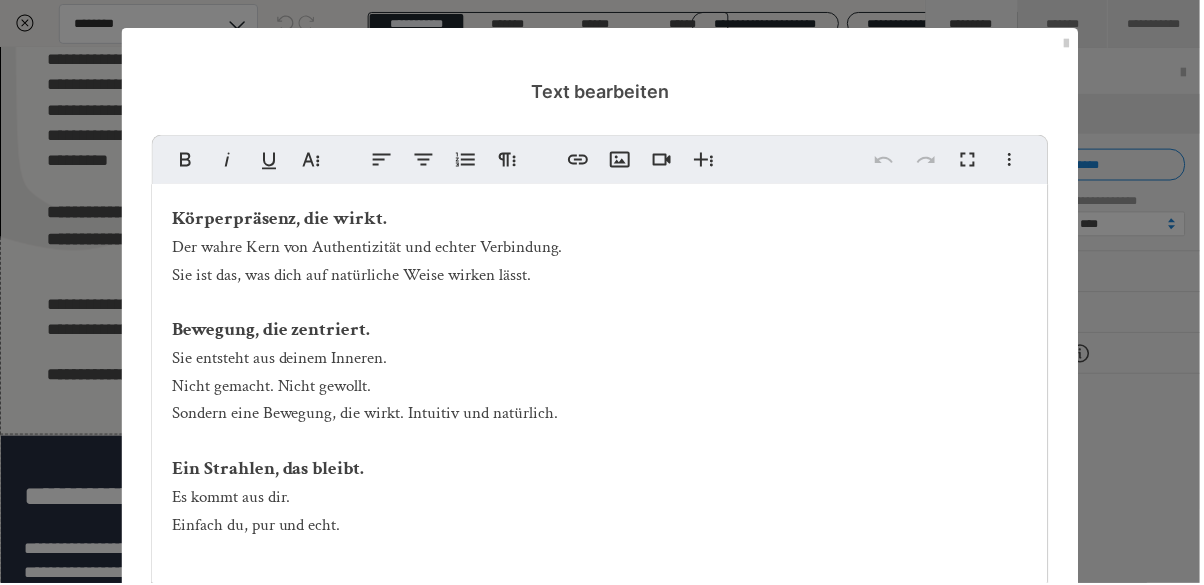 click on "Für Künstler:innen, Coaches, Pädagog:innen, Führungskräfte – und alle, die erfahren möchten, wie kraftvoll und klar ihr Körper wirken kann." at bounding box center (598, 908) 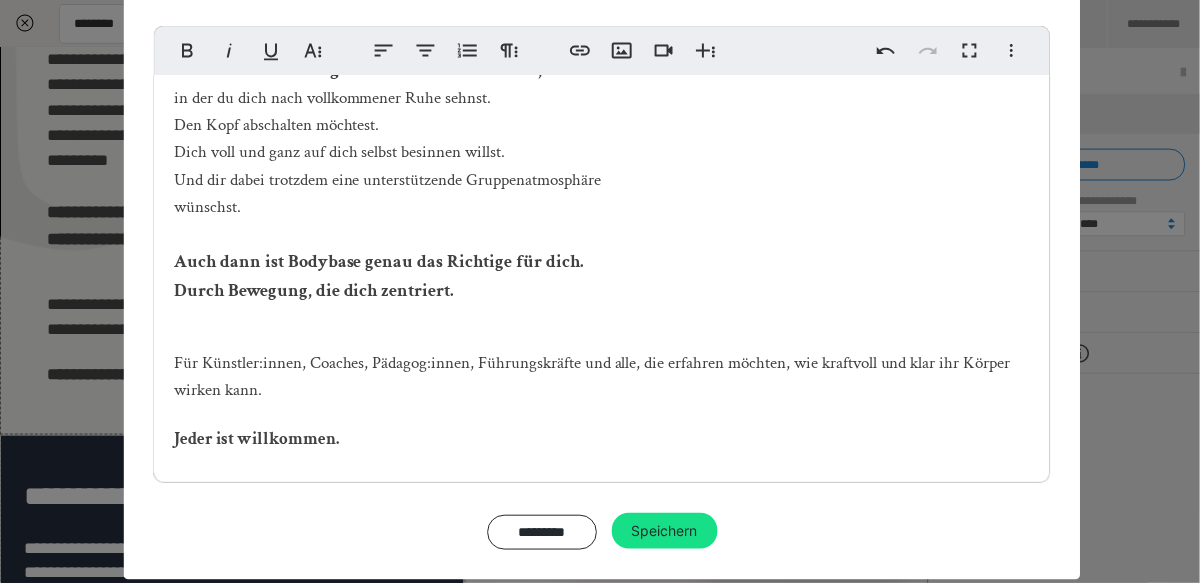 scroll, scrollTop: 130, scrollLeft: 0, axis: vertical 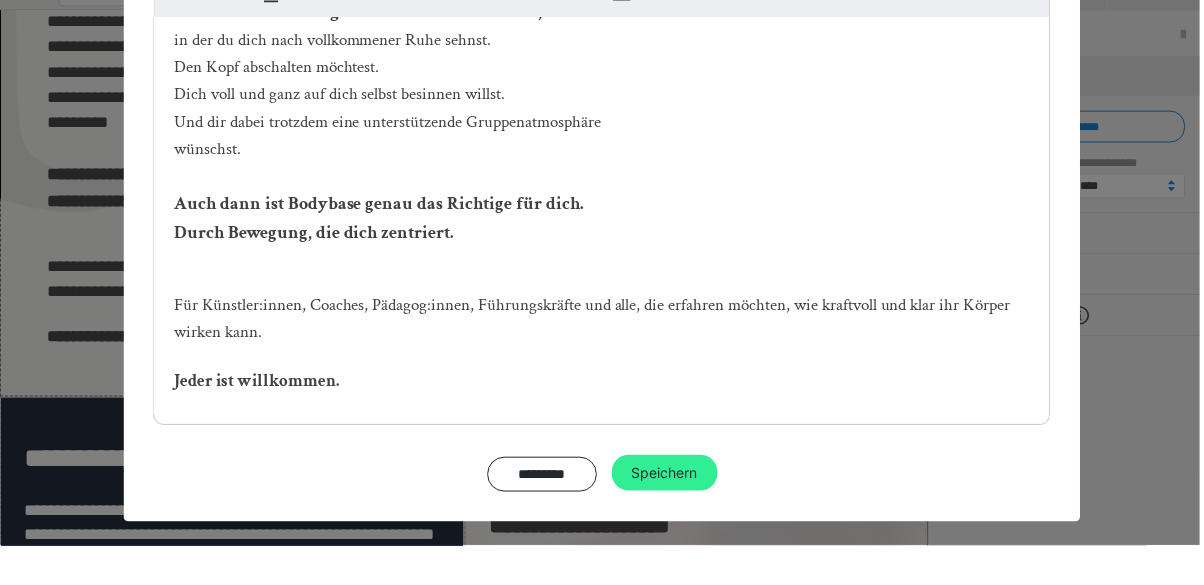 click on "Fett Kursiv Unterstrichen Weitere Textformate Linksbündig ausrichten Zentriert ausrichten Nummerierte Liste Weitere Absatzformate Link einfügen Bild einfügen Video einfügen Weitere Reichhaltige Formate Rückgängig Wiederholen Vollbild Weitere Formate Durchgestrichen Tiefgestellt Hochgestellt Crimson Text ABeeZee Abhaya Libre Abril FatFace Alegreya [PERSON_NAME] Amatic SC Anonymous Pro [PERSON_NAME] Archivo Black Archivo Light Archivo Medium Archivo Arimo Arvo B612 Barlow Bebas Neue Belleza Big Shoulders Stencil Display BioRhyme Blinker Cairo Cardo Catamaran Caveat Caveat Brush Comfortaa Concert One Cormorant Cormorant Garamond Courier Prime Crimson Text Dancing Script Eczar Exo Exo 2 Figtree Fira Sans Fjalla One Forum [PERSON_NAME] Libre Fraunces Grandstander IBM Plex Serif Inconsolata Inder Indie Flower Inter Josefin Sans [PERSON_NAME] Lexend Deca Libre Baskerville Libre Franklin Lilita One Lobster Lobster Two Lora Merienda [PERSON_NAME] Black Montserrat Extra Bold Montserrat Light 1" at bounding box center [604, 268] 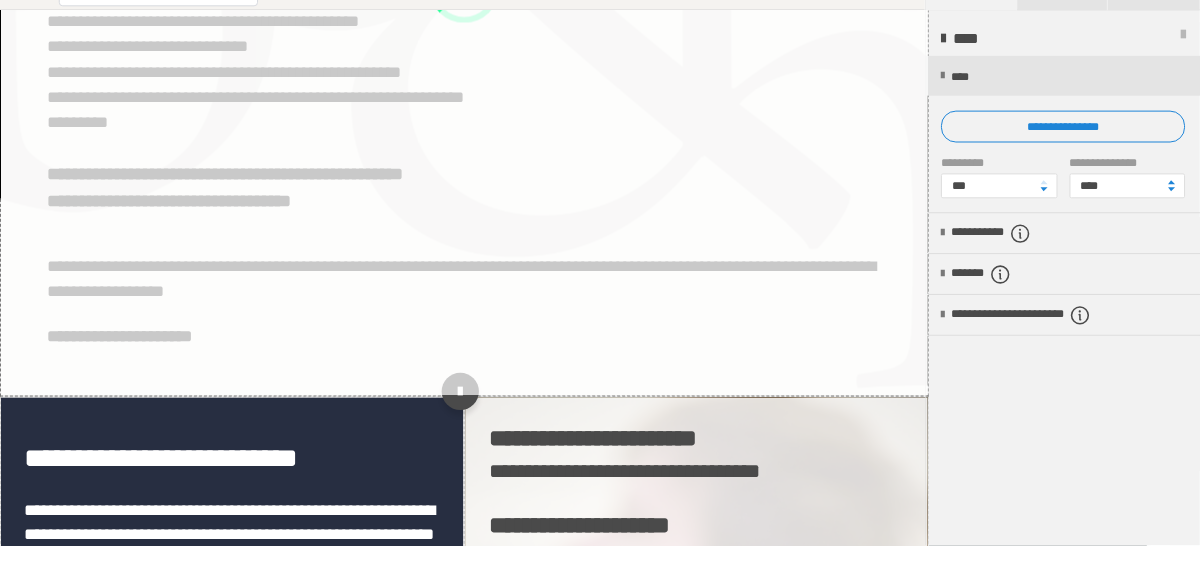 scroll, scrollTop: 449, scrollLeft: 0, axis: vertical 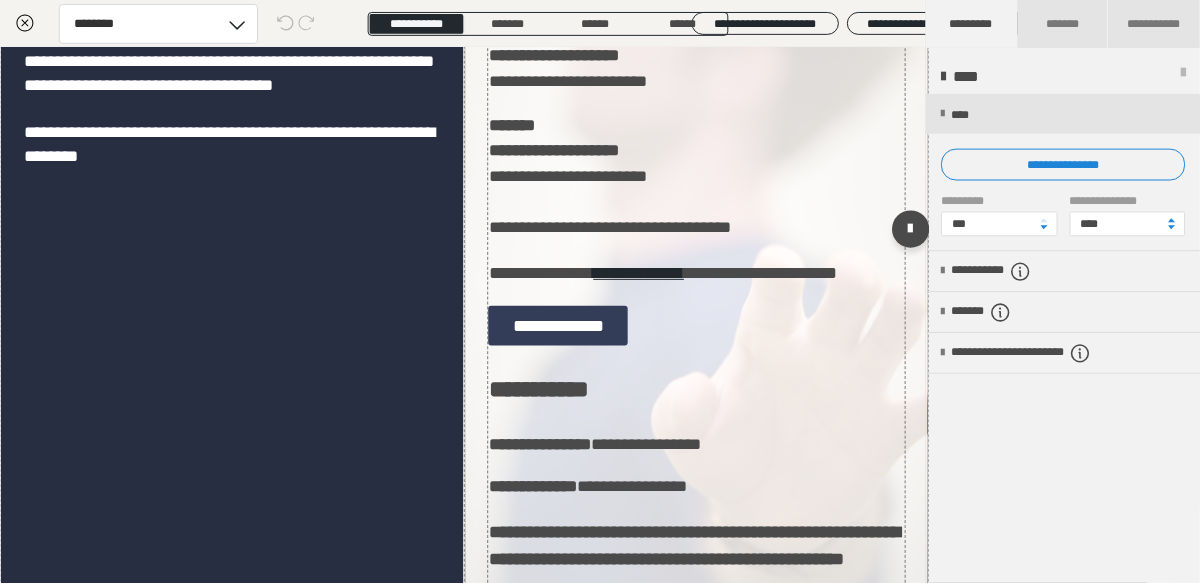 click on "**********" at bounding box center [560, 327] 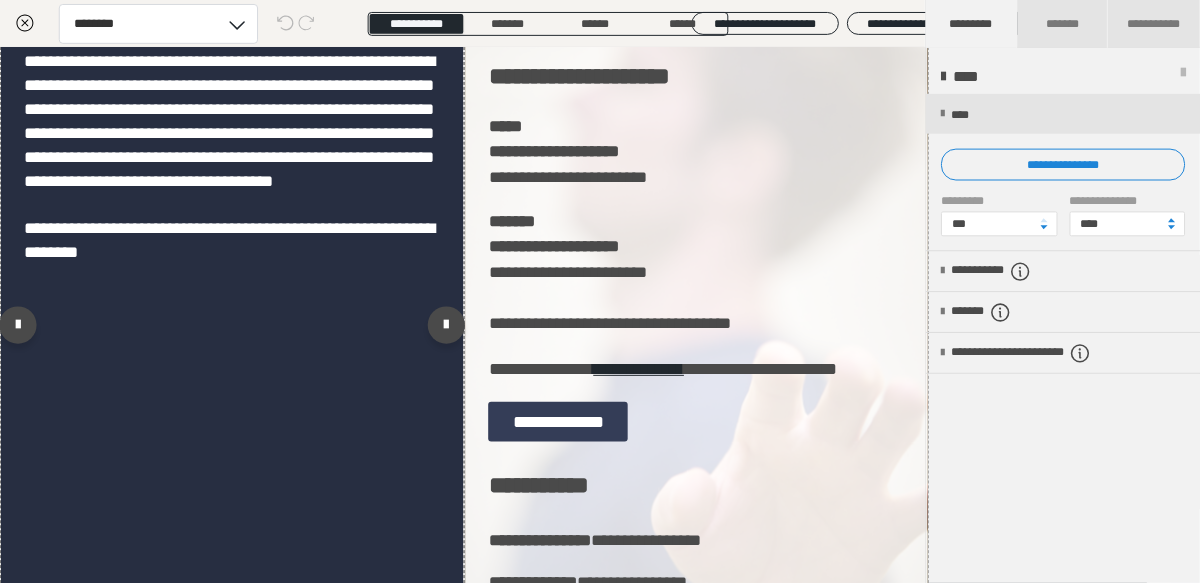 scroll, scrollTop: 1853, scrollLeft: 0, axis: vertical 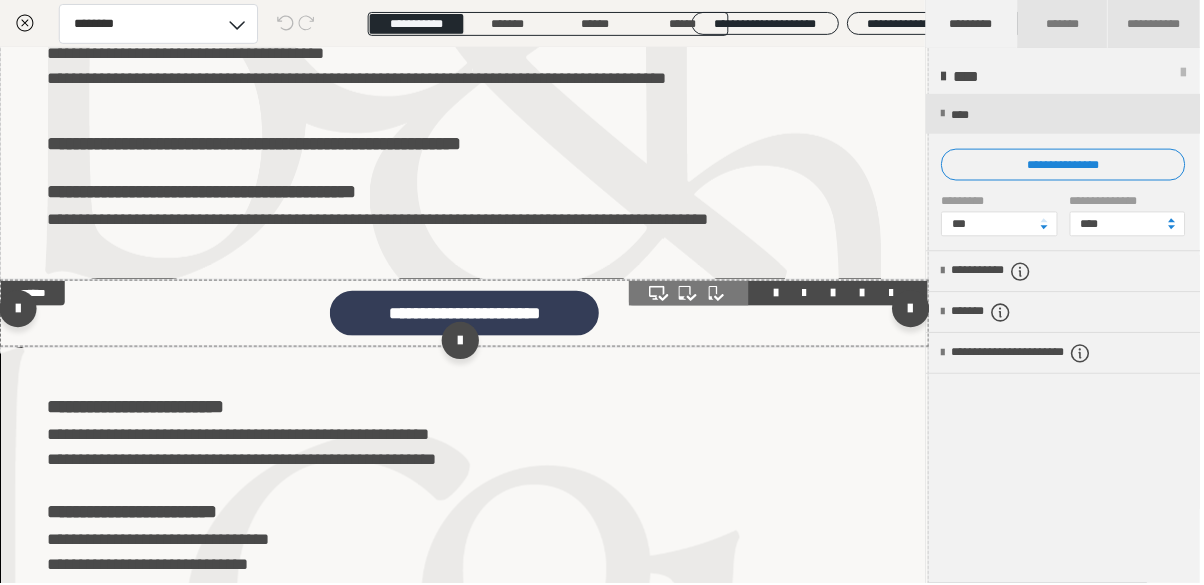 click on "**********" at bounding box center (466, 314) 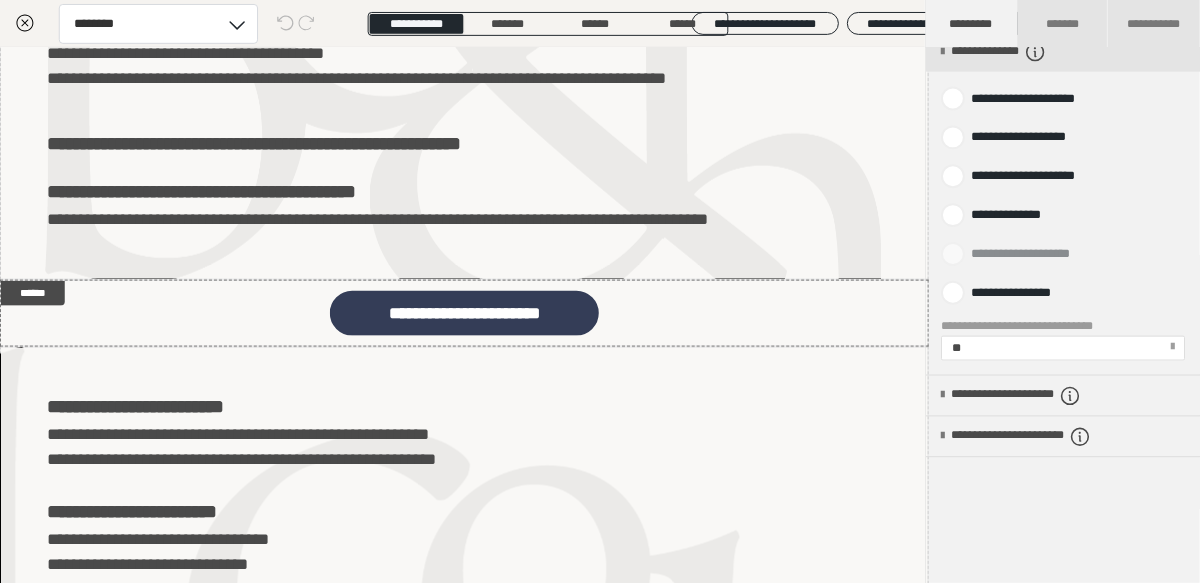 scroll, scrollTop: 898, scrollLeft: 0, axis: vertical 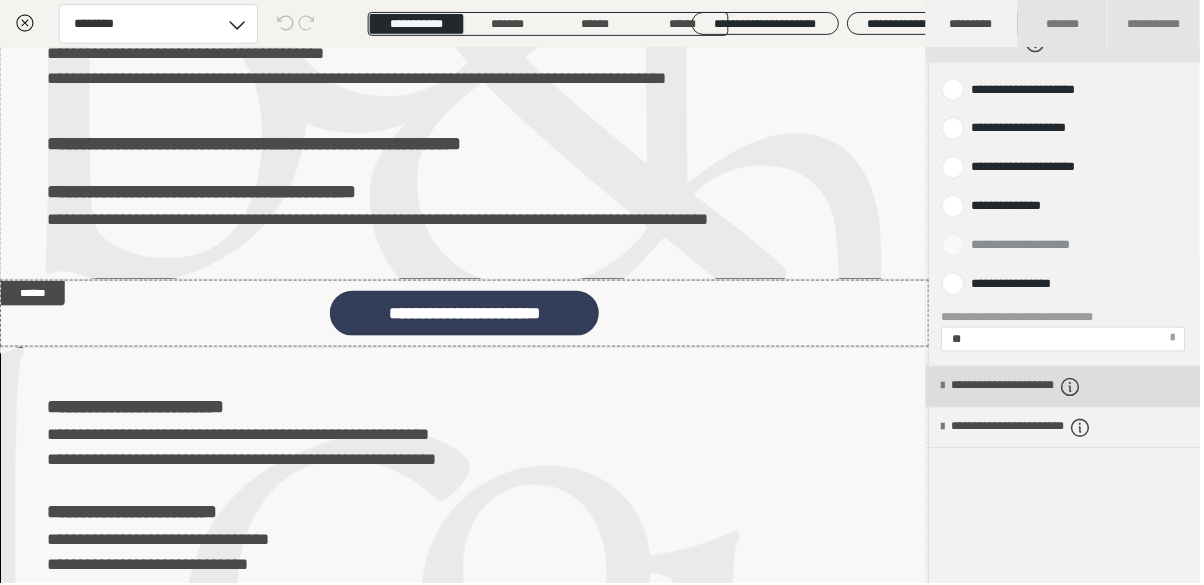 click at bounding box center [945, 388] 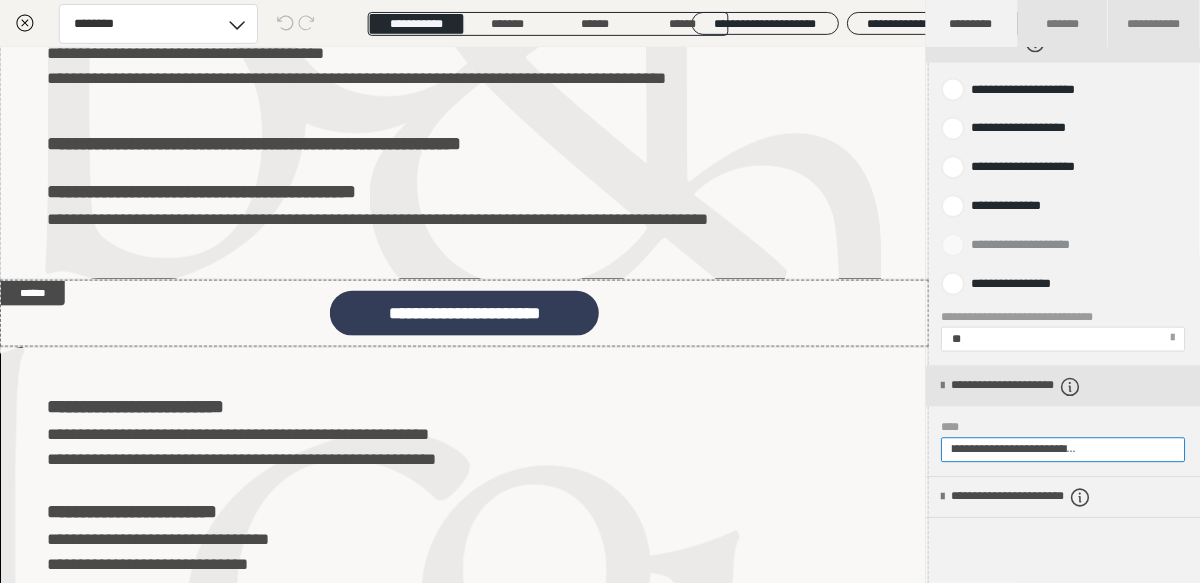 scroll, scrollTop: 0, scrollLeft: 296, axis: horizontal 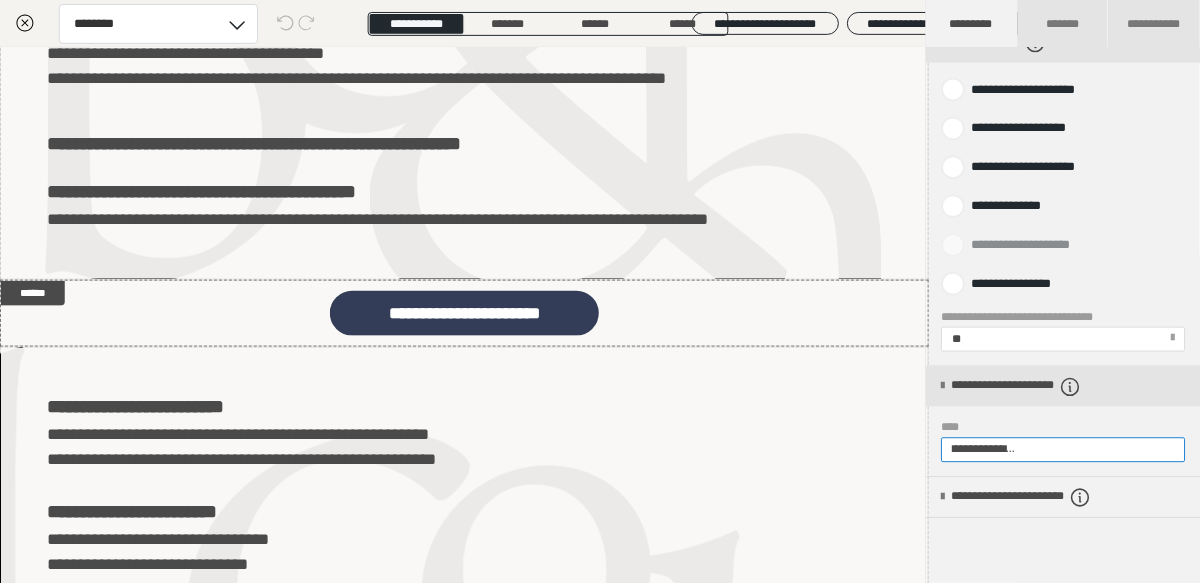 drag, startPoint x: 960, startPoint y: 449, endPoint x: 1207, endPoint y: 439, distance: 247.20235 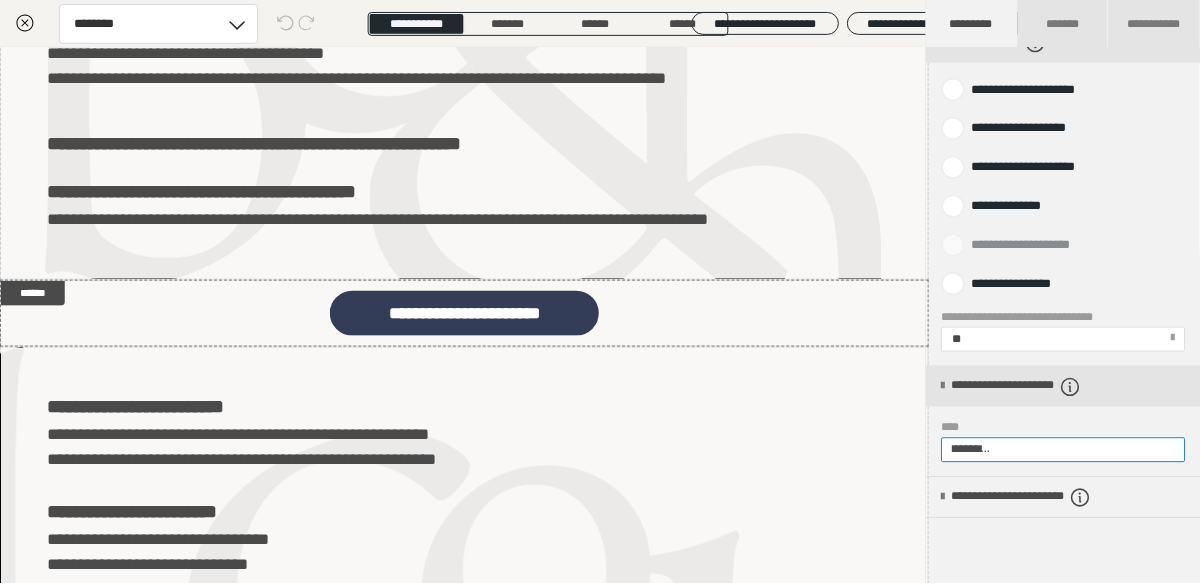 scroll, scrollTop: 0, scrollLeft: 347, axis: horizontal 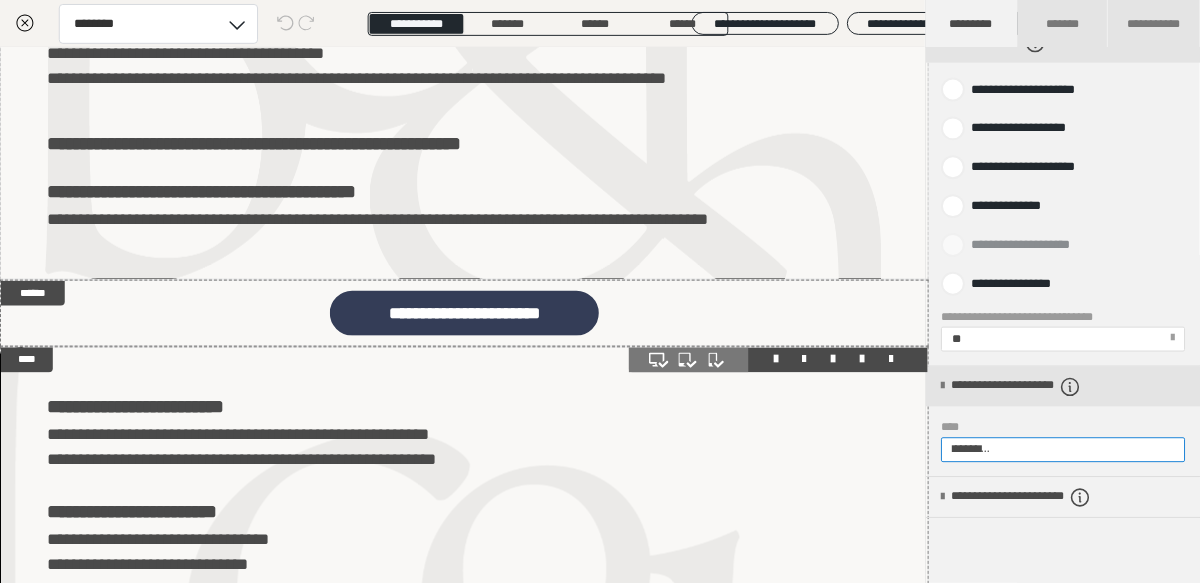 type on "**********" 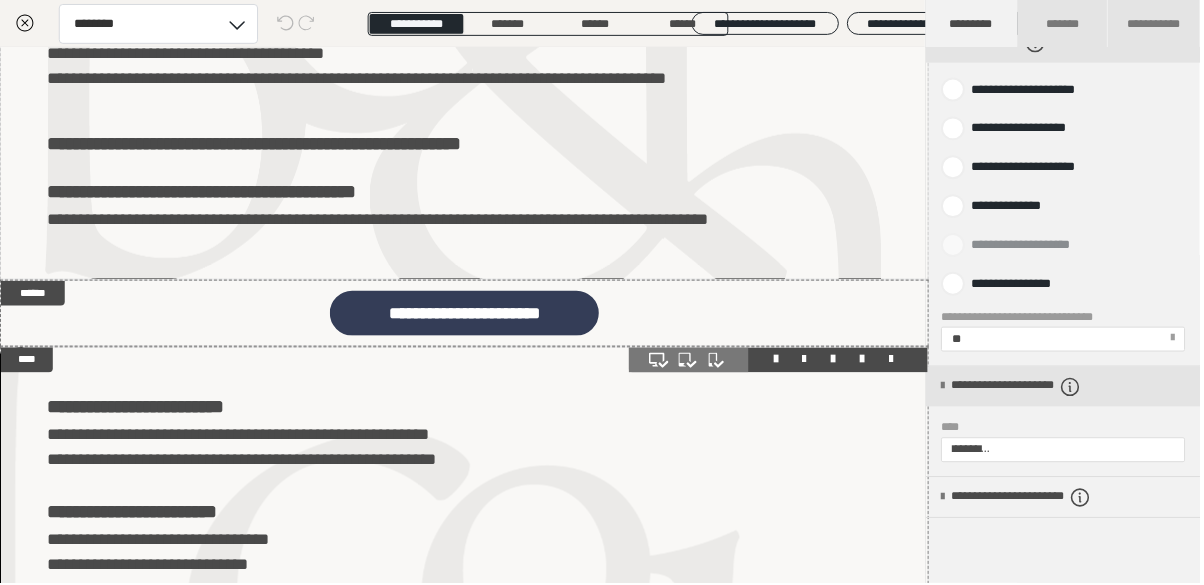 click on "**********" at bounding box center (466, 758) 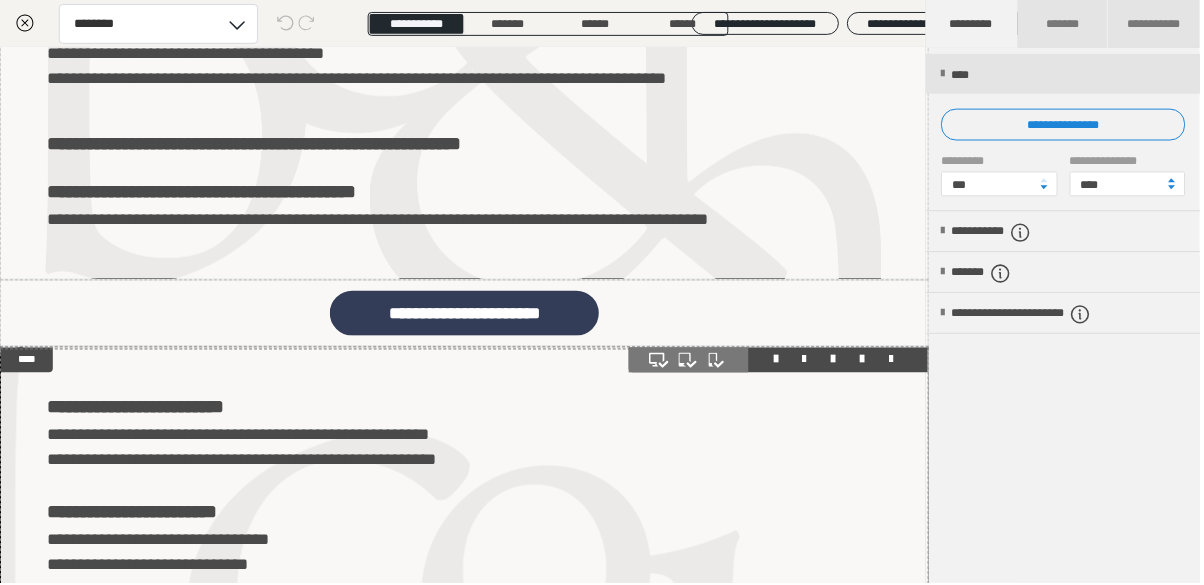 scroll, scrollTop: 0, scrollLeft: 0, axis: both 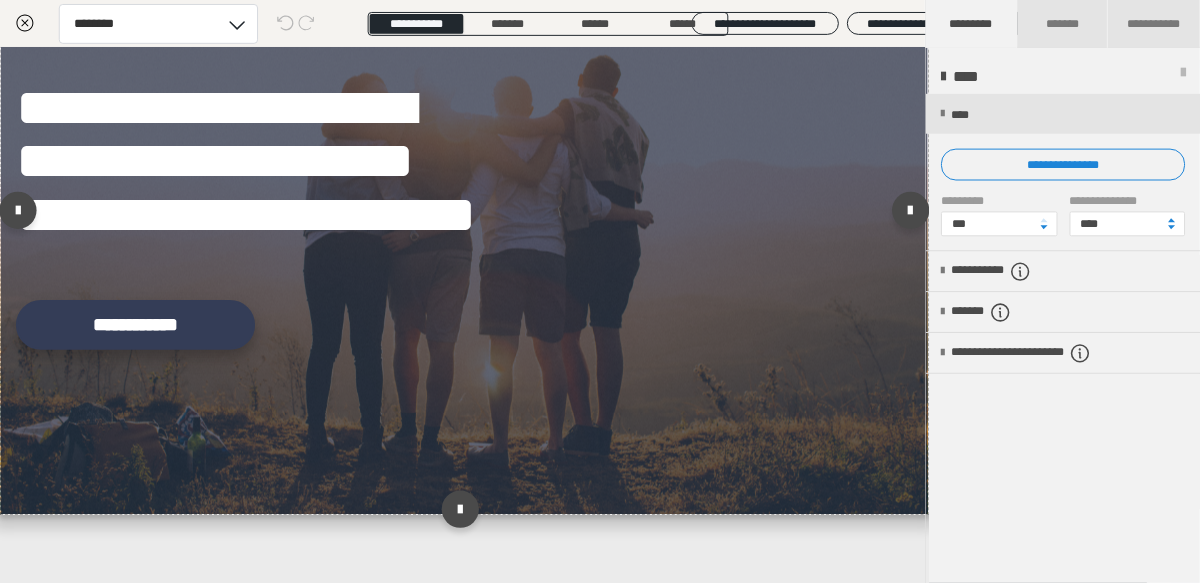 click on "**********" at bounding box center [136, 326] 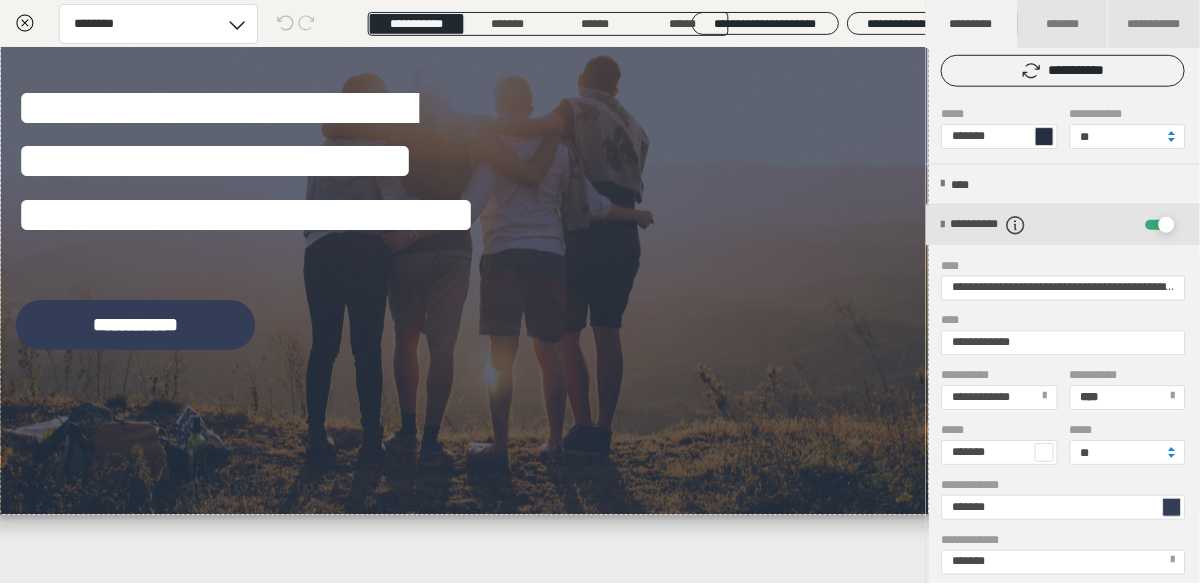 scroll, scrollTop: 192, scrollLeft: 0, axis: vertical 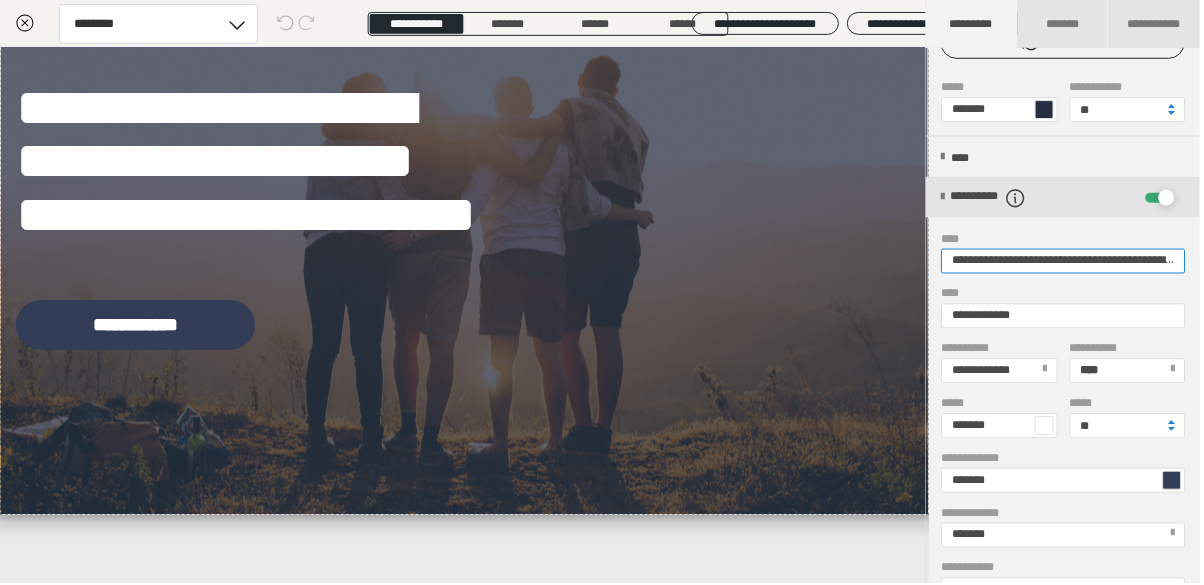 click on "**********" at bounding box center (1066, 261) 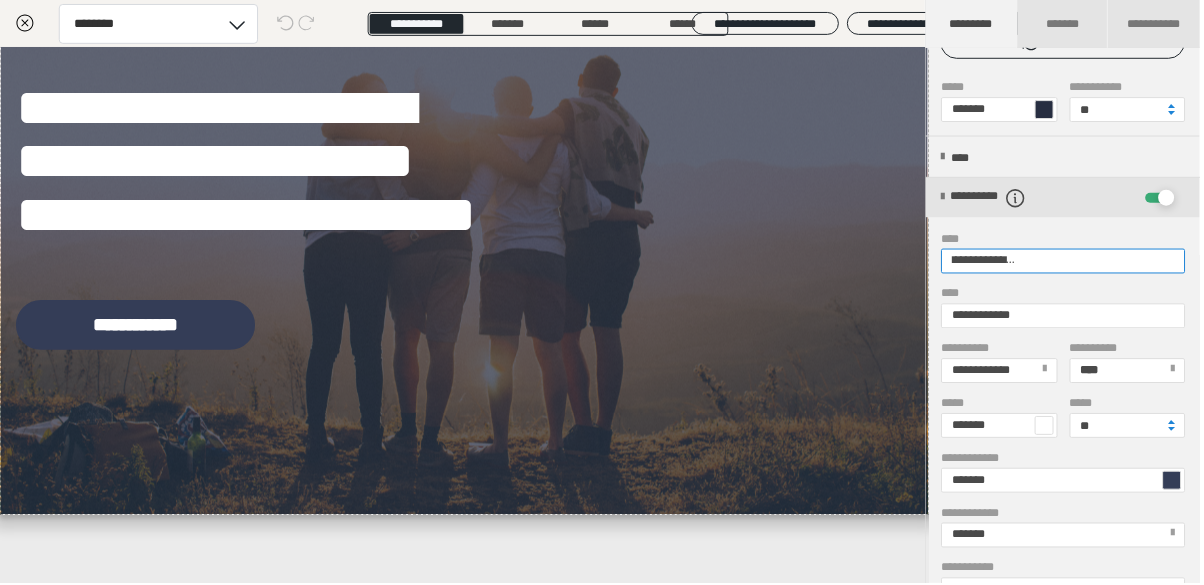 scroll, scrollTop: 0, scrollLeft: 296, axis: horizontal 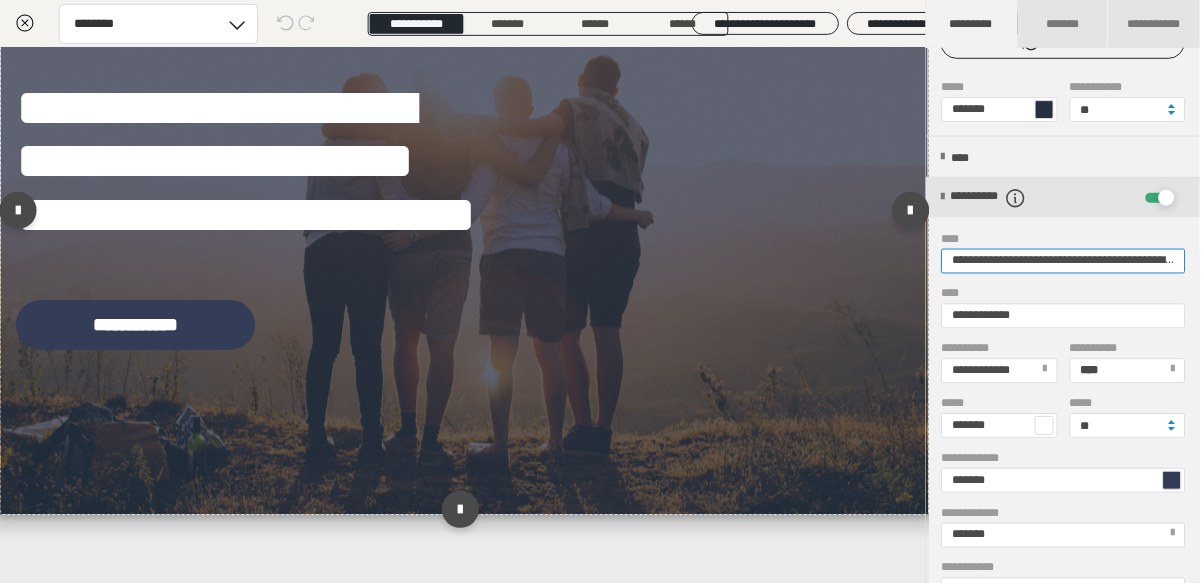 drag, startPoint x: 1186, startPoint y: 258, endPoint x: 913, endPoint y: 263, distance: 273.04578 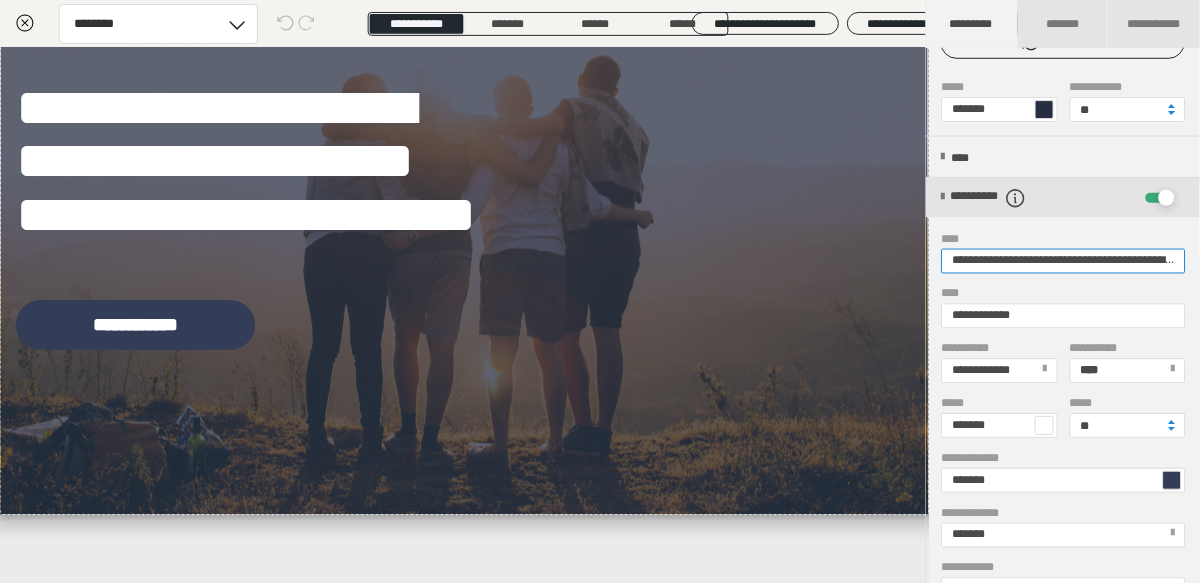 click on "**********" at bounding box center (1066, 261) 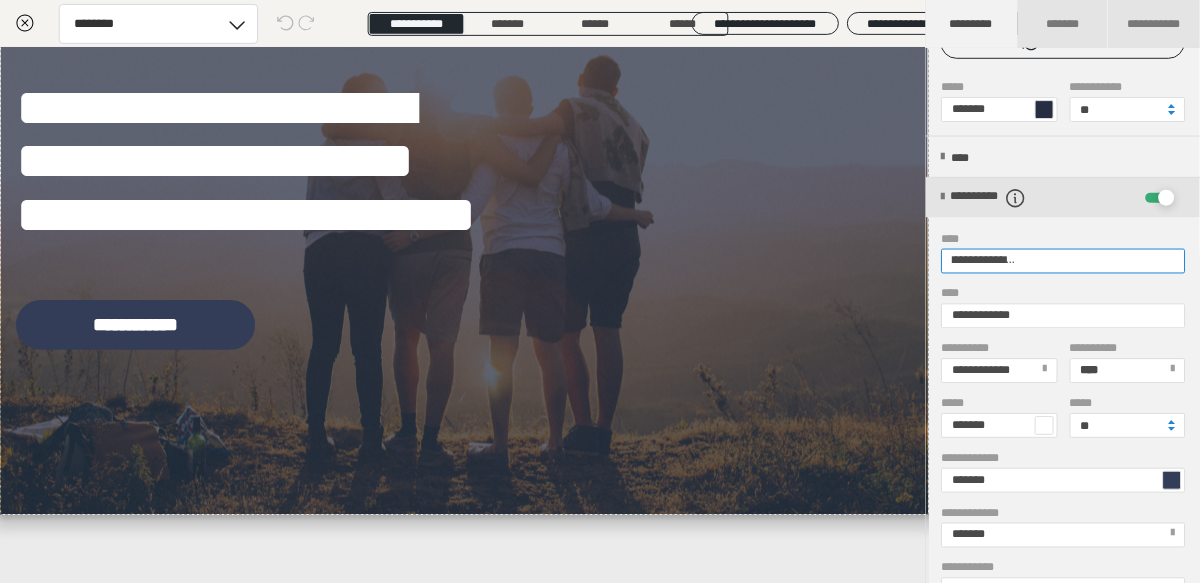 drag, startPoint x: 956, startPoint y: 258, endPoint x: 1207, endPoint y: 263, distance: 251.04979 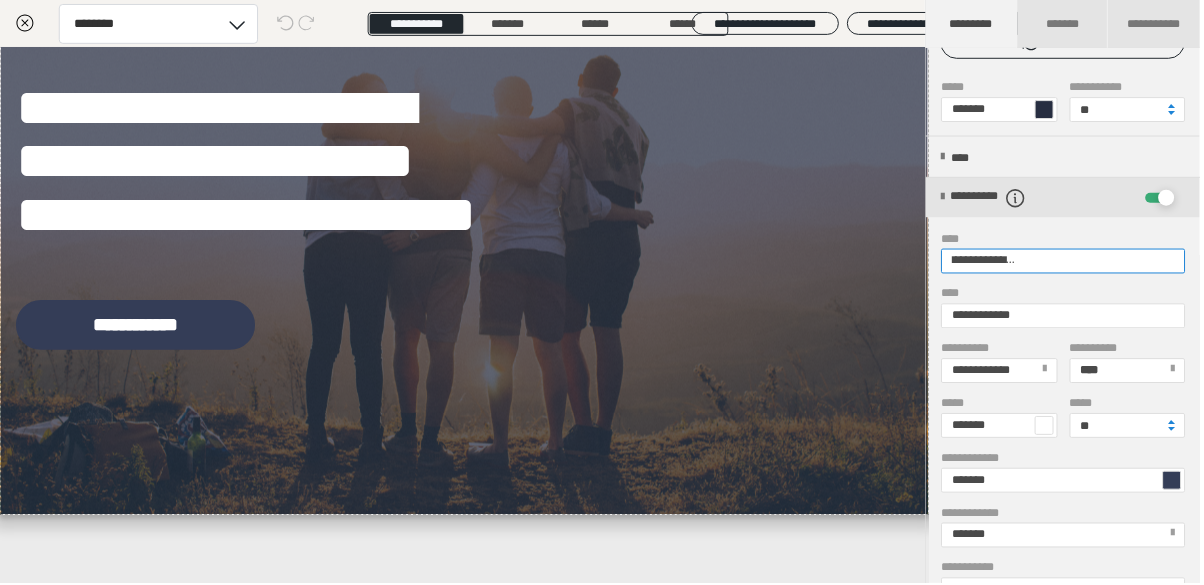 paste on "*****" 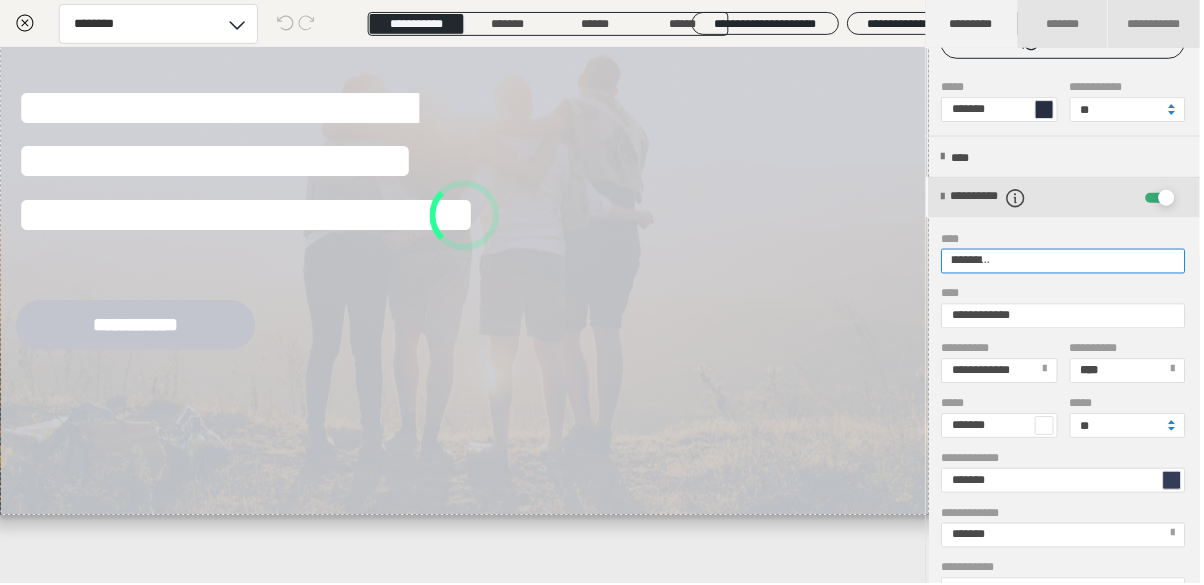 scroll, scrollTop: 0, scrollLeft: 347, axis: horizontal 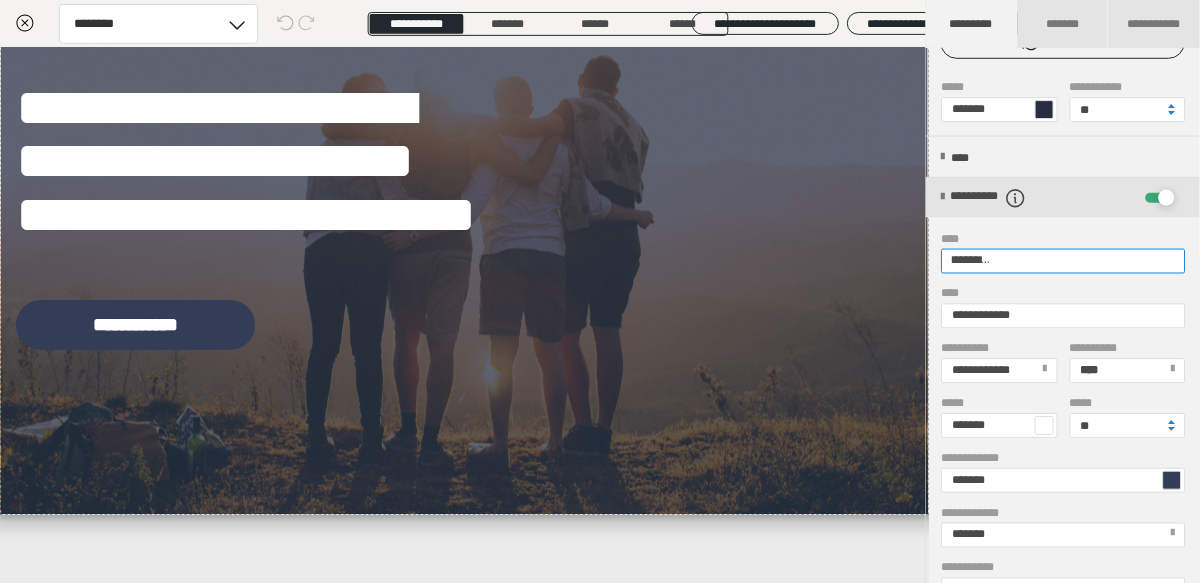 type on "**********" 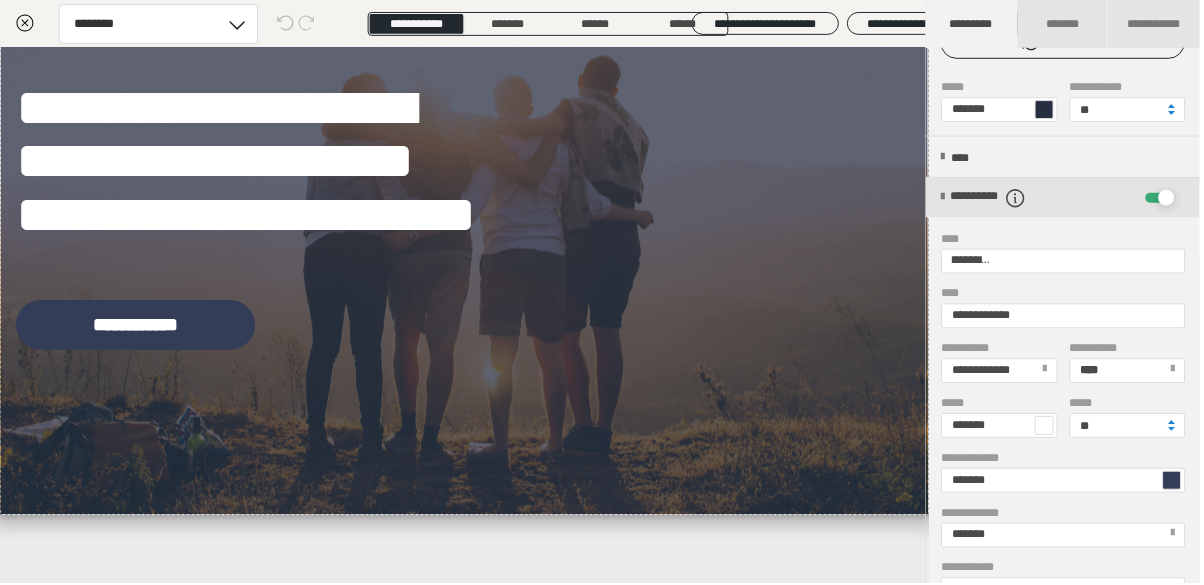 scroll, scrollTop: 0, scrollLeft: 0, axis: both 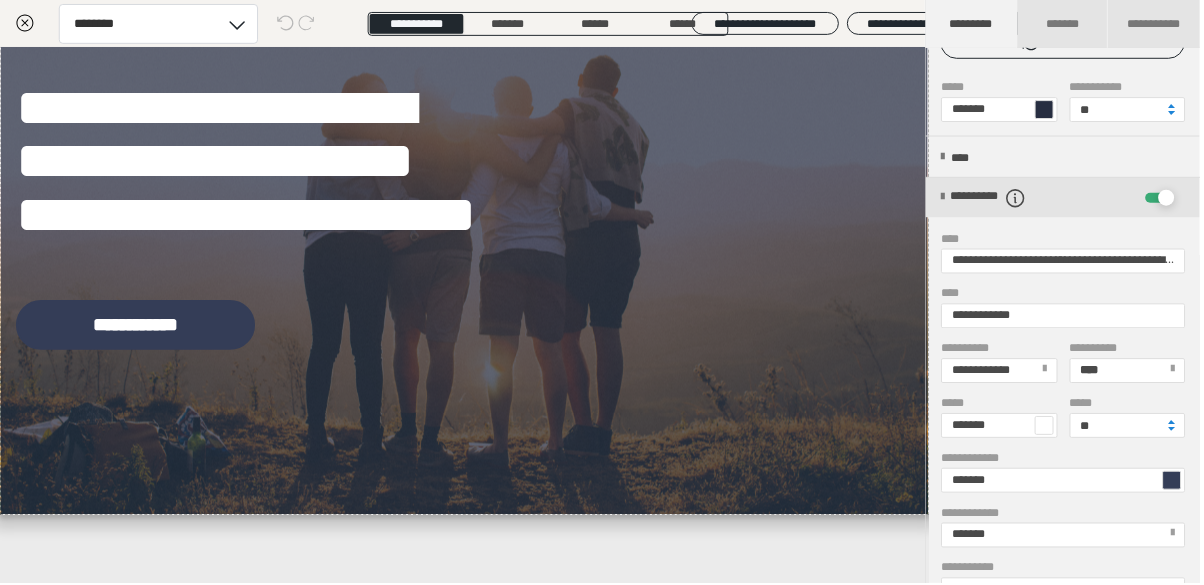 click on "**********" at bounding box center [1066, 453] 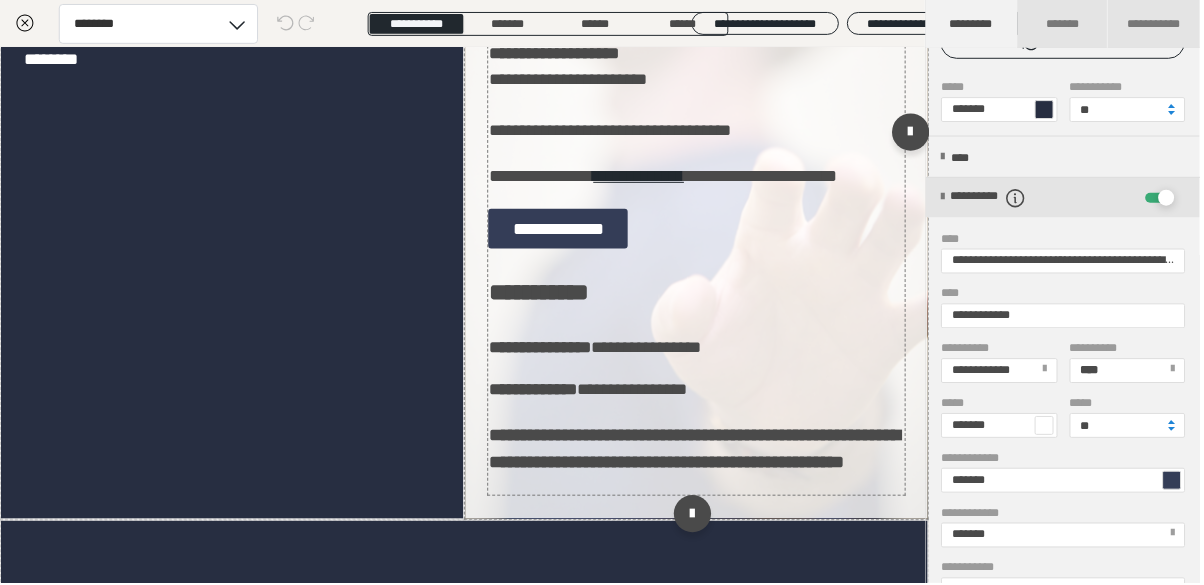 scroll, scrollTop: 2112, scrollLeft: 0, axis: vertical 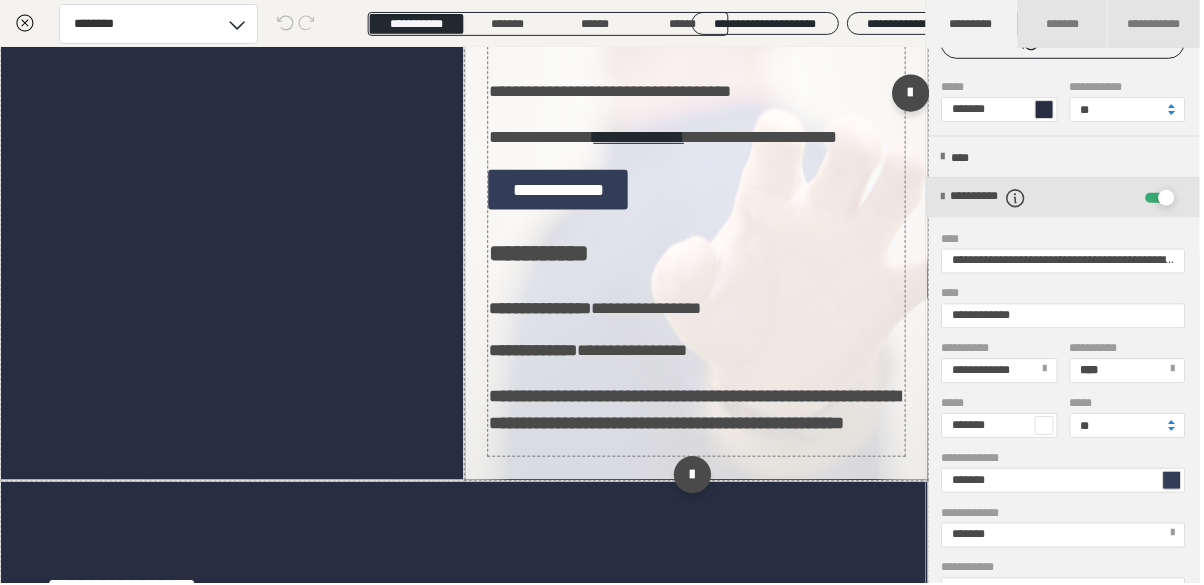 click on "**********" at bounding box center (699, 97) 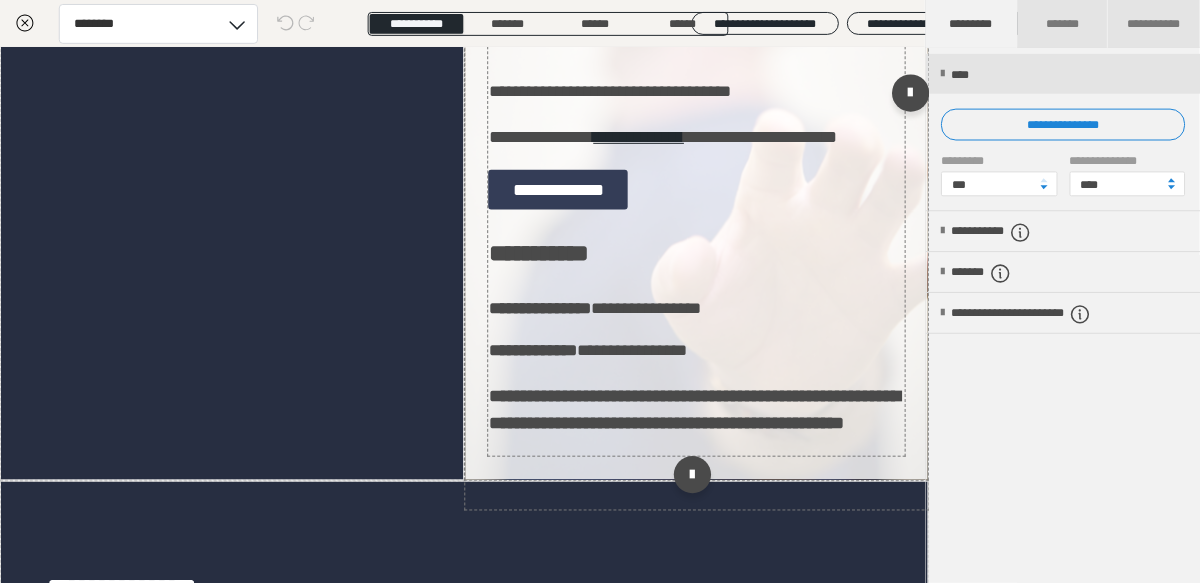 scroll, scrollTop: 0, scrollLeft: 0, axis: both 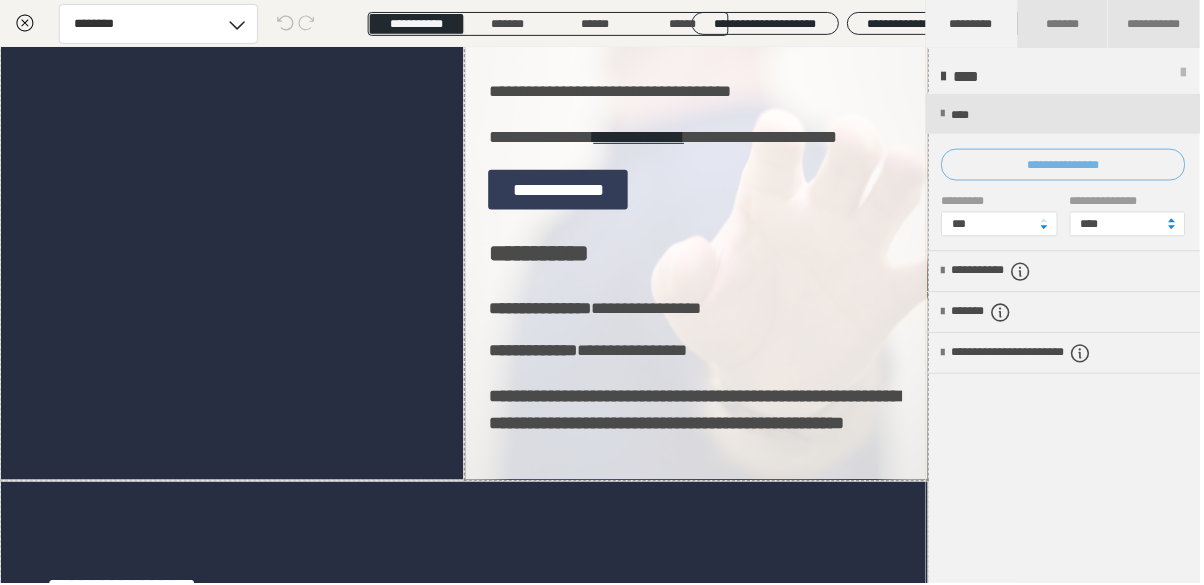 click on "**********" at bounding box center (1066, 165) 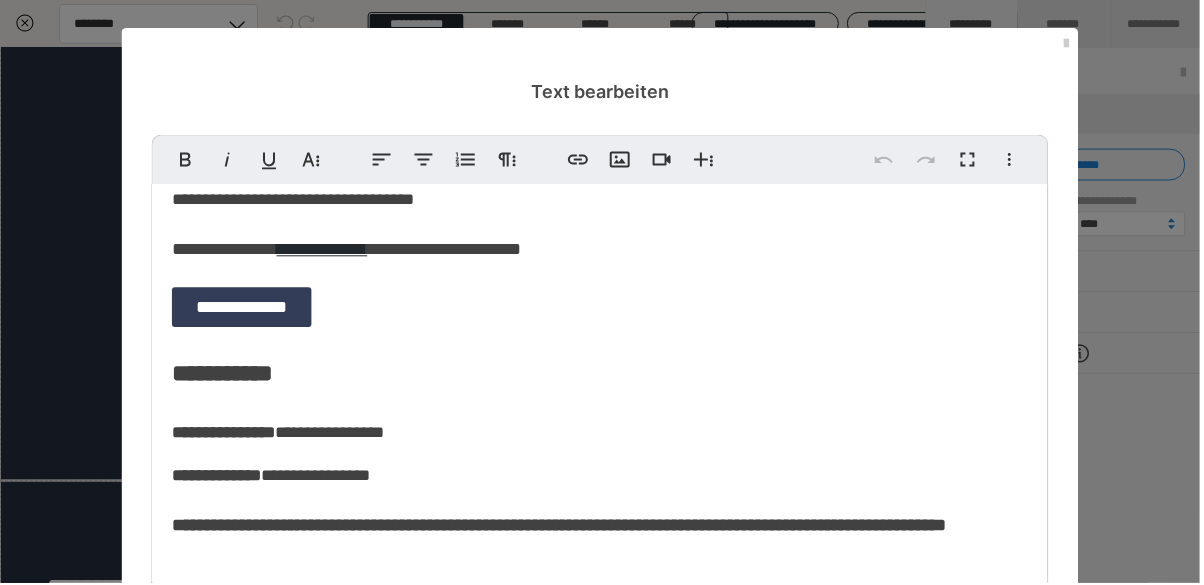 scroll, scrollTop: 416, scrollLeft: 0, axis: vertical 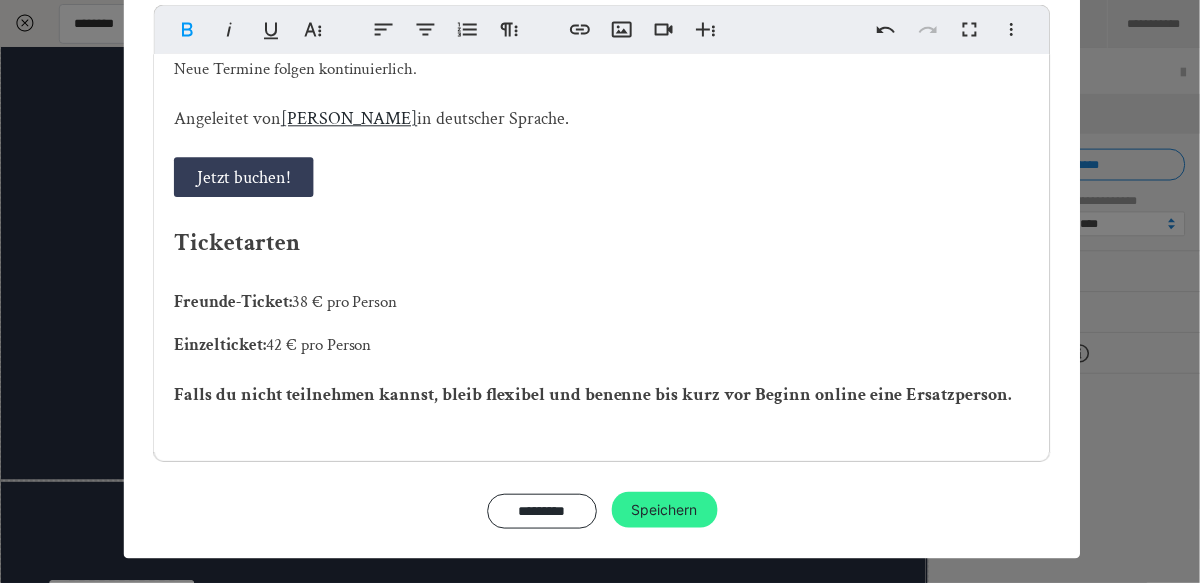 click on "Speichern" at bounding box center (667, 512) 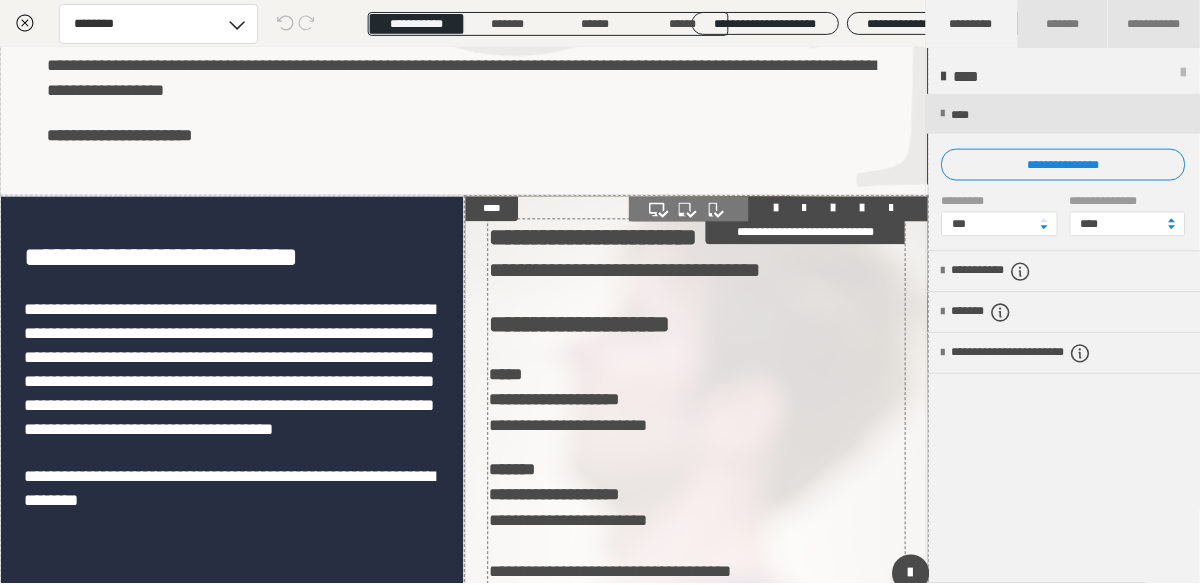 scroll, scrollTop: 1296, scrollLeft: 0, axis: vertical 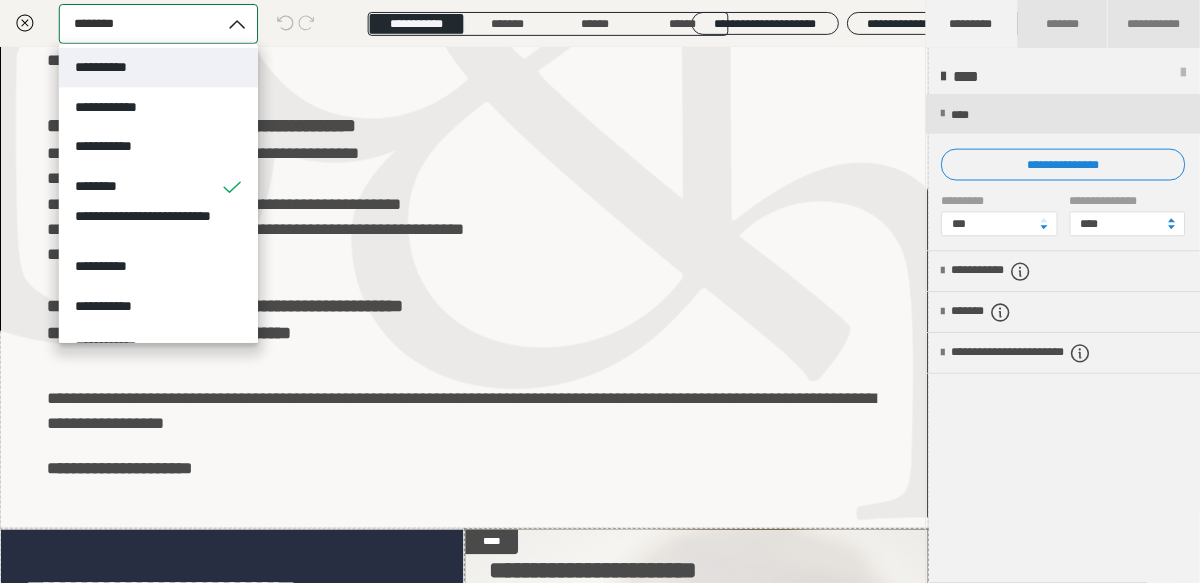 click on "**********" at bounding box center [159, 68] 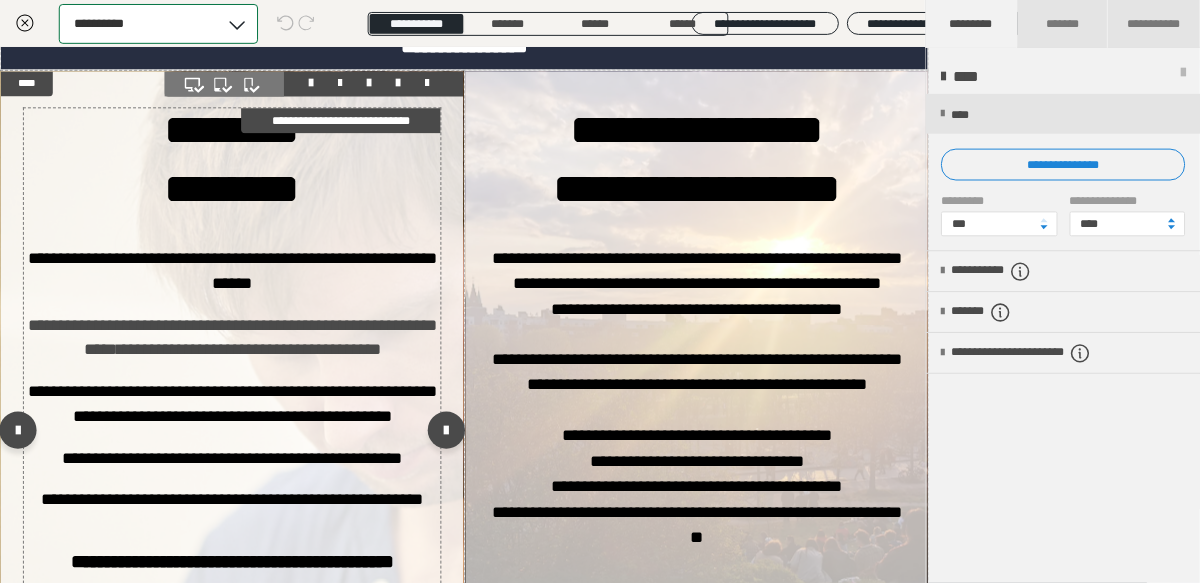 scroll, scrollTop: 361, scrollLeft: 0, axis: vertical 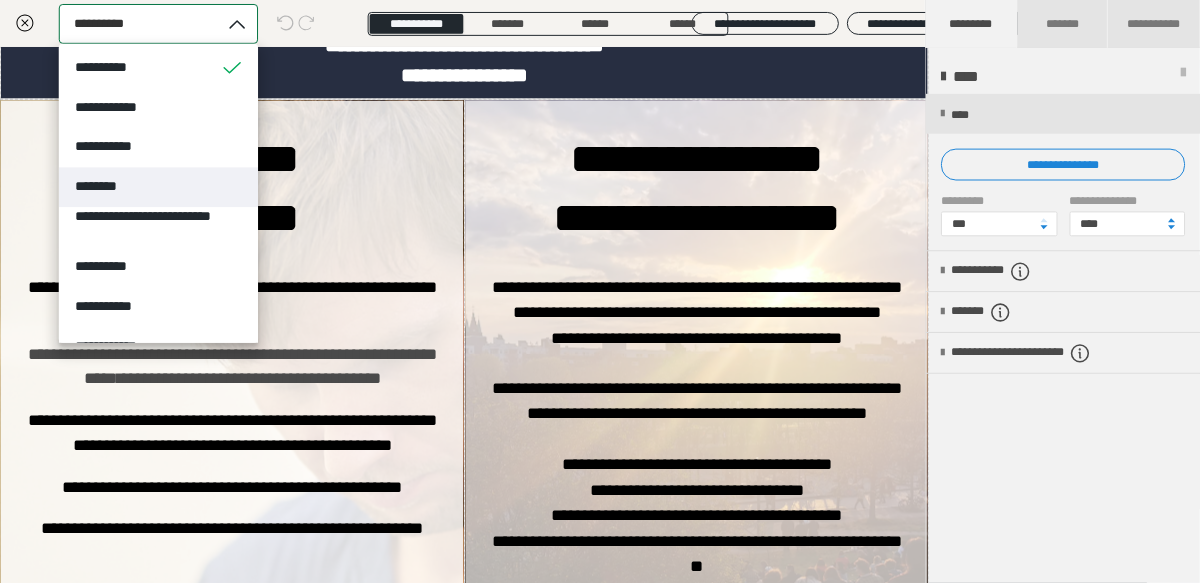click on "********" at bounding box center (108, 187) 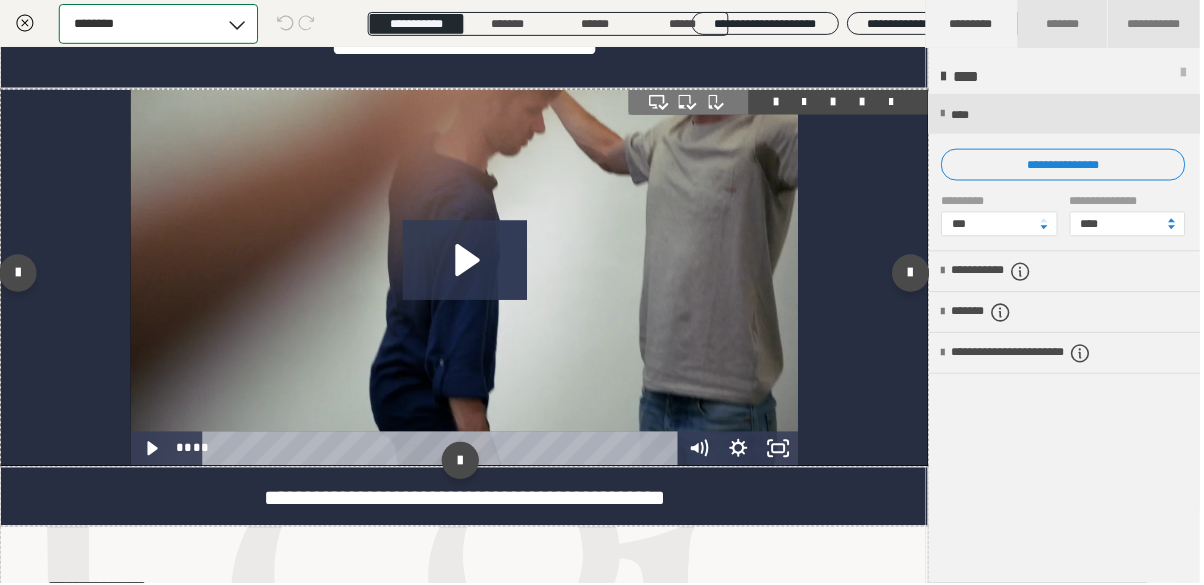 scroll, scrollTop: 0, scrollLeft: 0, axis: both 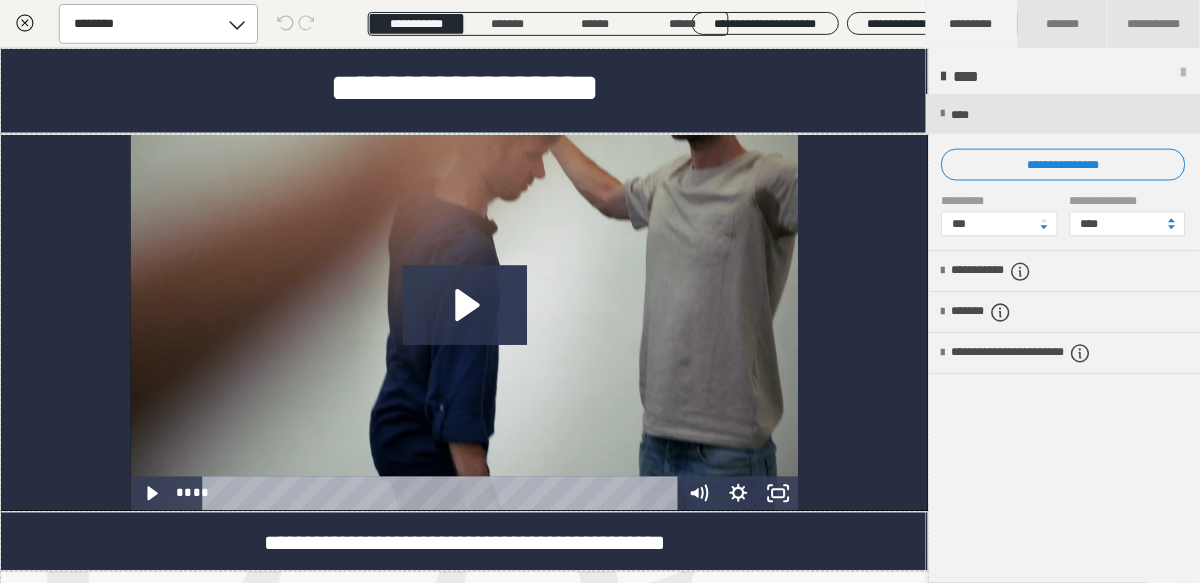 click 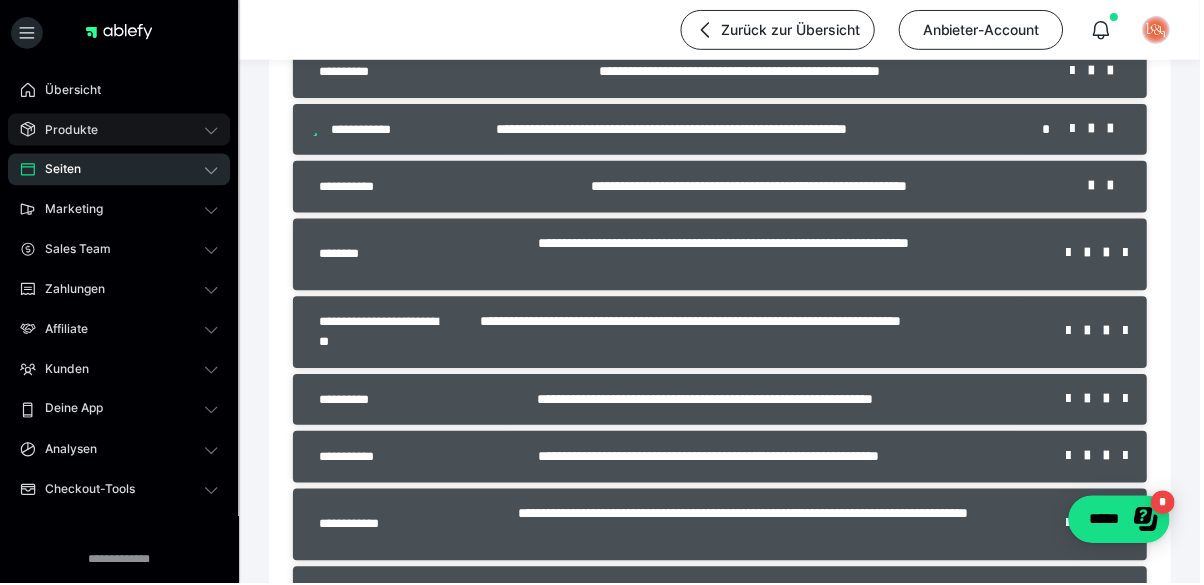 click 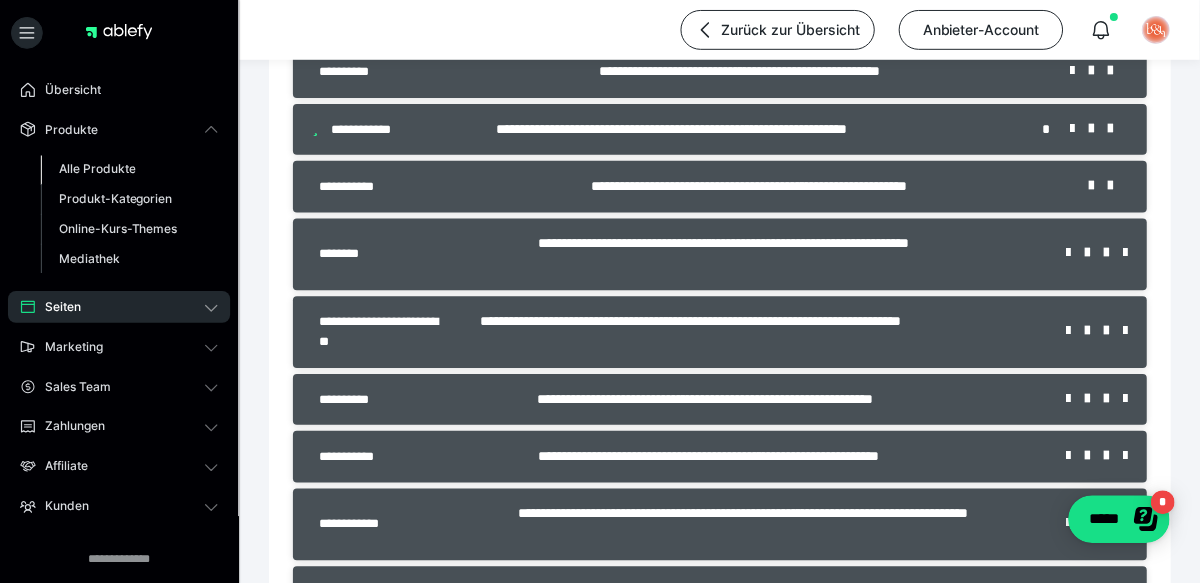 click on "Alle Produkte" at bounding box center (97, 169) 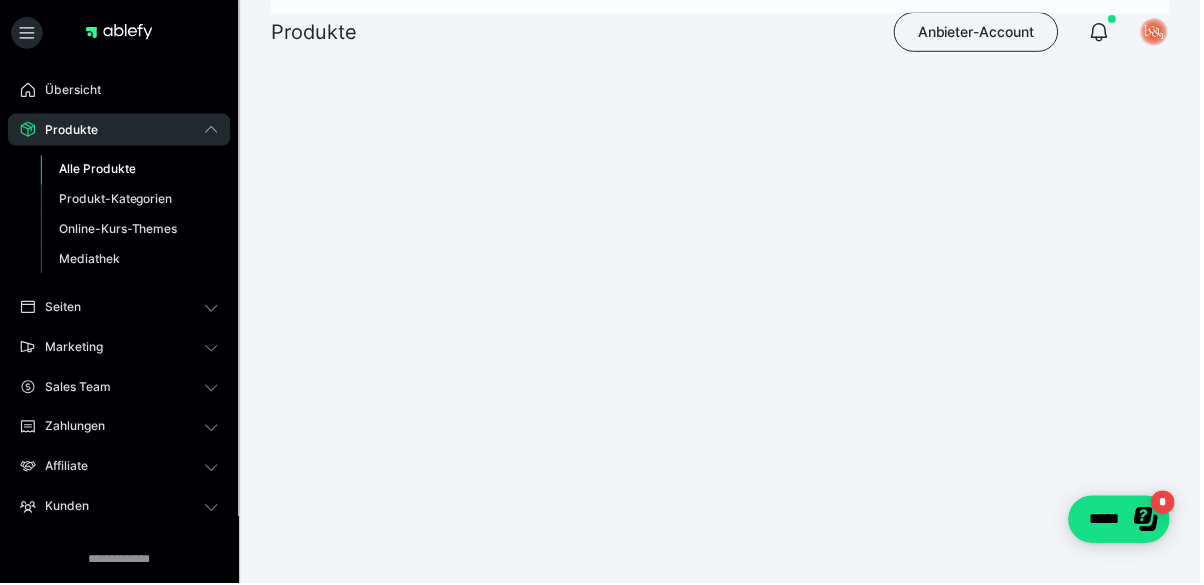 scroll, scrollTop: 0, scrollLeft: 0, axis: both 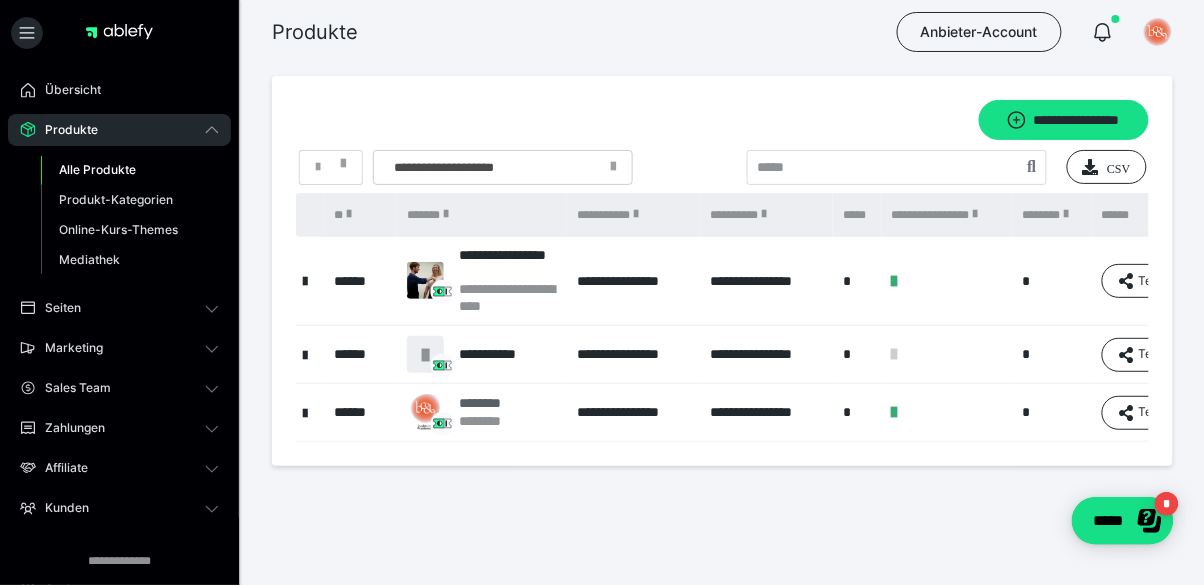 click on "********" at bounding box center [492, 403] 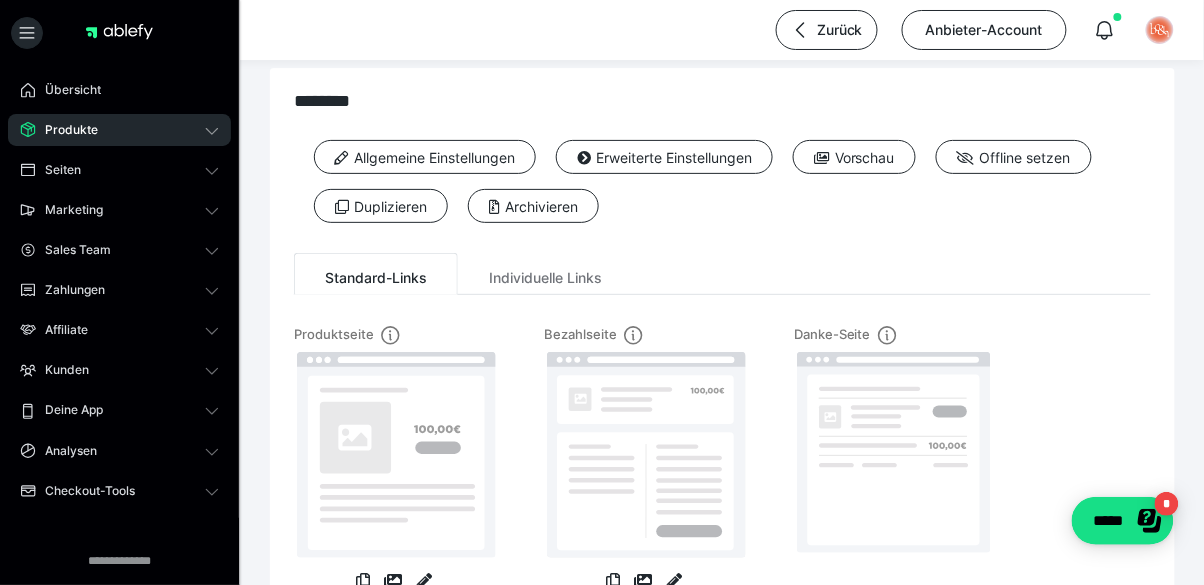 scroll, scrollTop: 0, scrollLeft: 0, axis: both 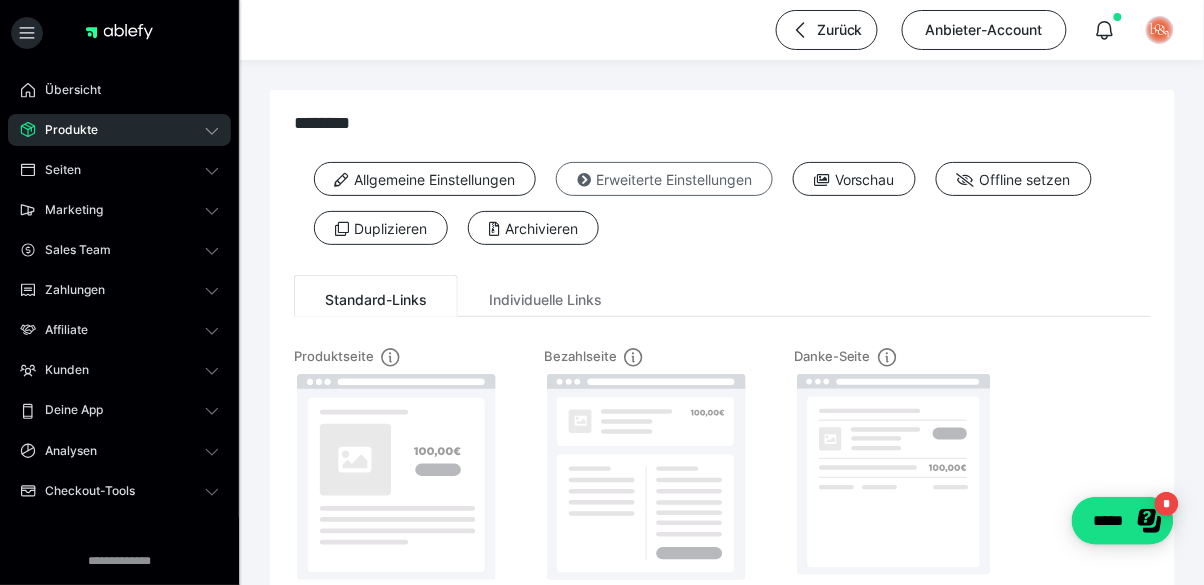 click at bounding box center (584, 180) 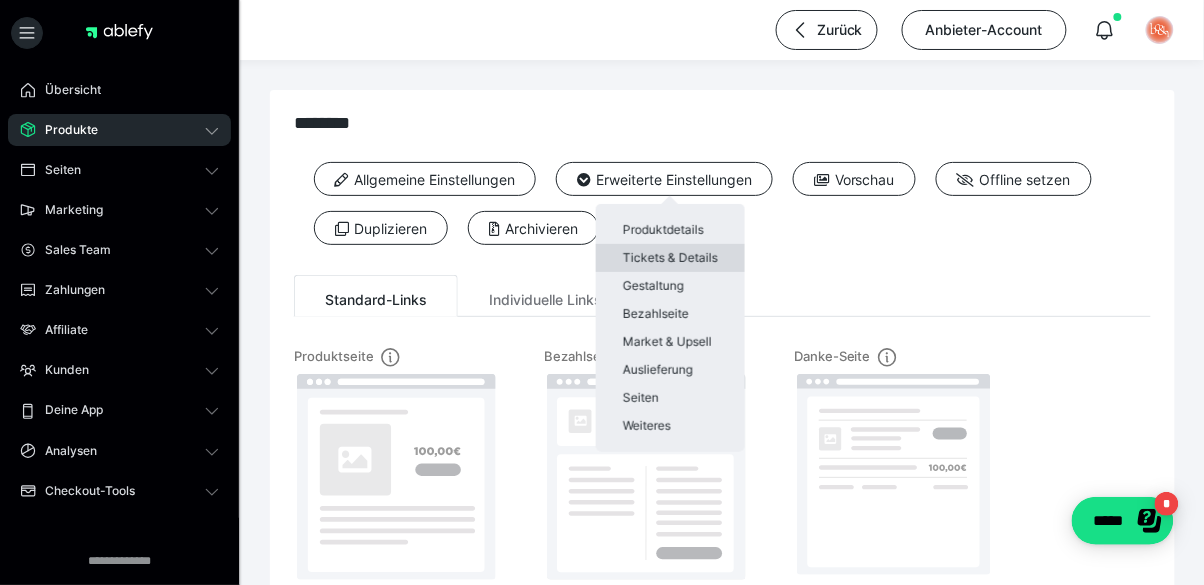 click on "Tickets & Details" at bounding box center [670, 258] 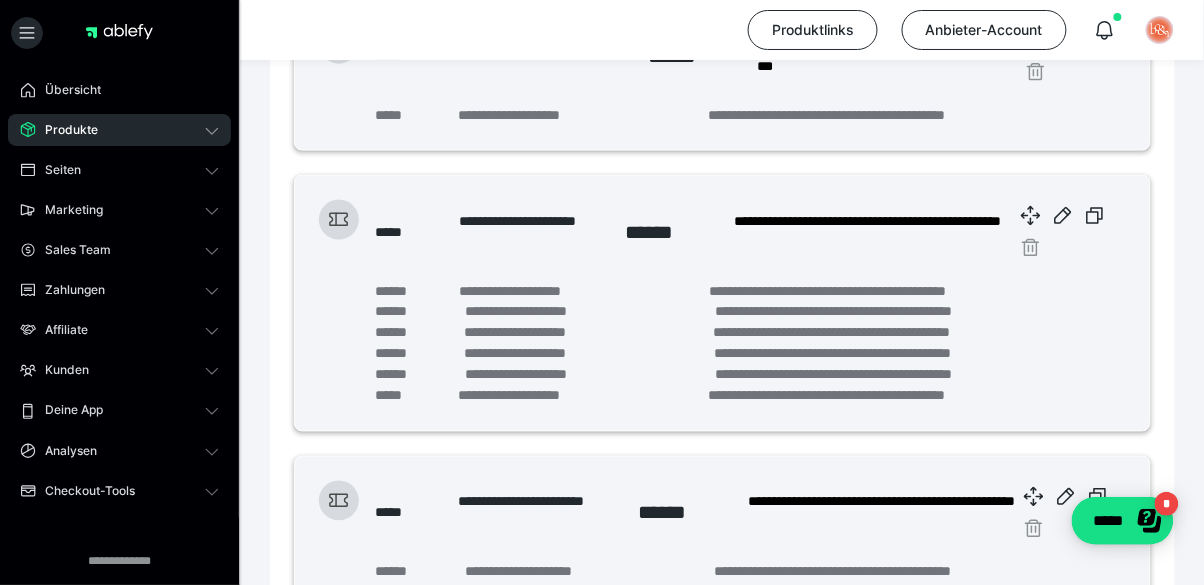 scroll, scrollTop: 576, scrollLeft: 0, axis: vertical 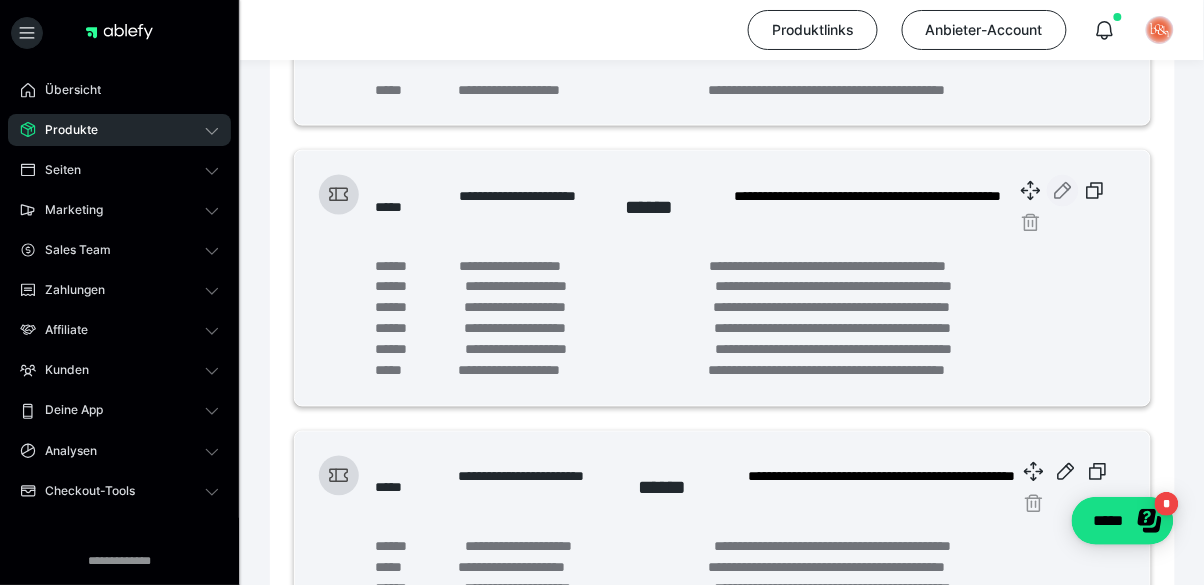 click 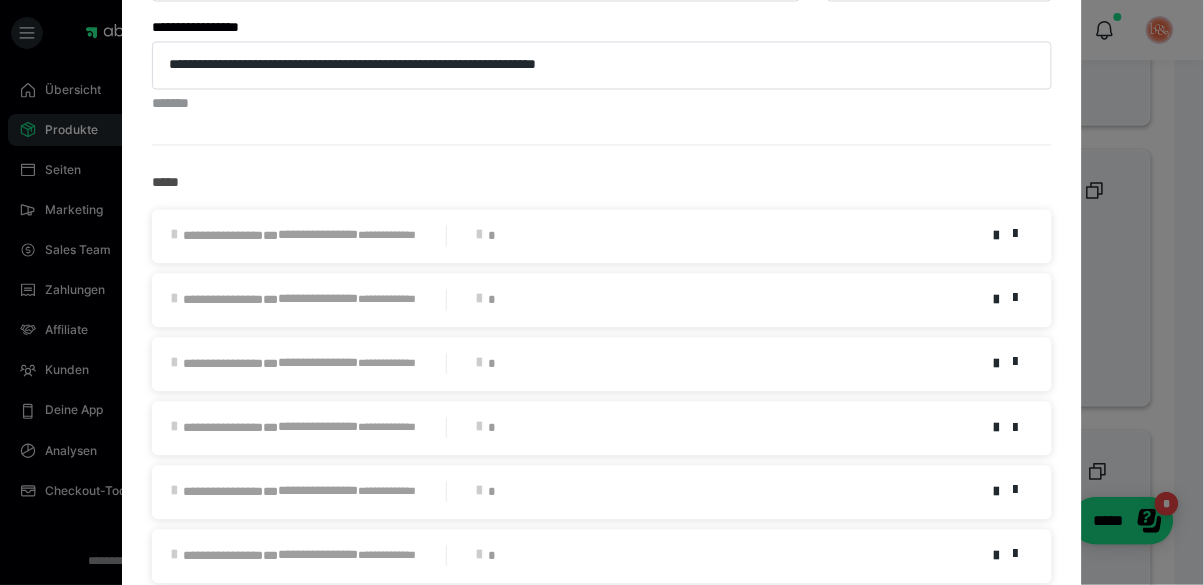 scroll, scrollTop: 896, scrollLeft: 0, axis: vertical 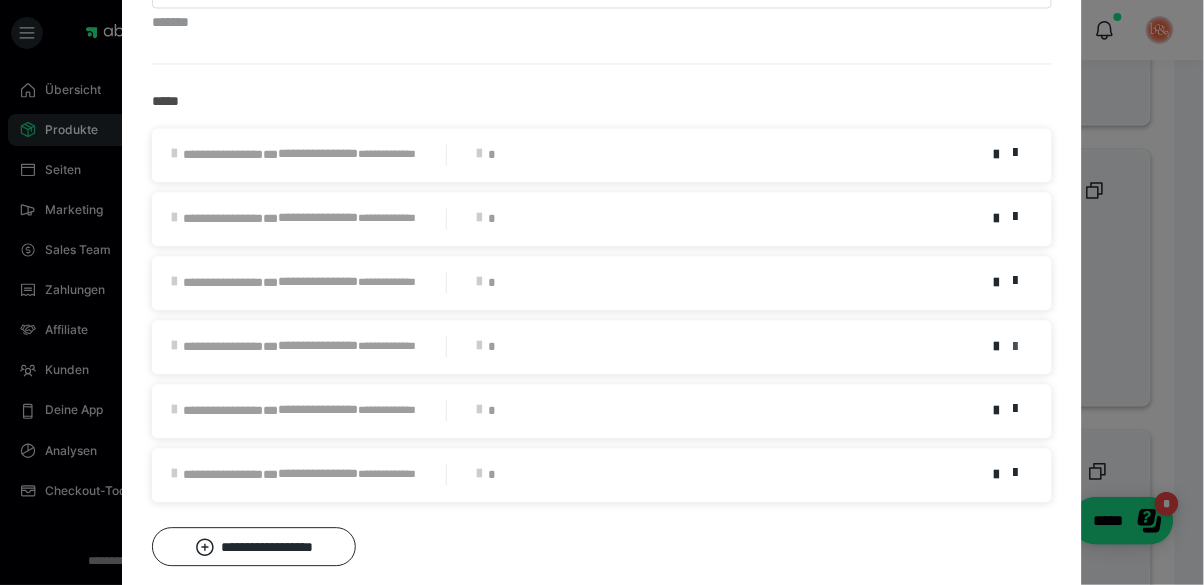 click at bounding box center [1015, 347] 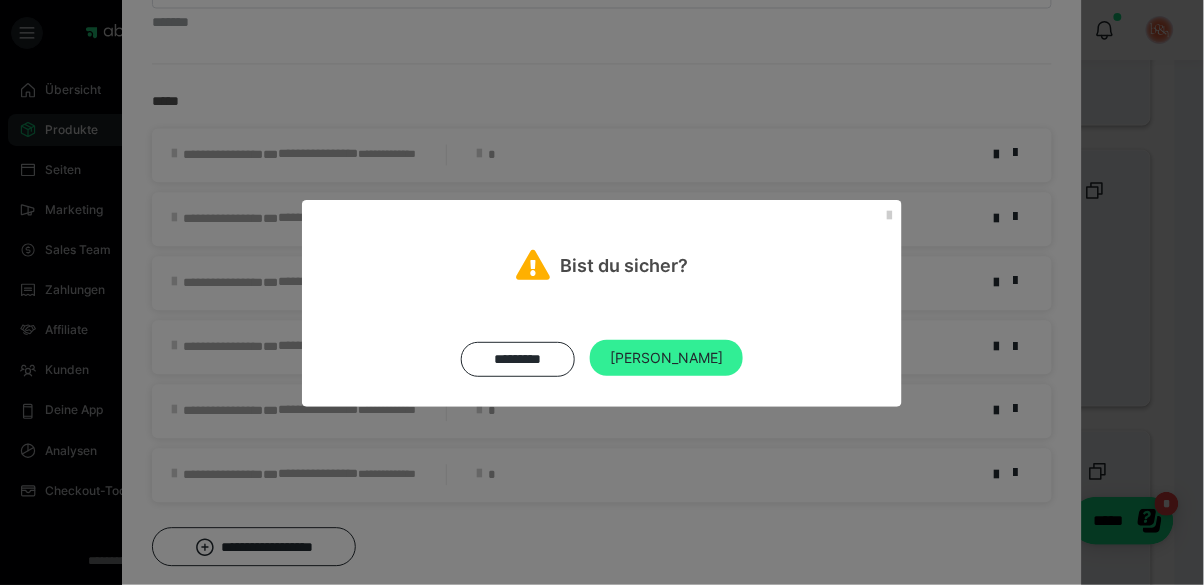click on "[PERSON_NAME]" at bounding box center [666, 358] 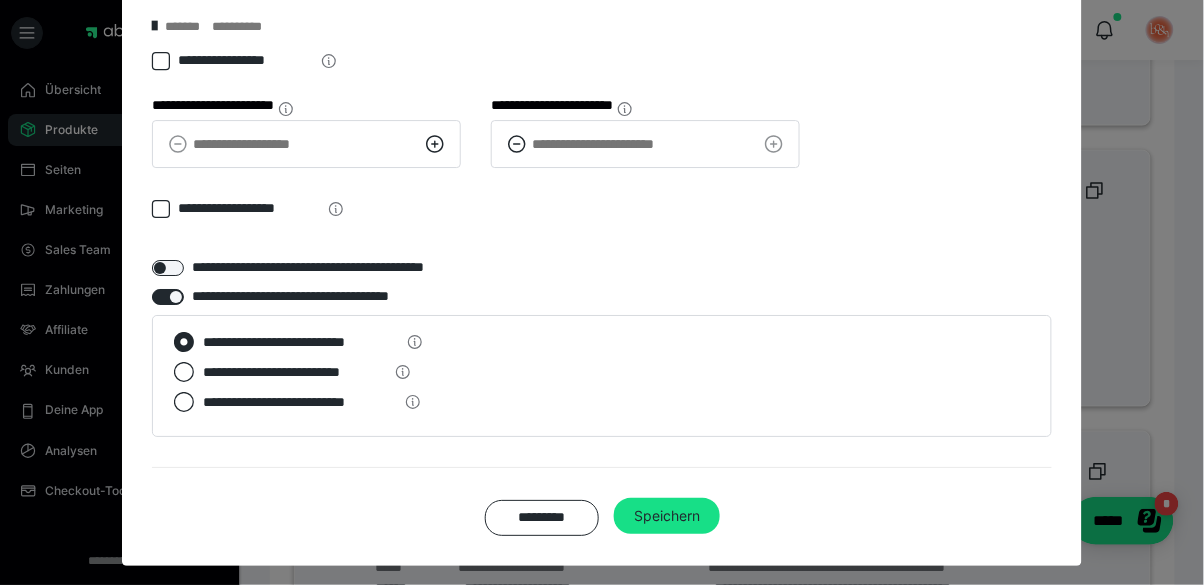 scroll, scrollTop: 1449, scrollLeft: 0, axis: vertical 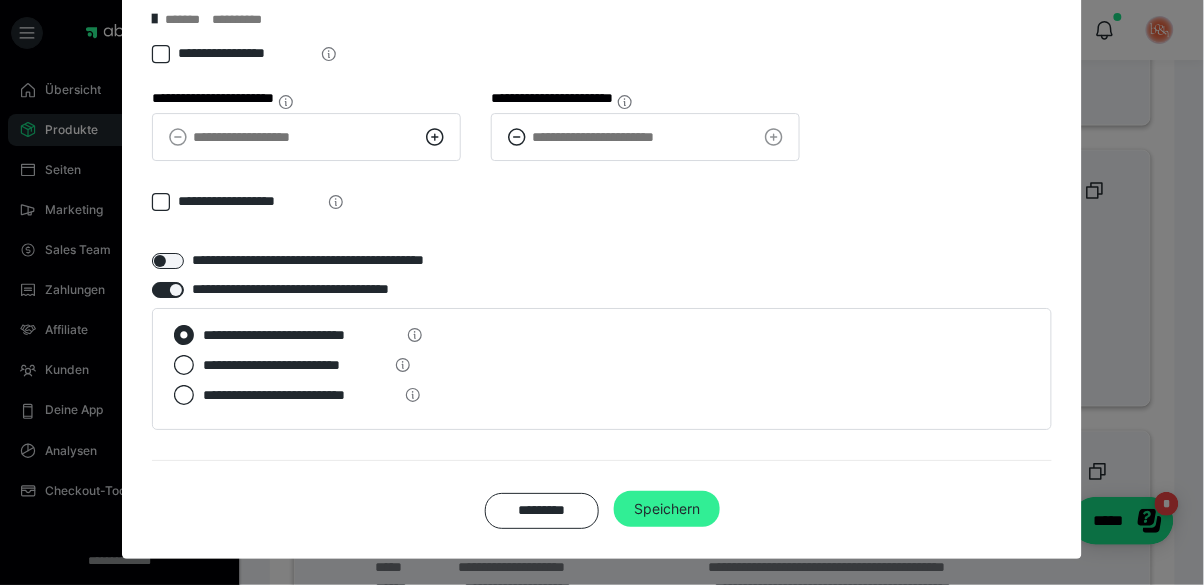 click on "Speichern" at bounding box center (667, 509) 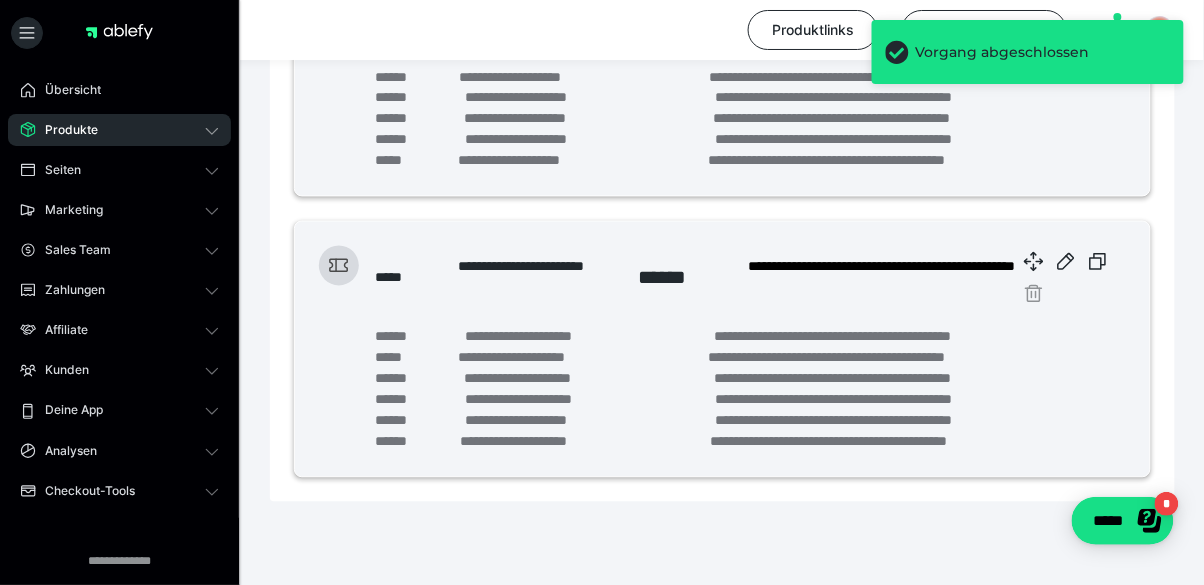 scroll, scrollTop: 768, scrollLeft: 0, axis: vertical 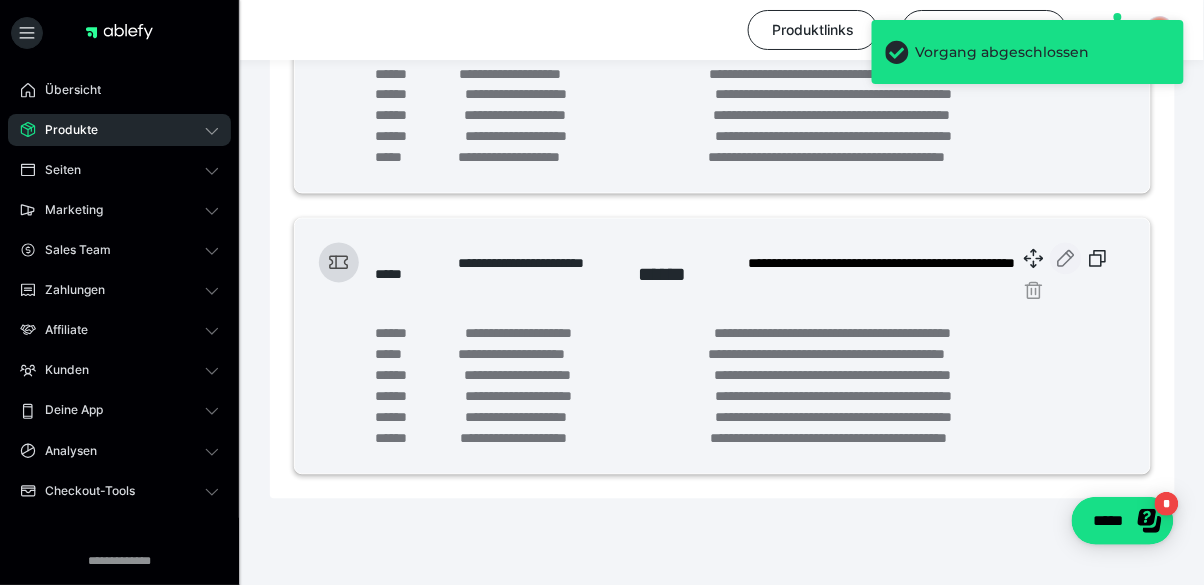 click 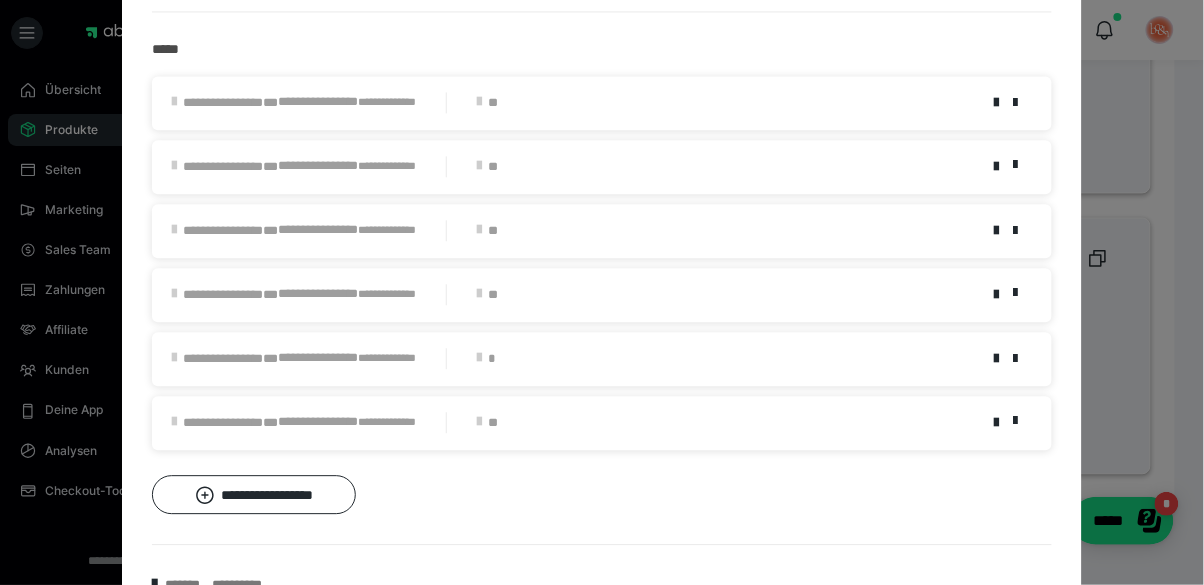 scroll, scrollTop: 960, scrollLeft: 0, axis: vertical 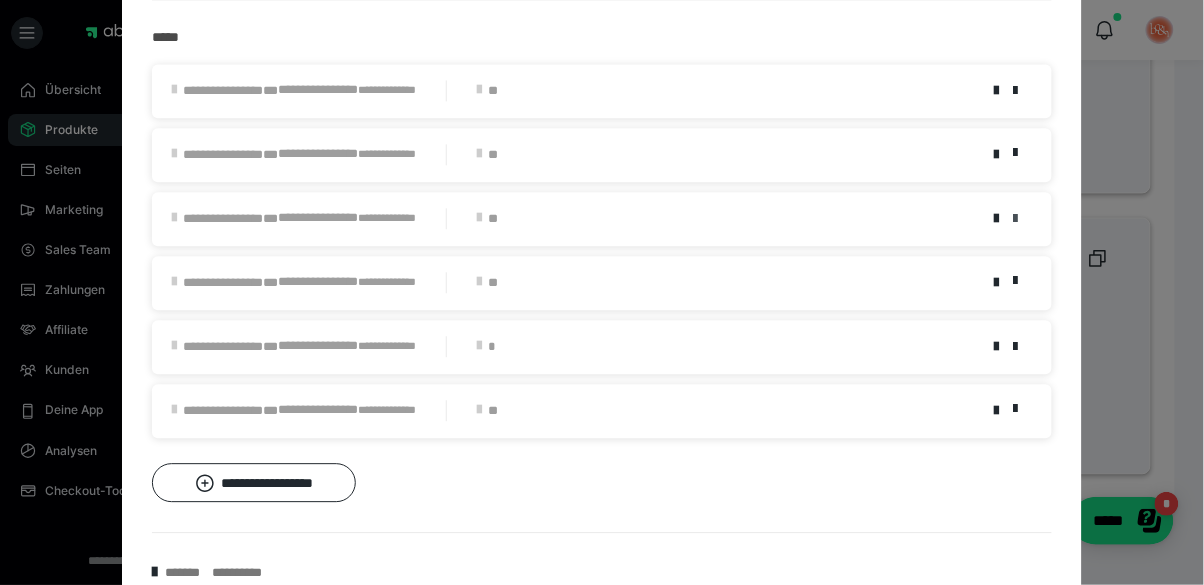 click at bounding box center [1015, 219] 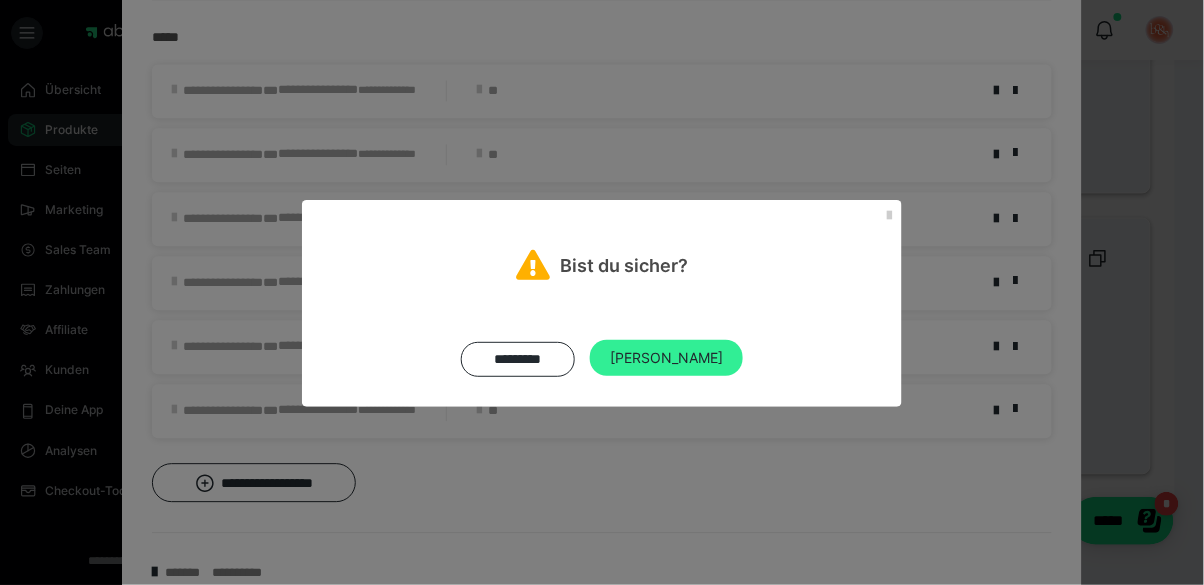 click on "[PERSON_NAME]" at bounding box center (666, 358) 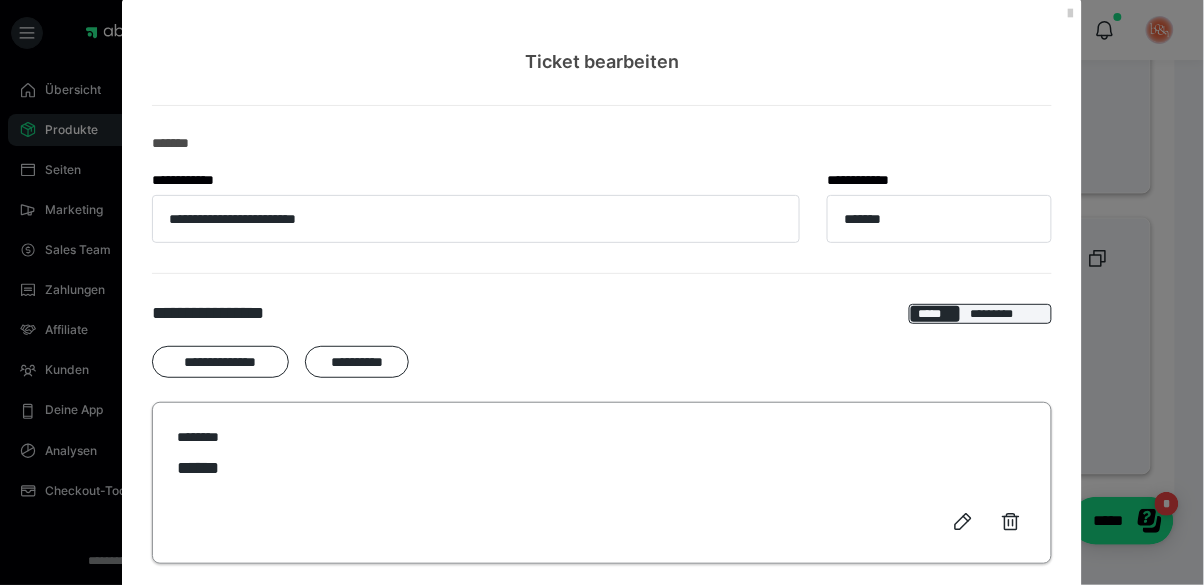 scroll, scrollTop: 0, scrollLeft: 0, axis: both 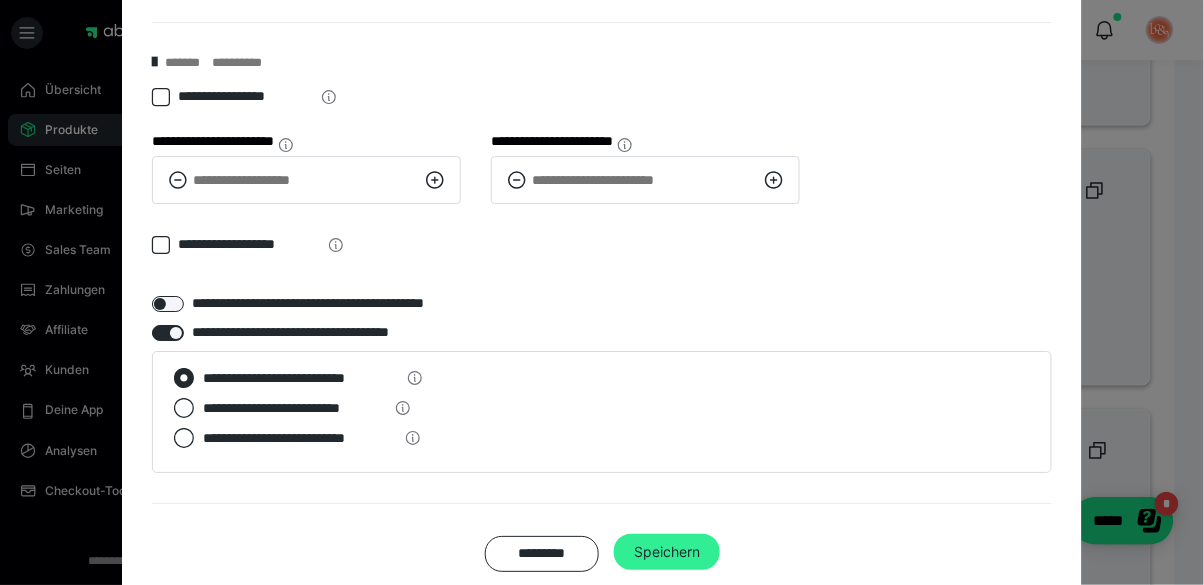click on "Speichern" at bounding box center [667, 552] 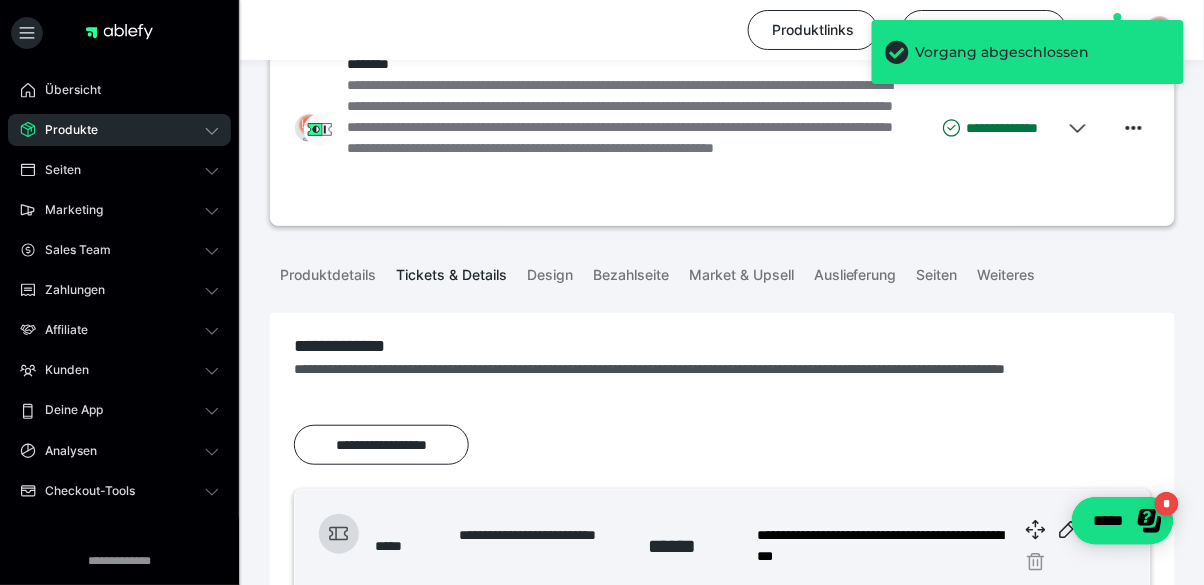scroll, scrollTop: 60, scrollLeft: 0, axis: vertical 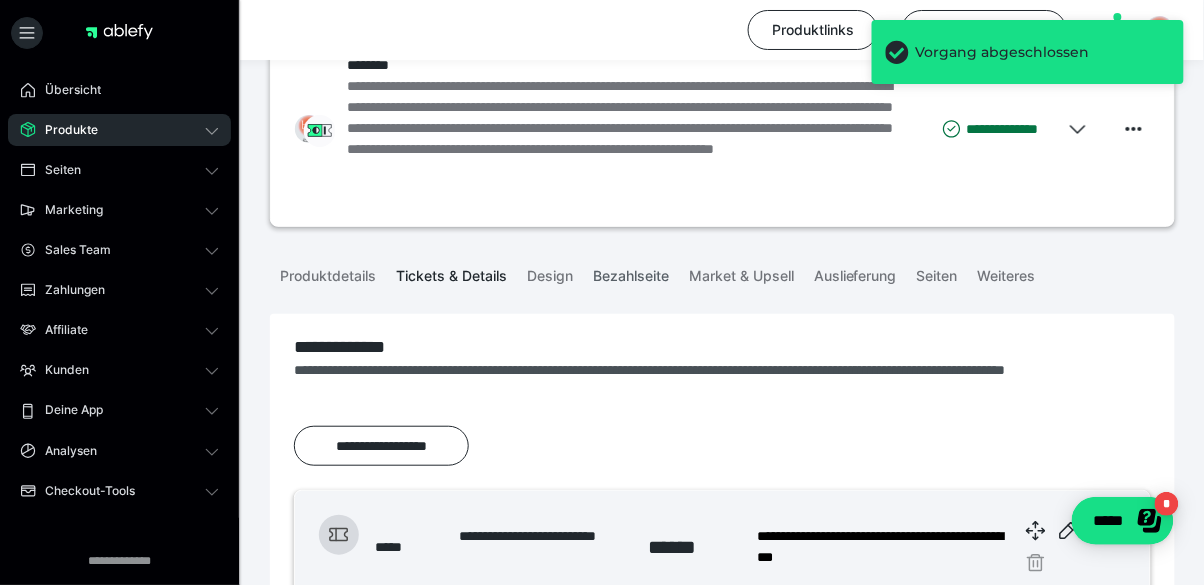 click on "Bezahlseite" at bounding box center [631, 272] 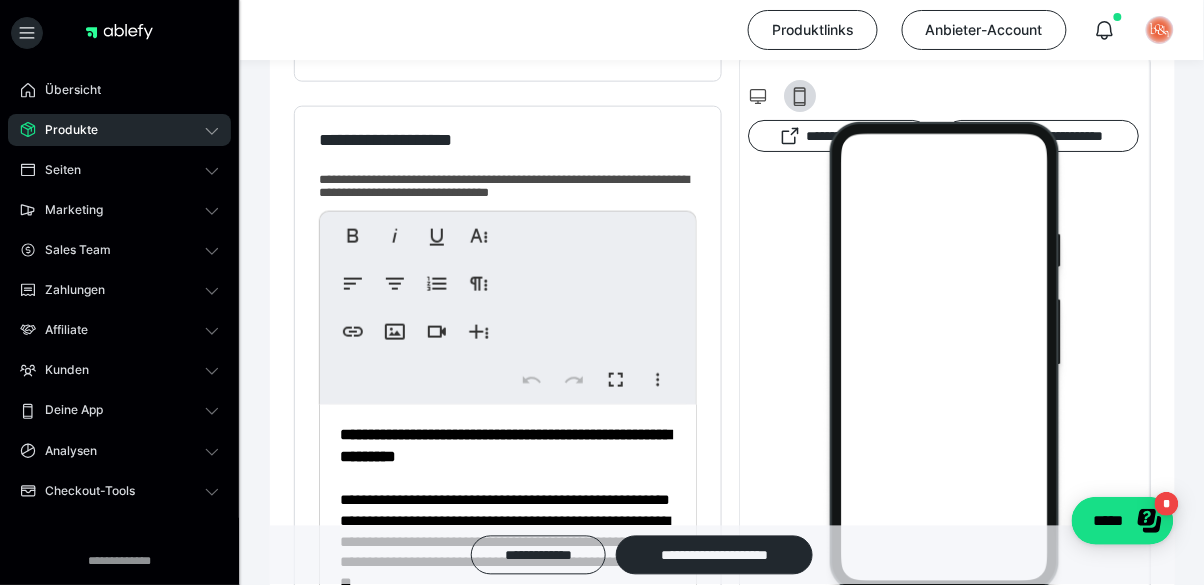 scroll, scrollTop: 636, scrollLeft: 0, axis: vertical 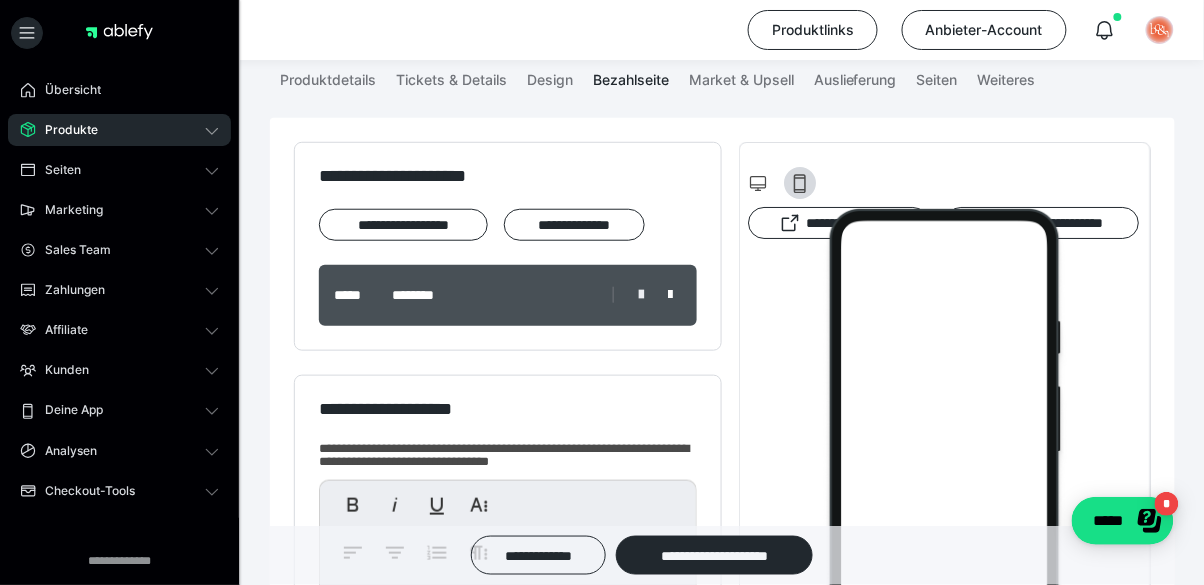 click at bounding box center (641, 295) 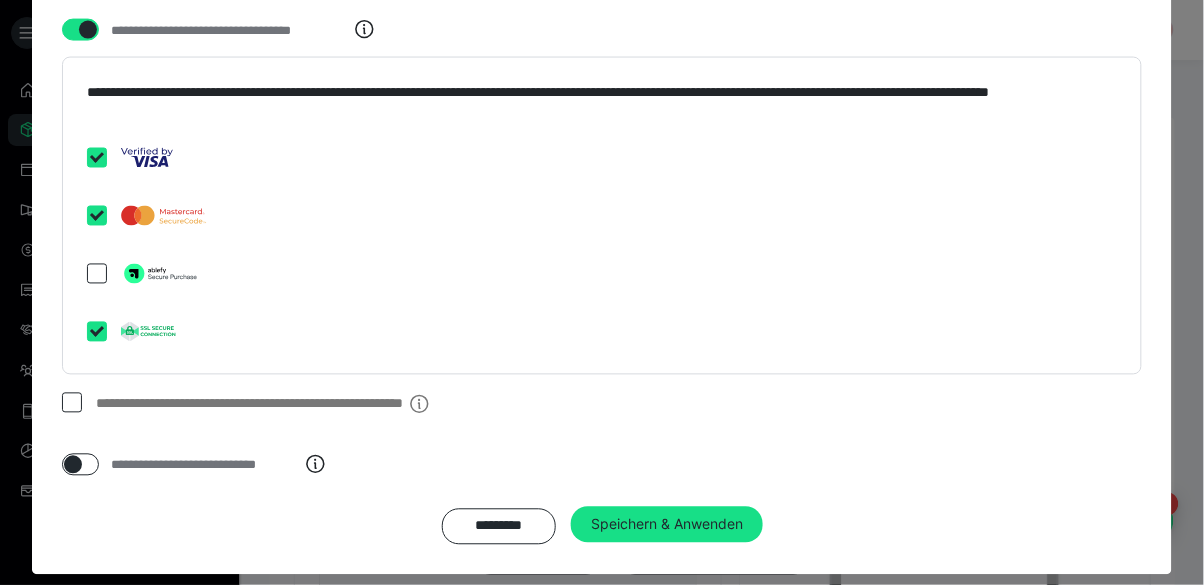 scroll, scrollTop: 4125, scrollLeft: 0, axis: vertical 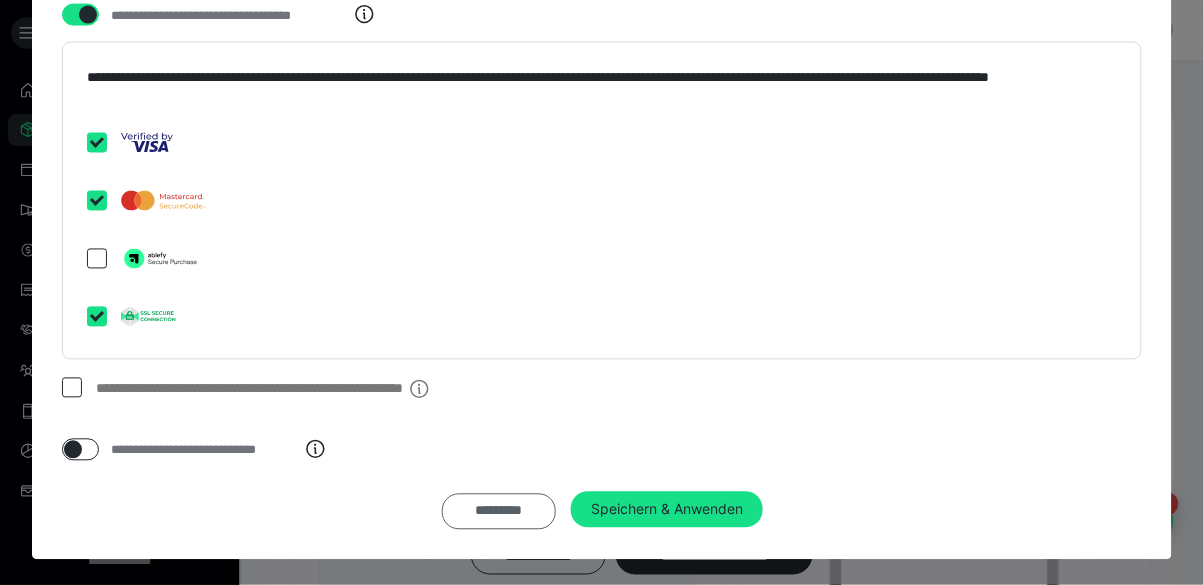 click on "*********" at bounding box center [499, 511] 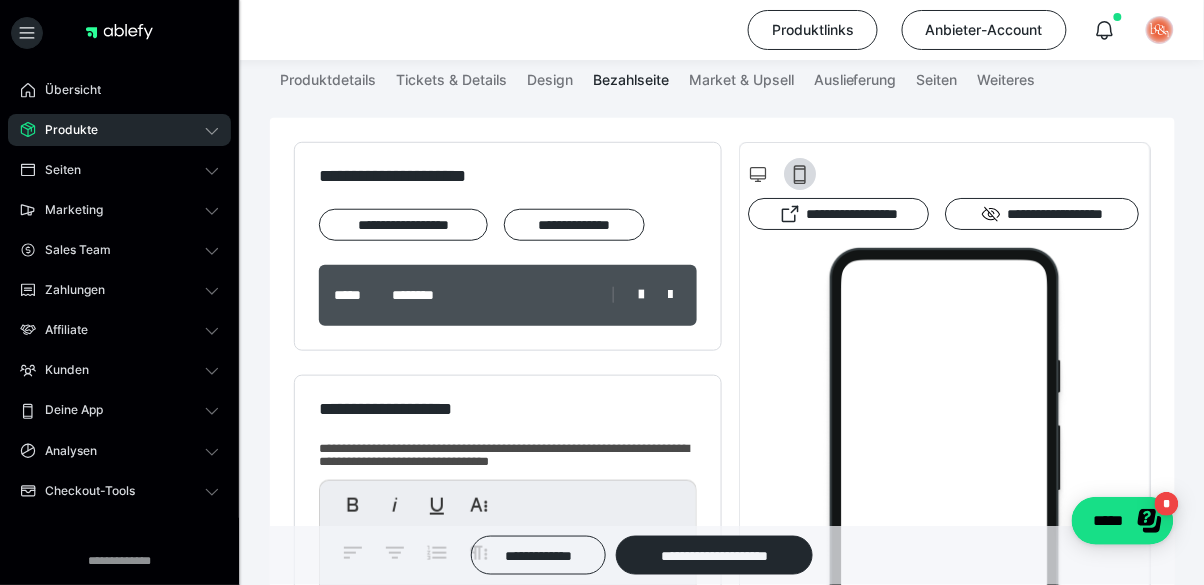 scroll, scrollTop: 16, scrollLeft: 0, axis: vertical 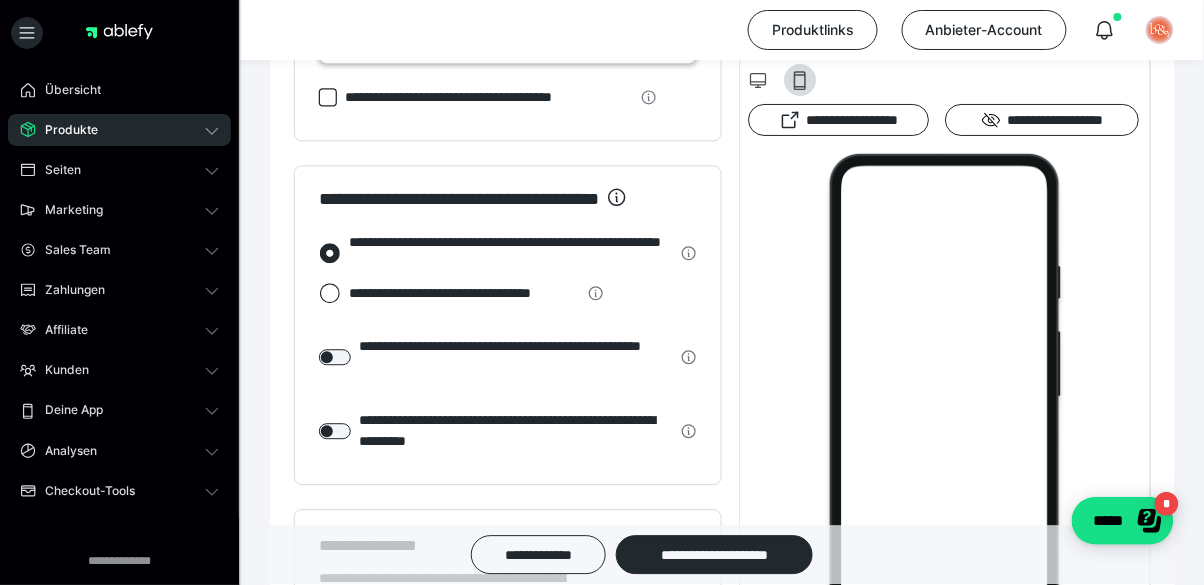 click 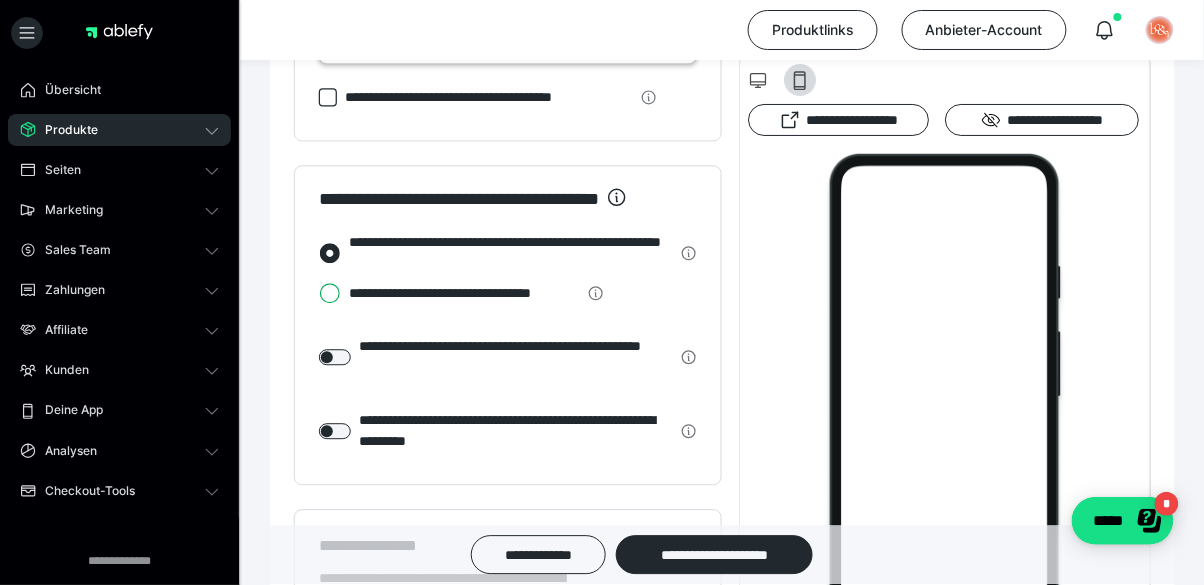 click on "**********" at bounding box center (319, 293) 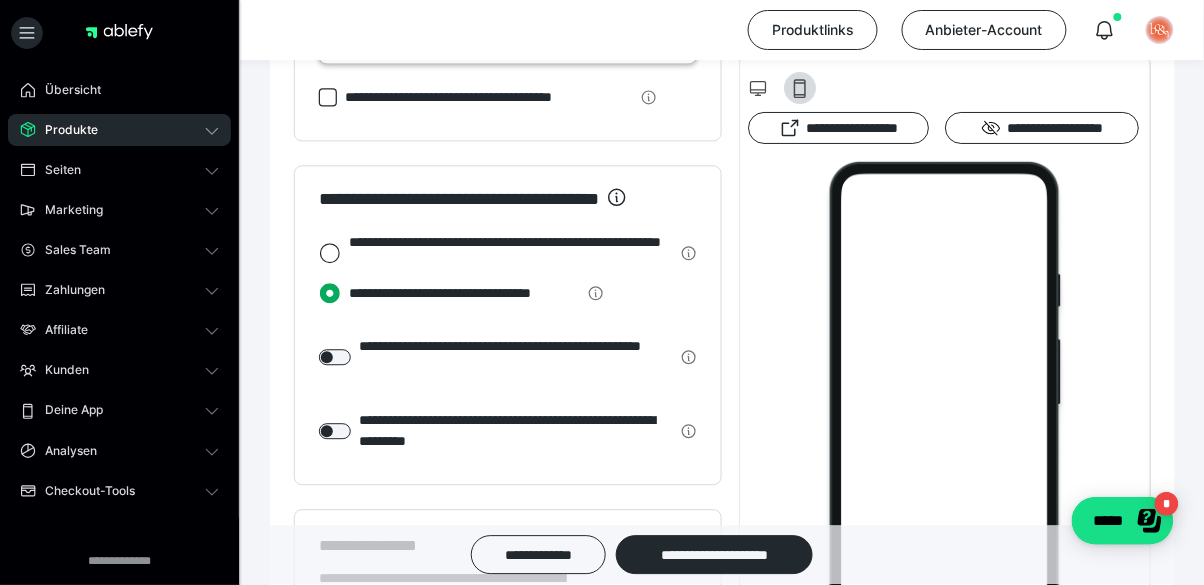 scroll, scrollTop: 16, scrollLeft: 0, axis: vertical 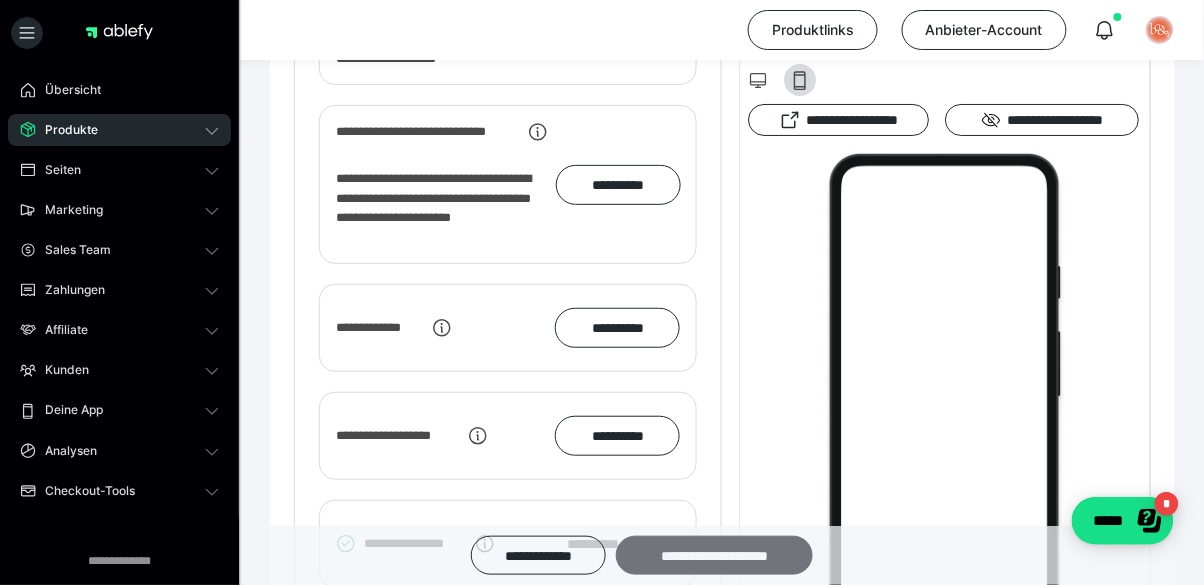 click on "**********" at bounding box center [714, 555] 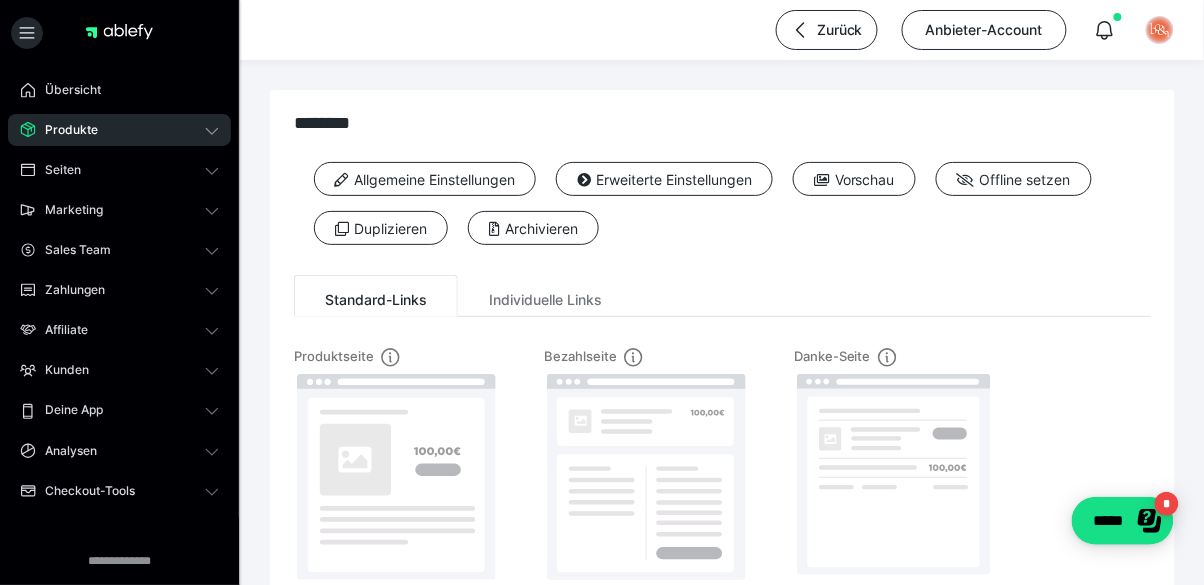 scroll, scrollTop: 0, scrollLeft: 0, axis: both 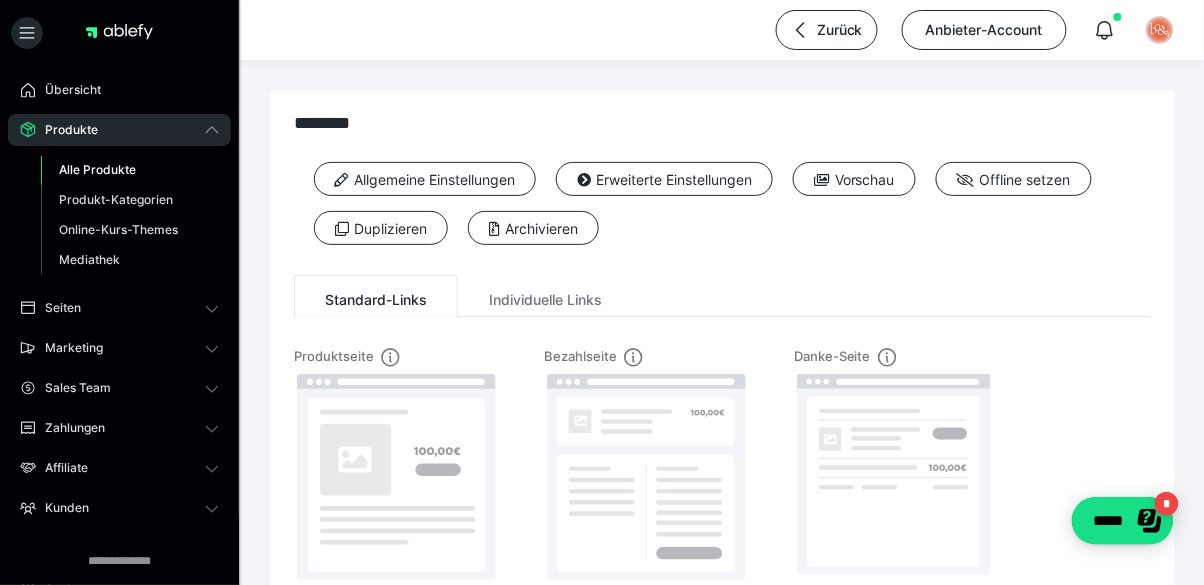 click on "Alle Produkte" at bounding box center (97, 169) 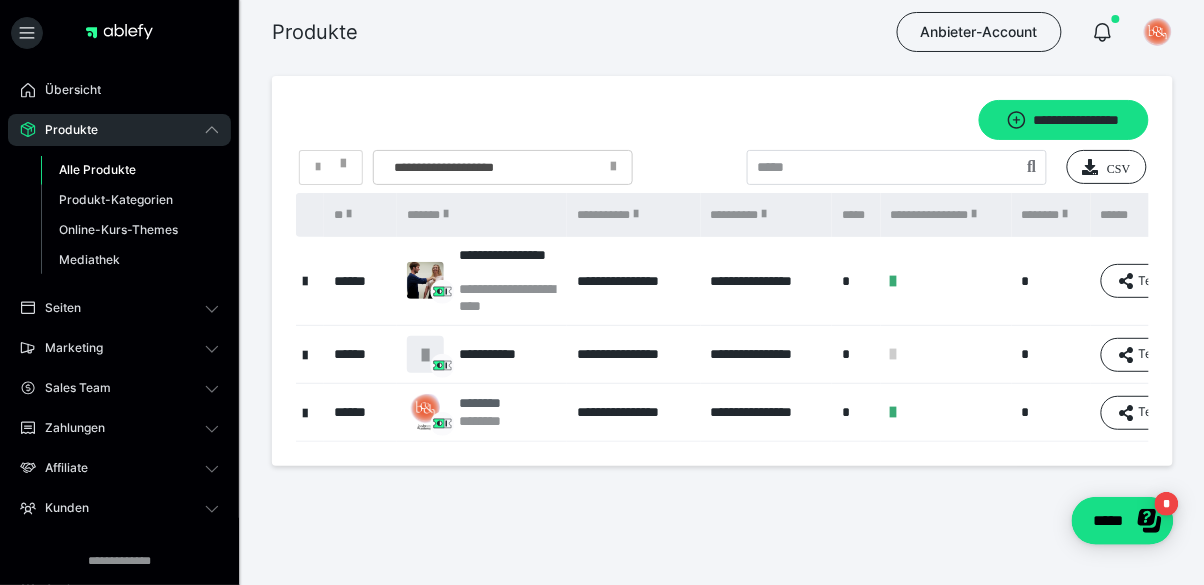 click on "********" at bounding box center (492, 403) 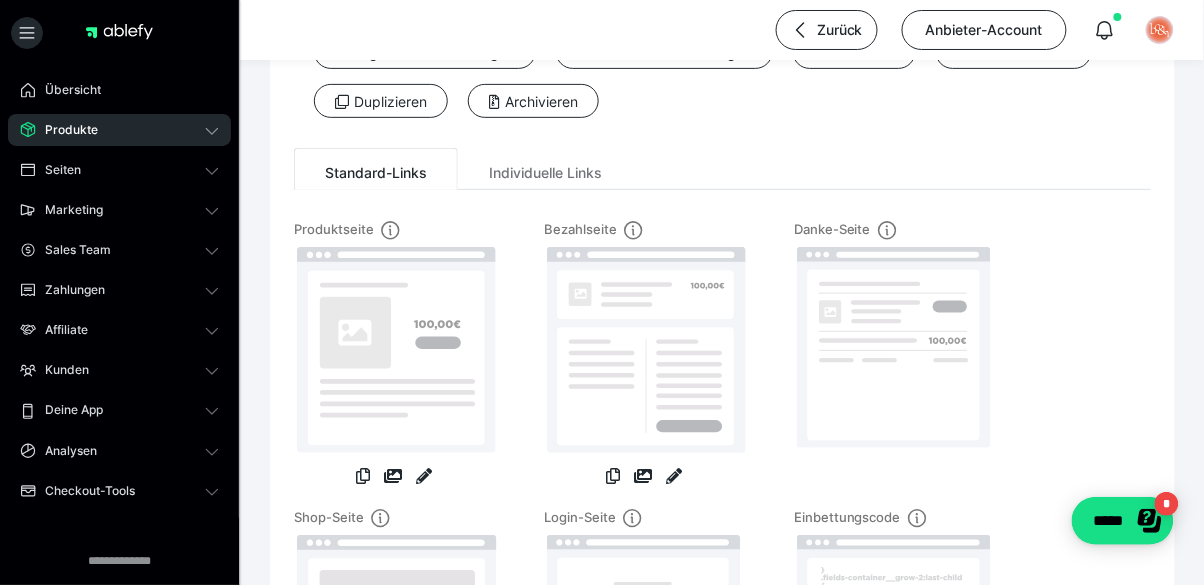 scroll, scrollTop: 0, scrollLeft: 0, axis: both 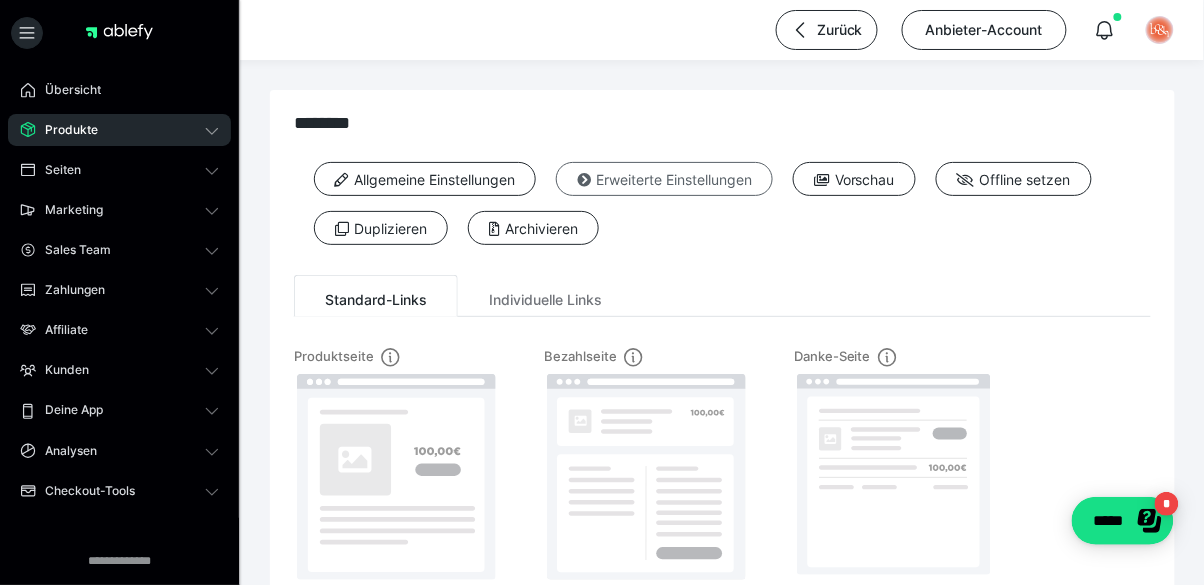 click at bounding box center [584, 180] 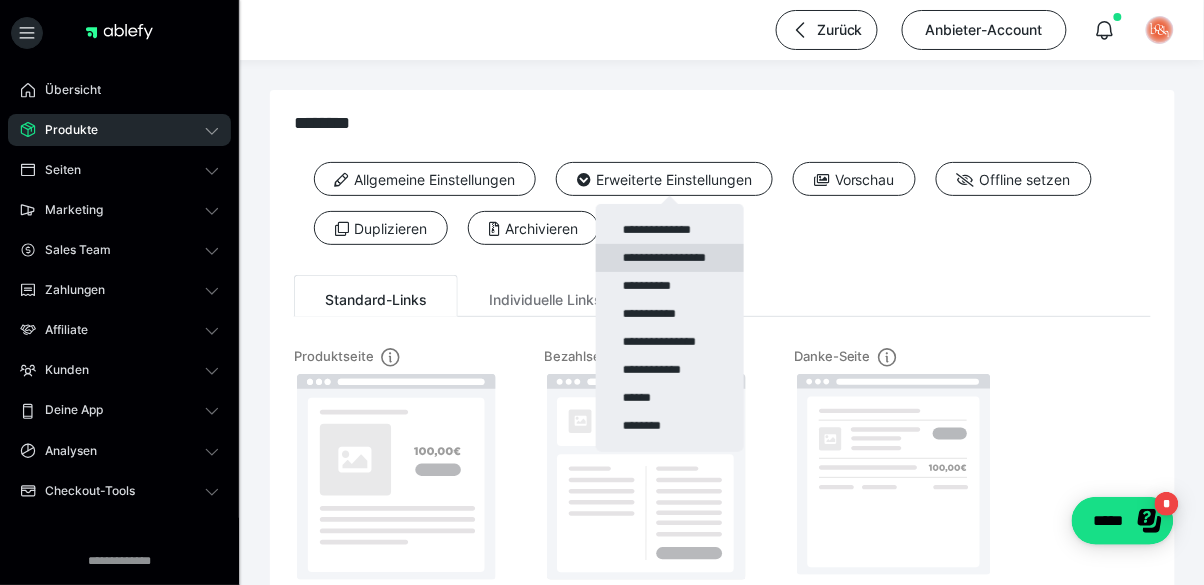 click on "**********" at bounding box center [670, 258] 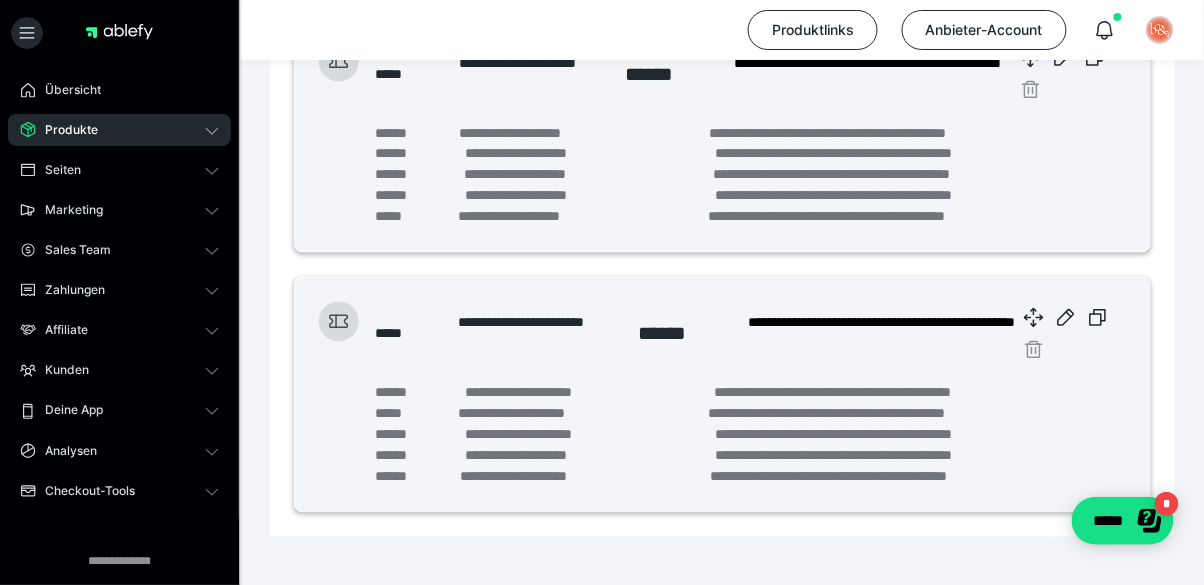 scroll, scrollTop: 768, scrollLeft: 0, axis: vertical 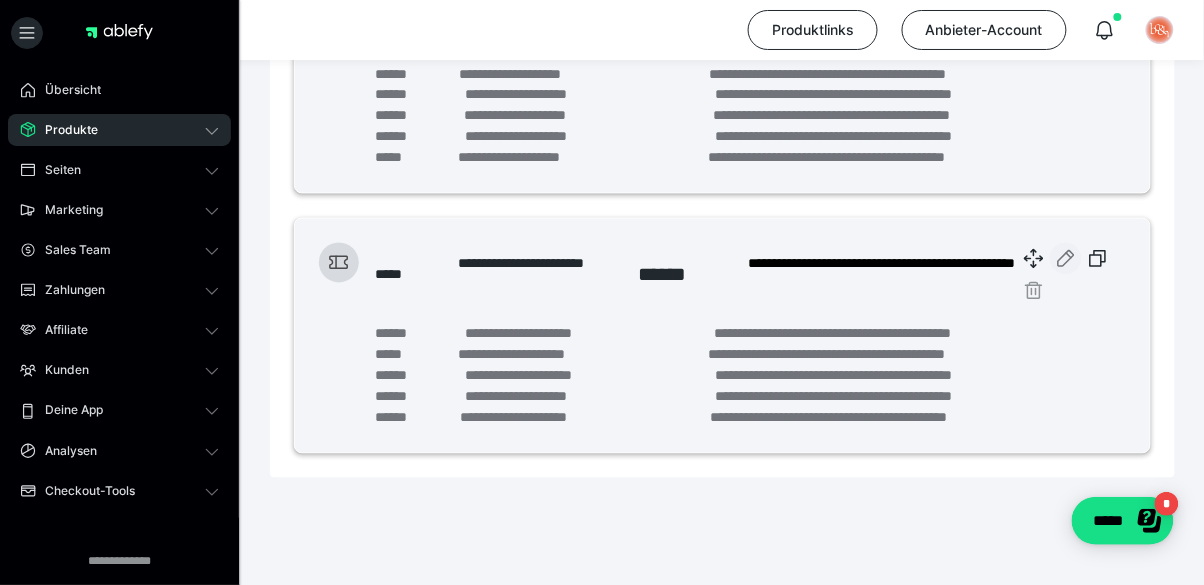 click 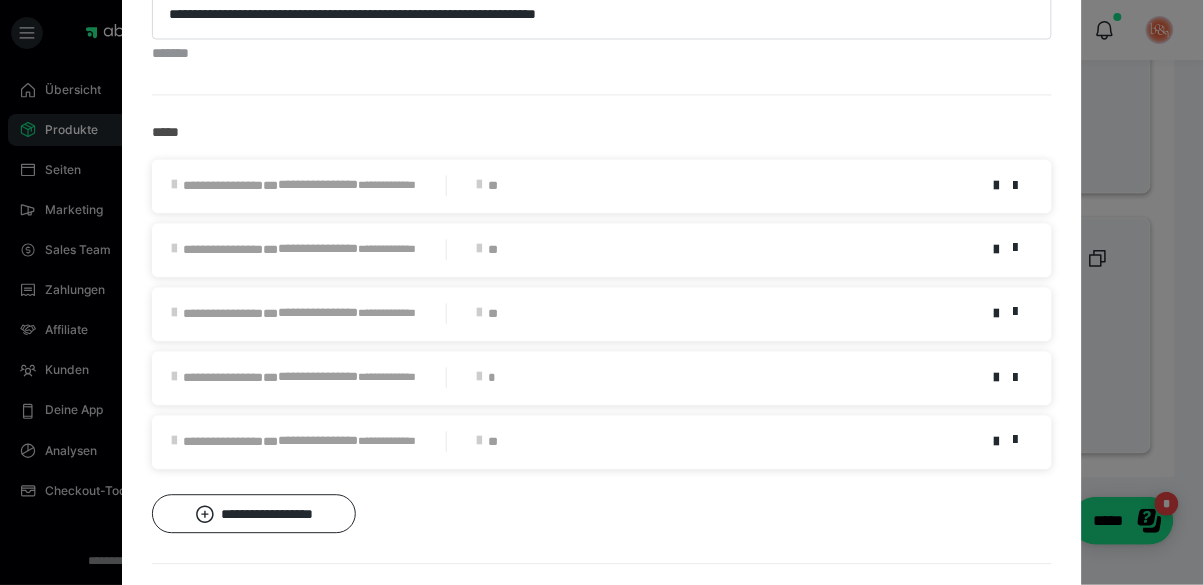 scroll, scrollTop: 832, scrollLeft: 0, axis: vertical 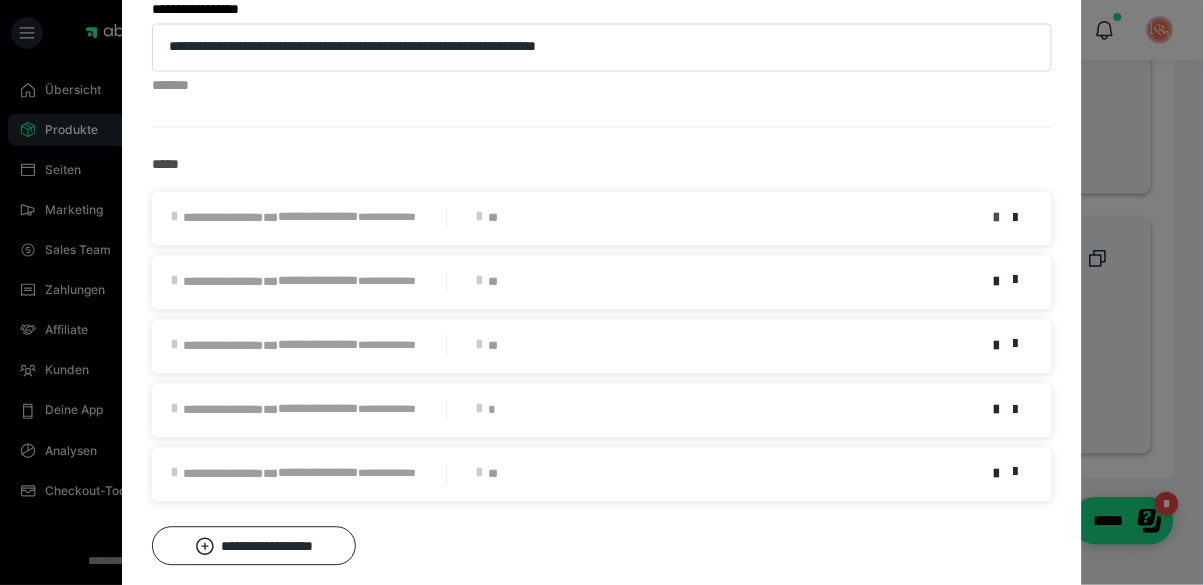 click at bounding box center (996, 219) 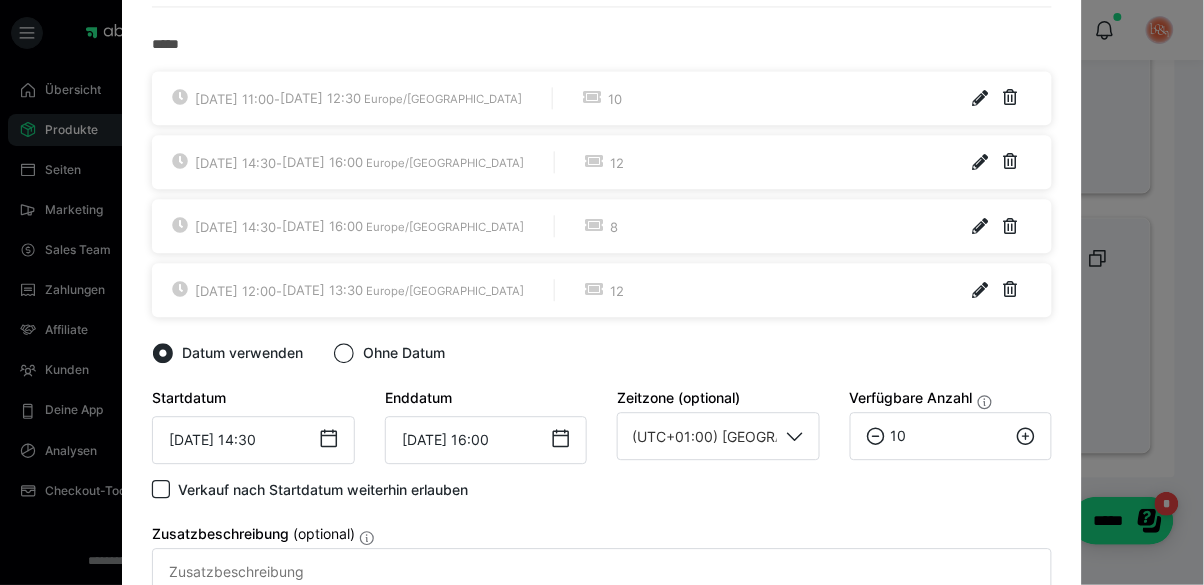 scroll, scrollTop: 960, scrollLeft: 0, axis: vertical 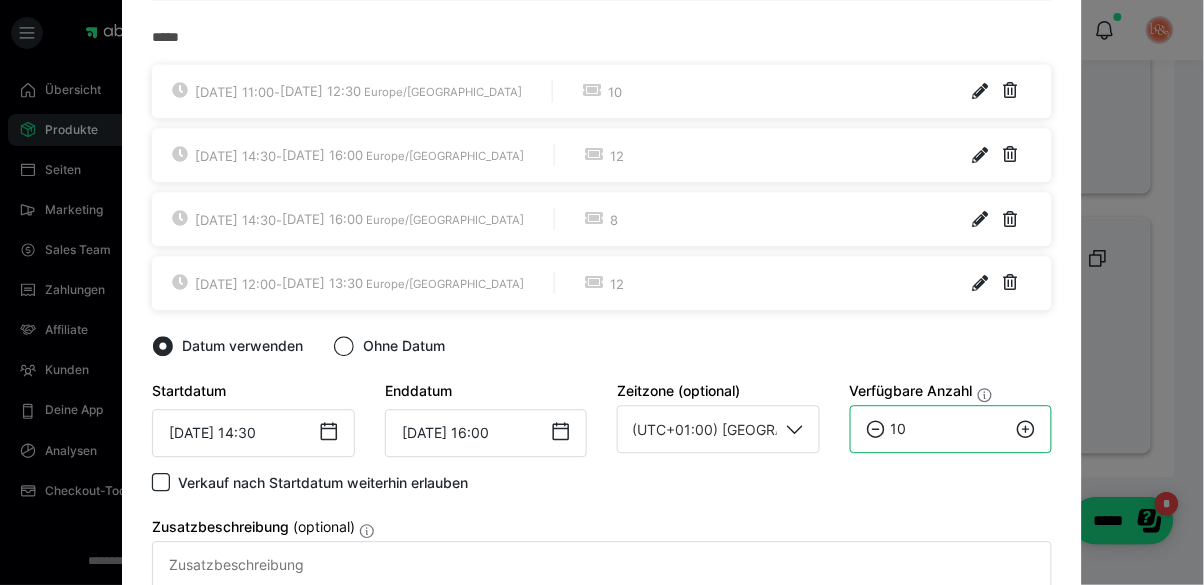click on "10" at bounding box center [951, 429] 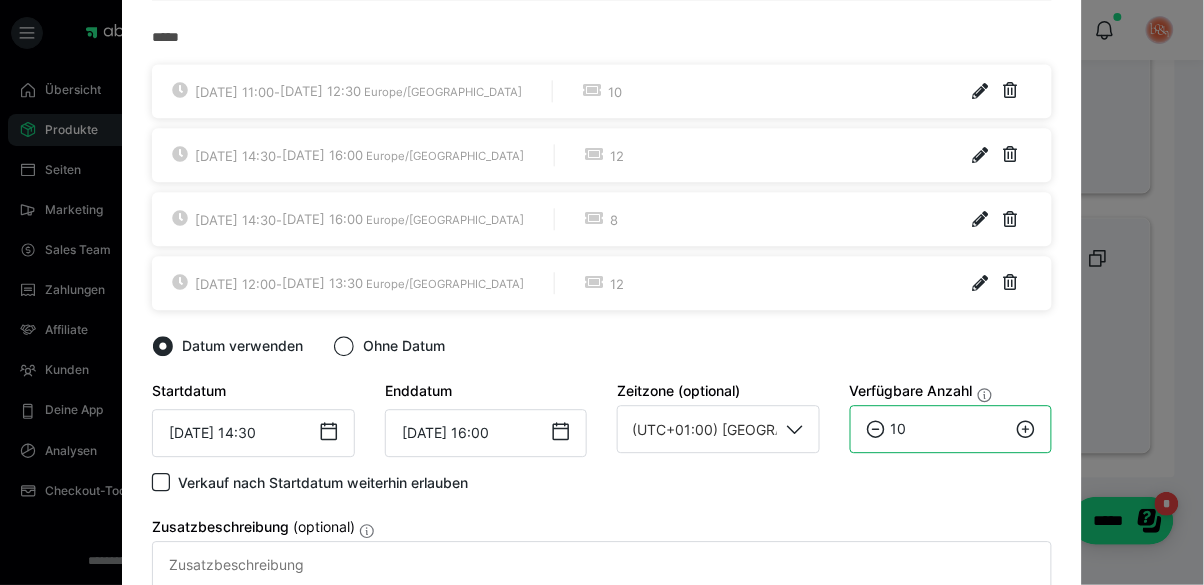 type on "1" 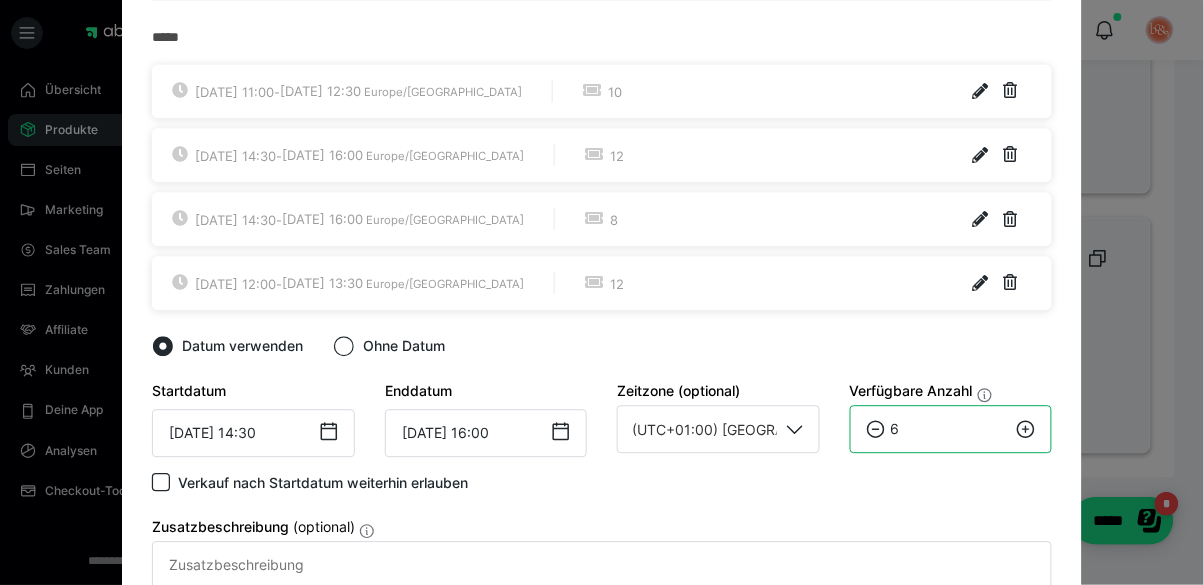 type on "6" 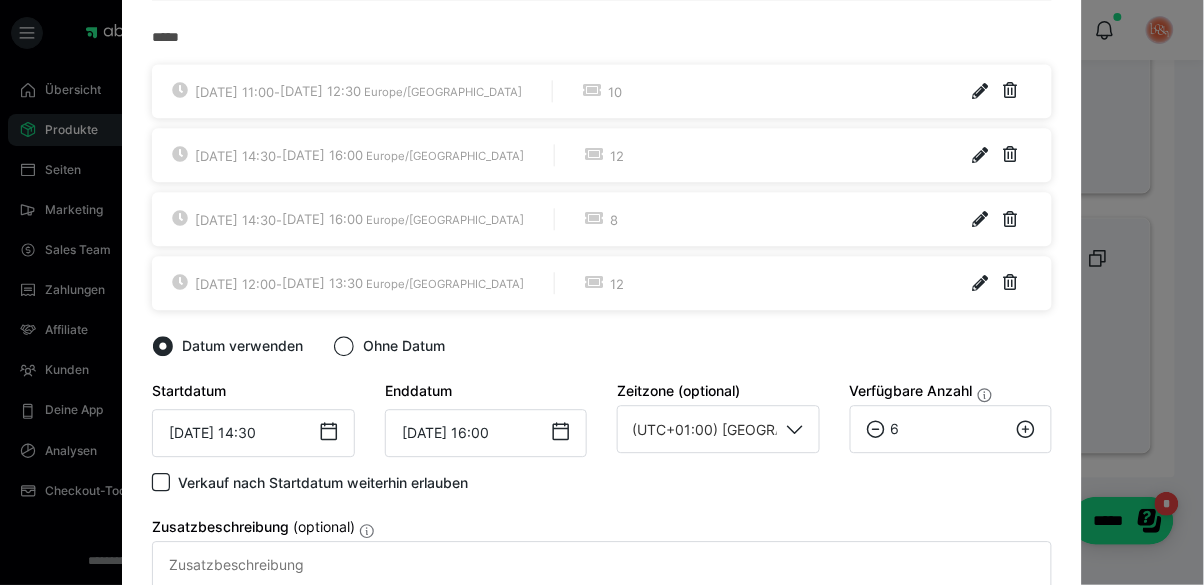 click on "Datum verwenden Ohne Datum" at bounding box center (602, 350) 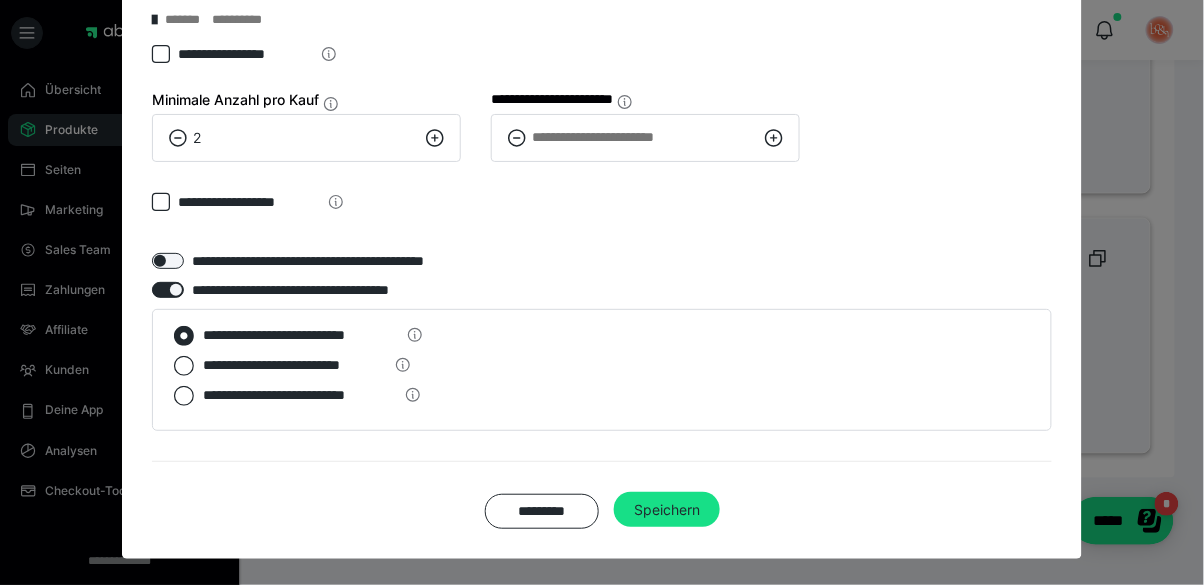 scroll, scrollTop: 1694, scrollLeft: 0, axis: vertical 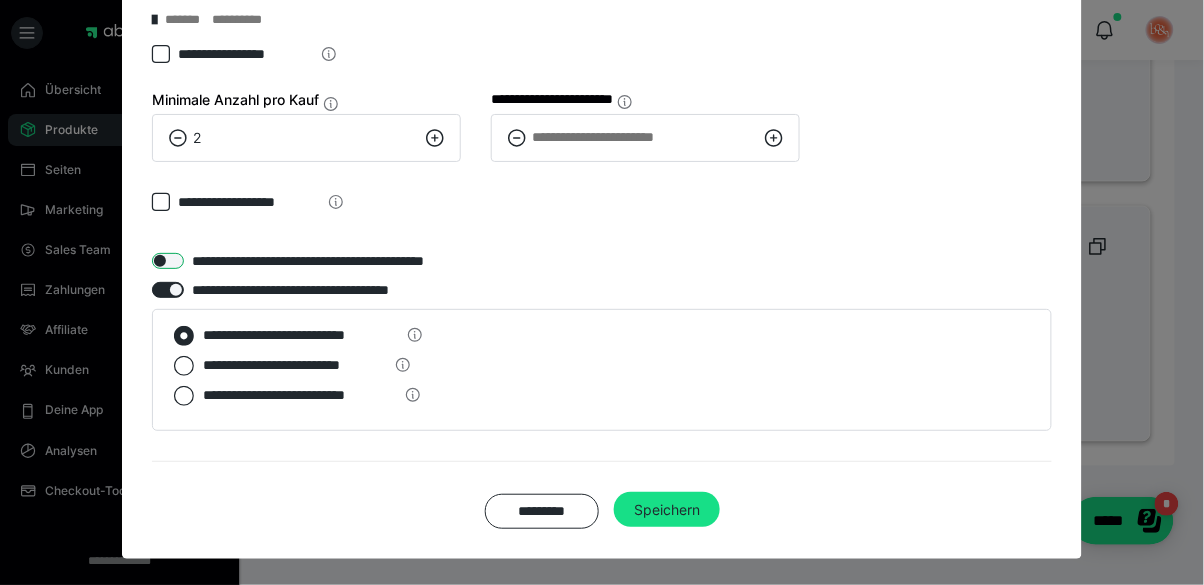 click at bounding box center (168, 261) 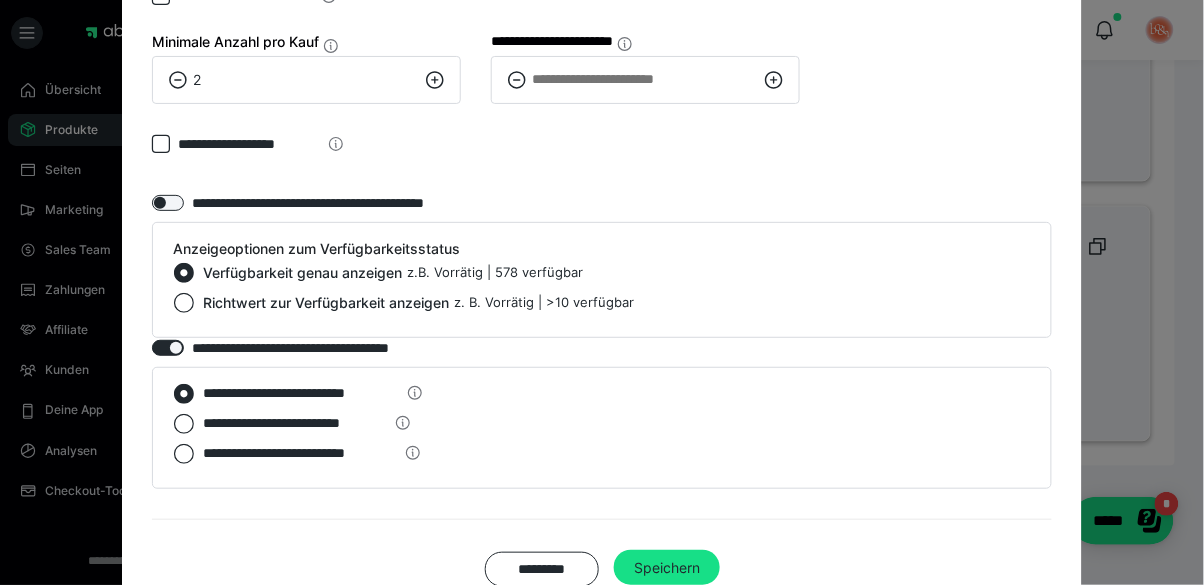 scroll, scrollTop: 1810, scrollLeft: 0, axis: vertical 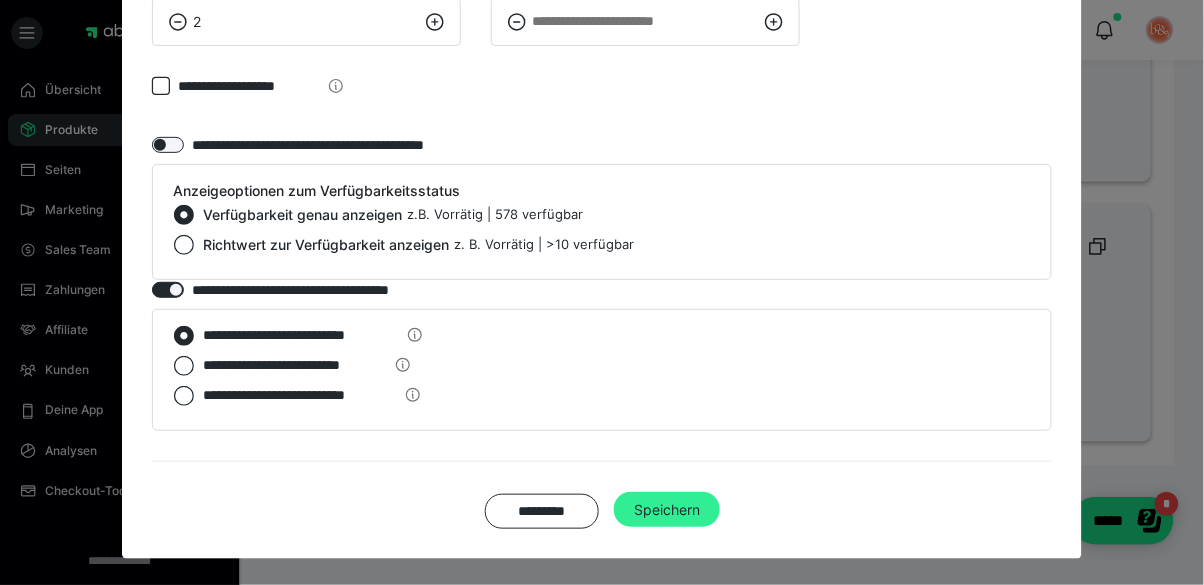 click on "Speichern" at bounding box center (667, 510) 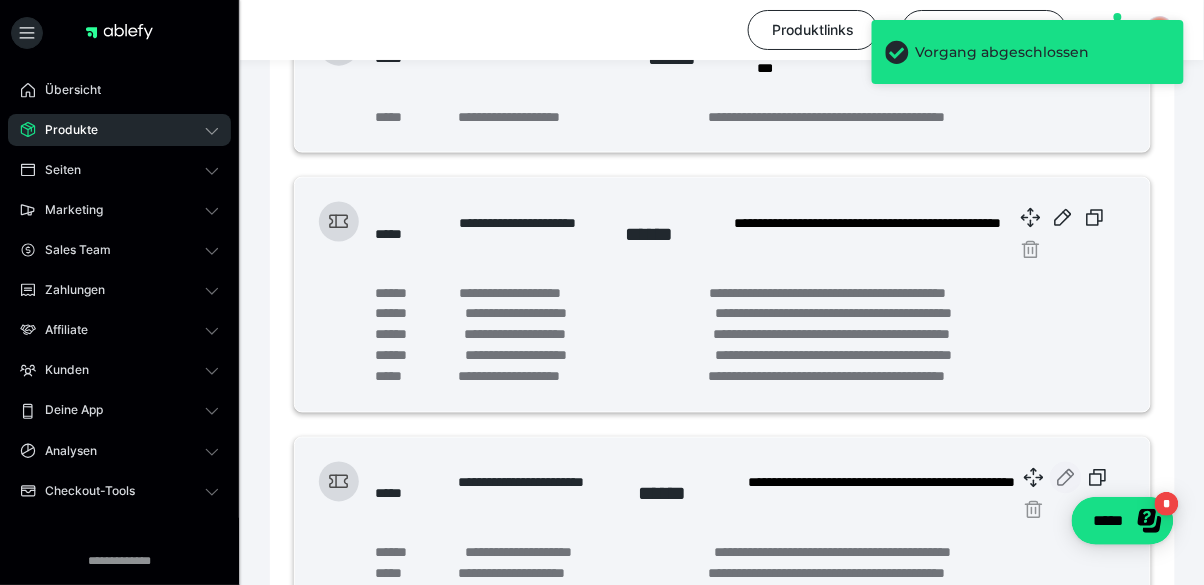 scroll, scrollTop: 524, scrollLeft: 0, axis: vertical 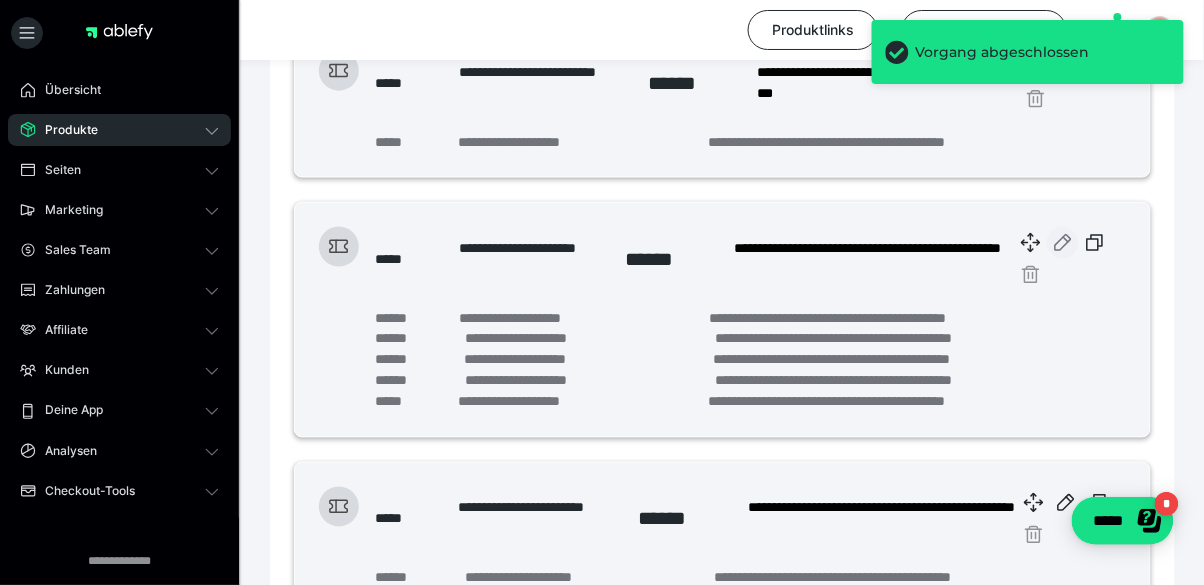 click at bounding box center (1063, 243) 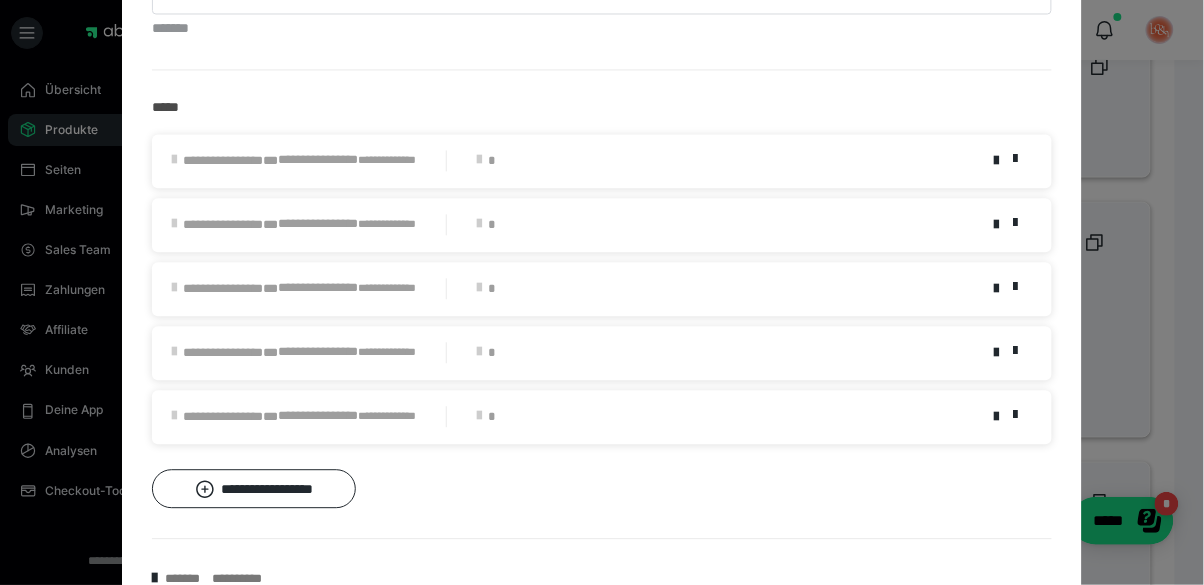scroll, scrollTop: 896, scrollLeft: 0, axis: vertical 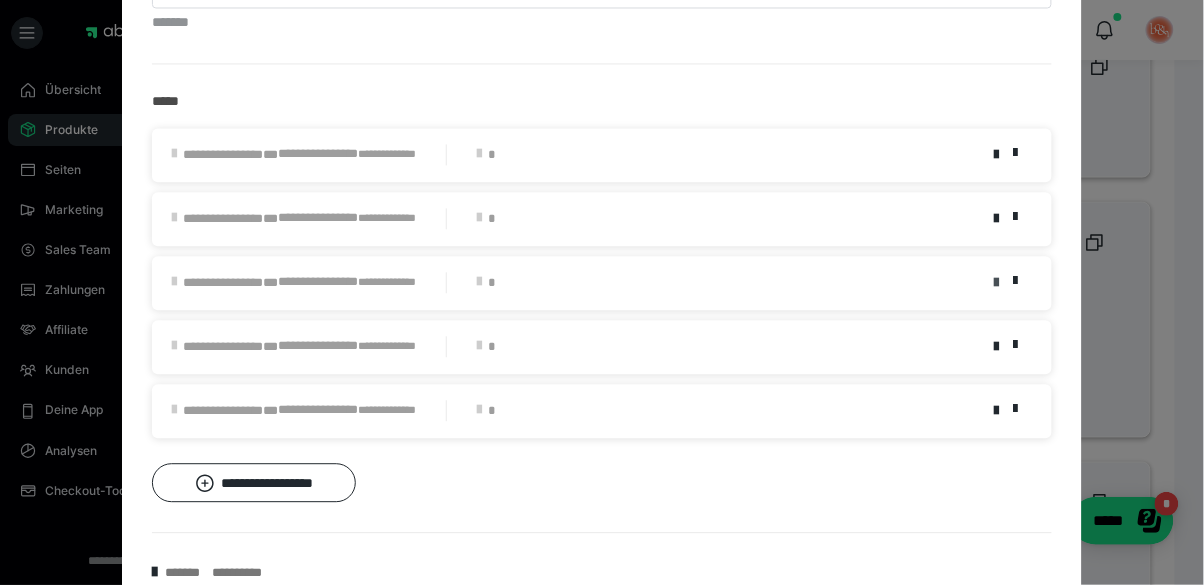 click at bounding box center (996, 283) 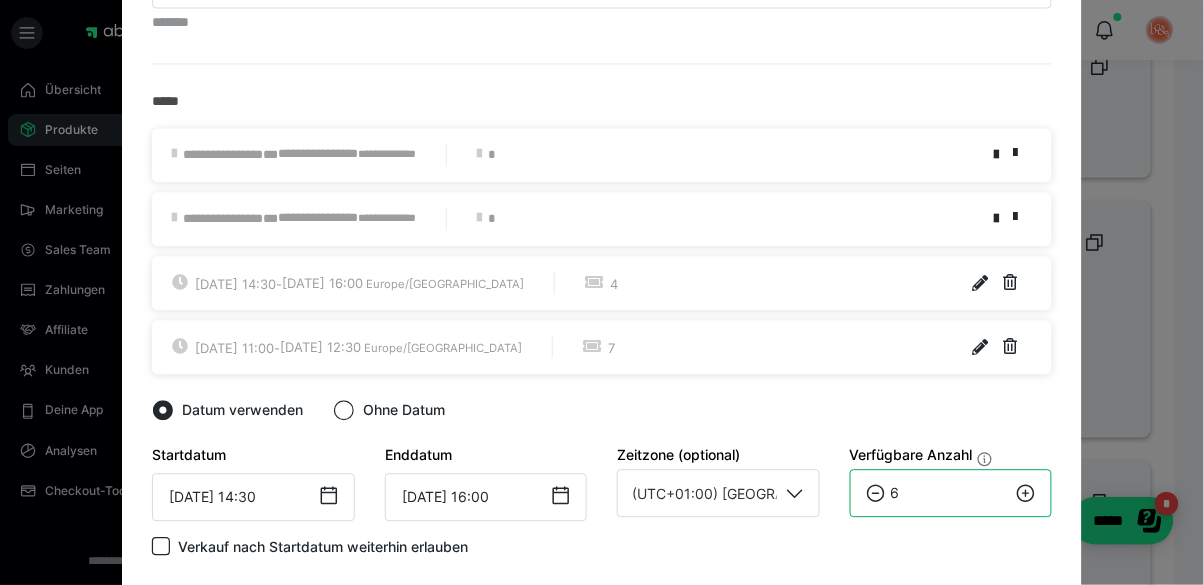 click on "6" at bounding box center [951, 493] 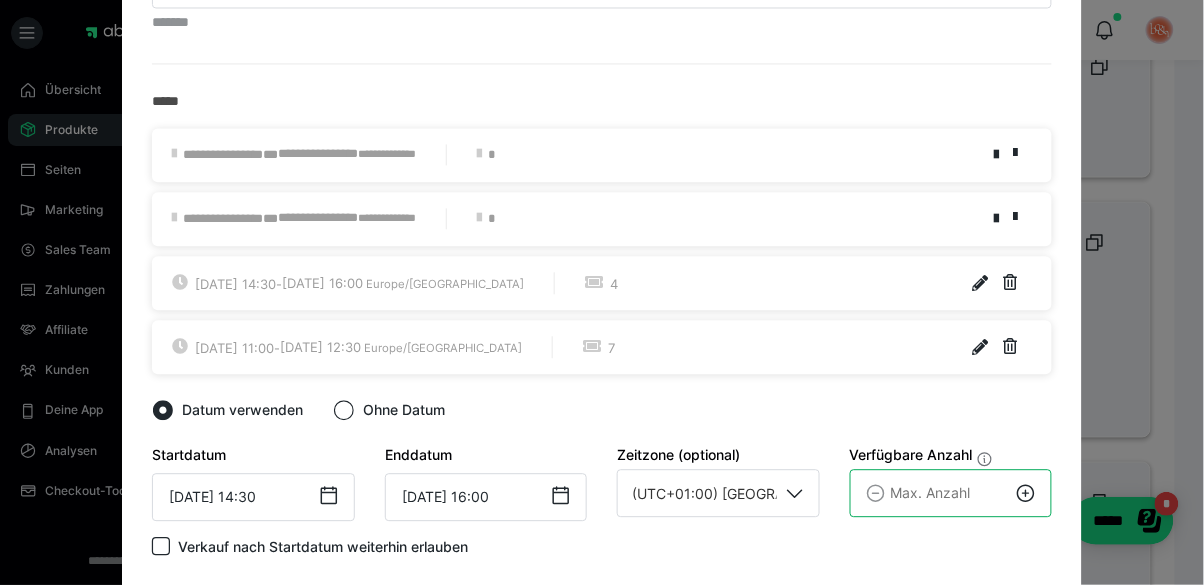 type on "4" 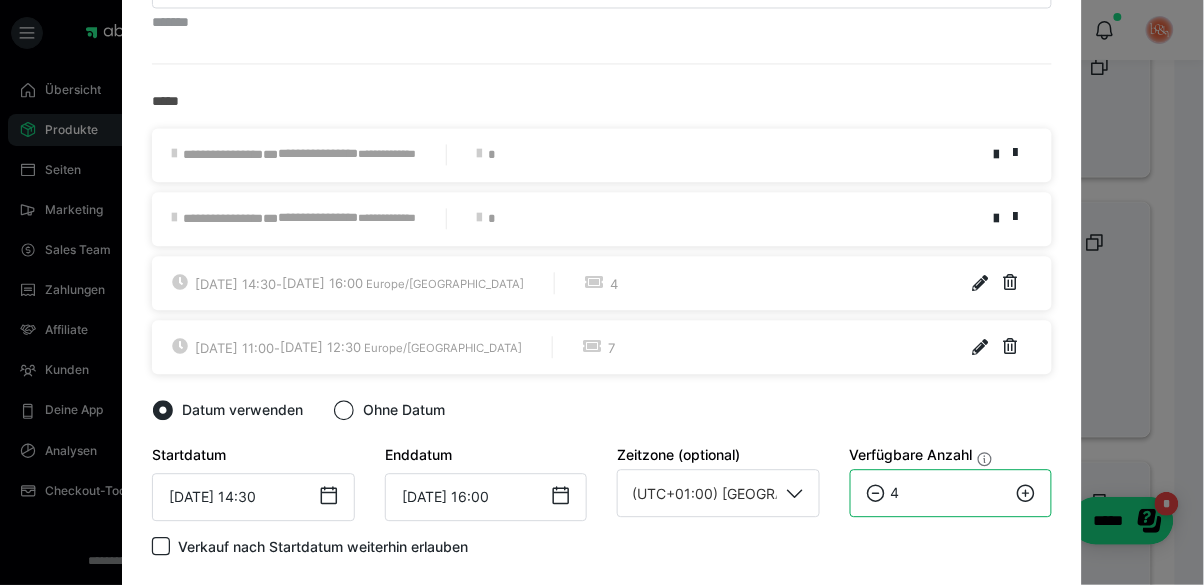 scroll, scrollTop: 524, scrollLeft: 0, axis: vertical 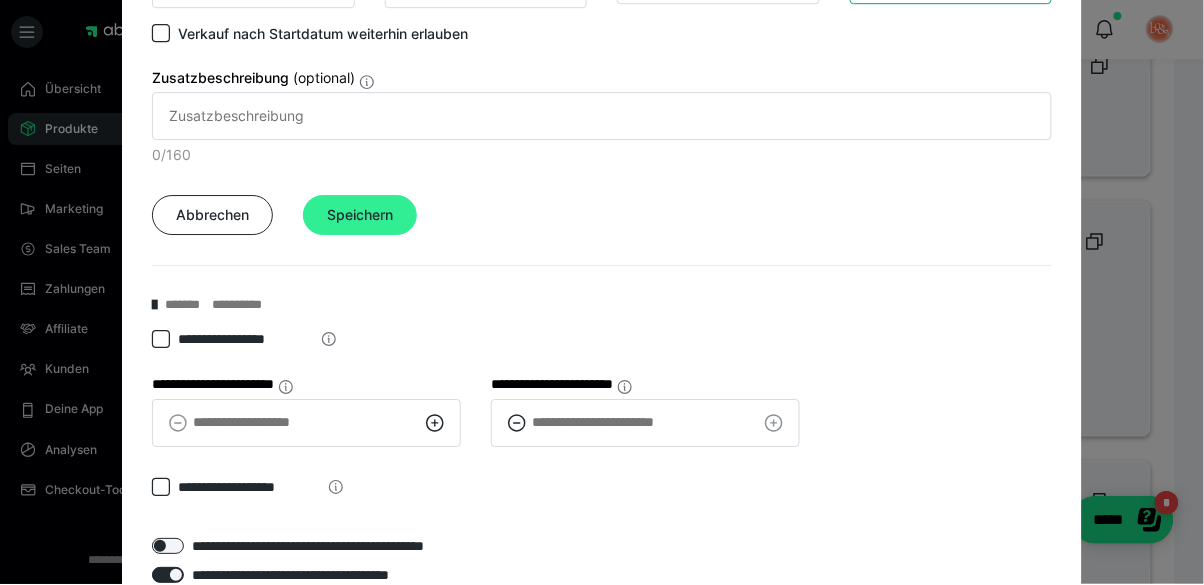 type on "10" 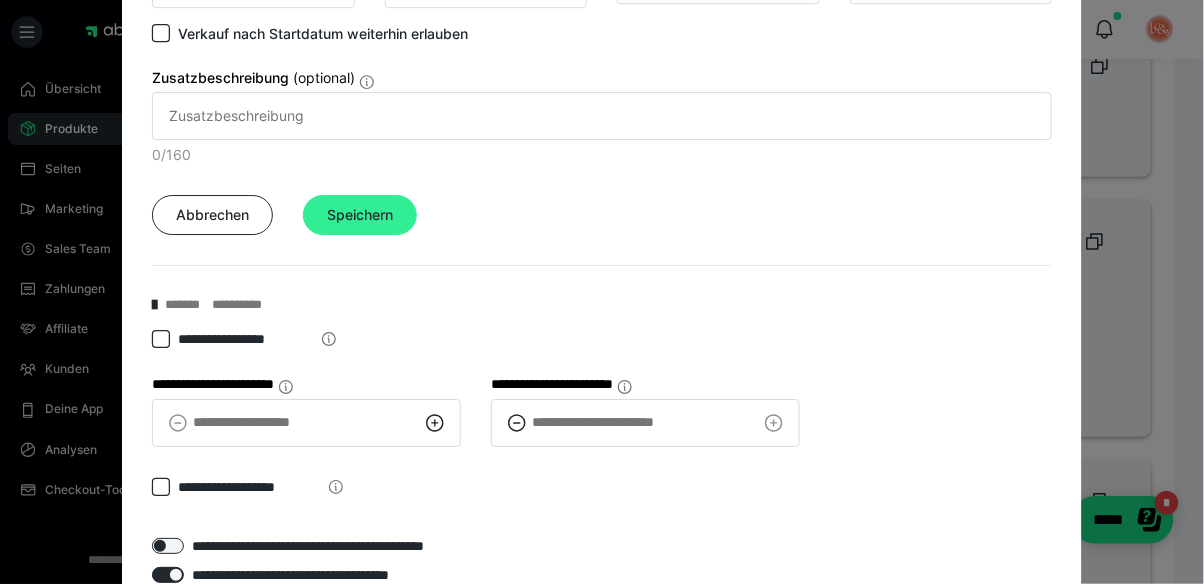 click on "Speichern" at bounding box center [360, 216] 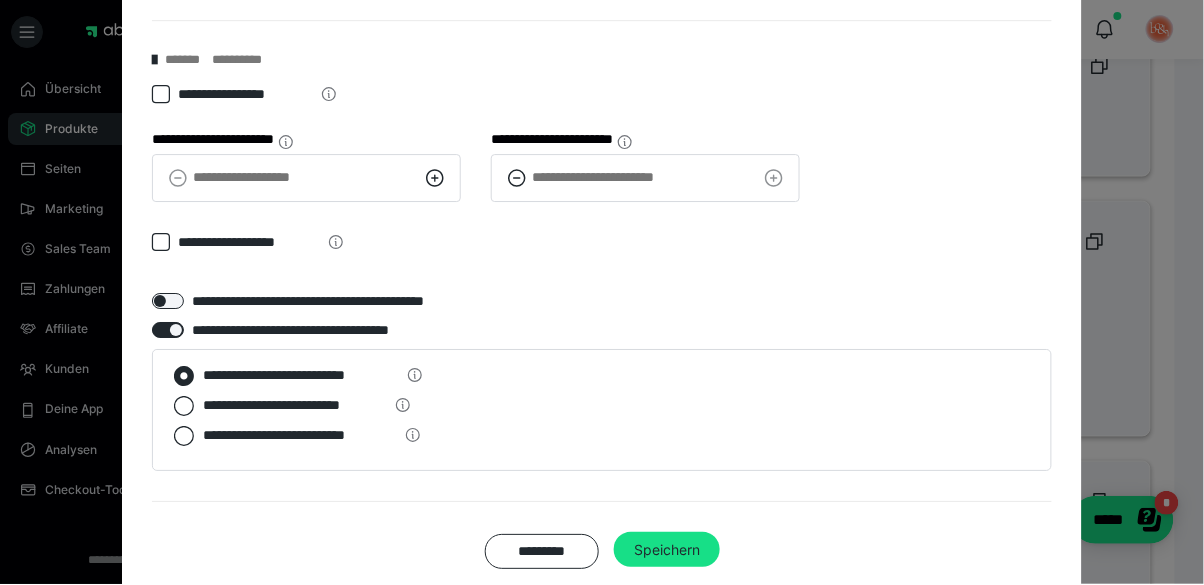 scroll, scrollTop: 524, scrollLeft: 0, axis: vertical 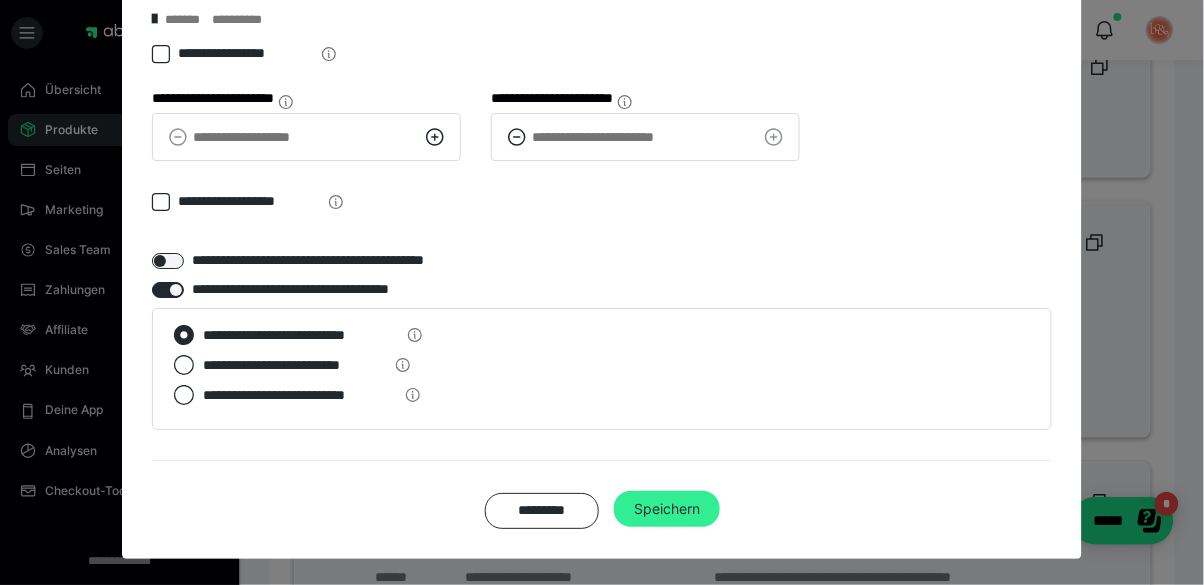 click on "Speichern" at bounding box center [667, 509] 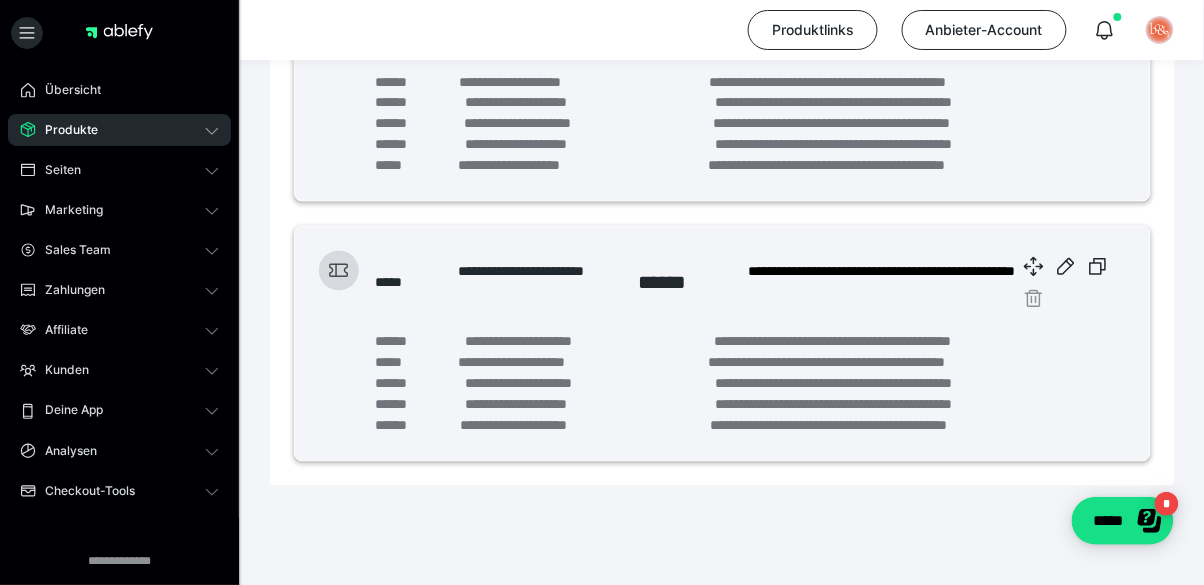 scroll, scrollTop: 780, scrollLeft: 0, axis: vertical 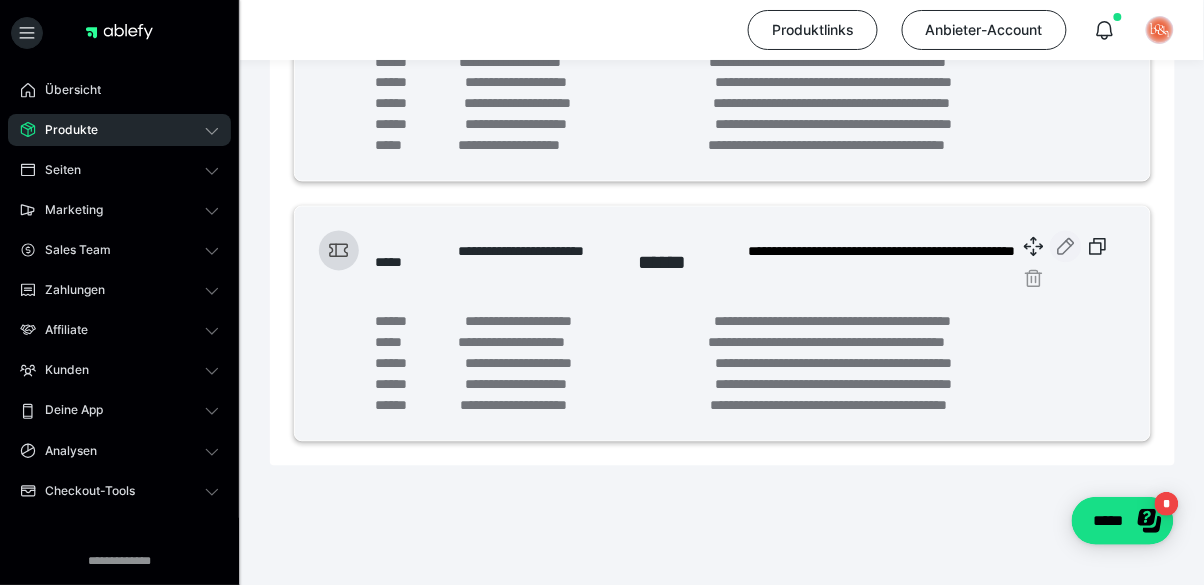 click 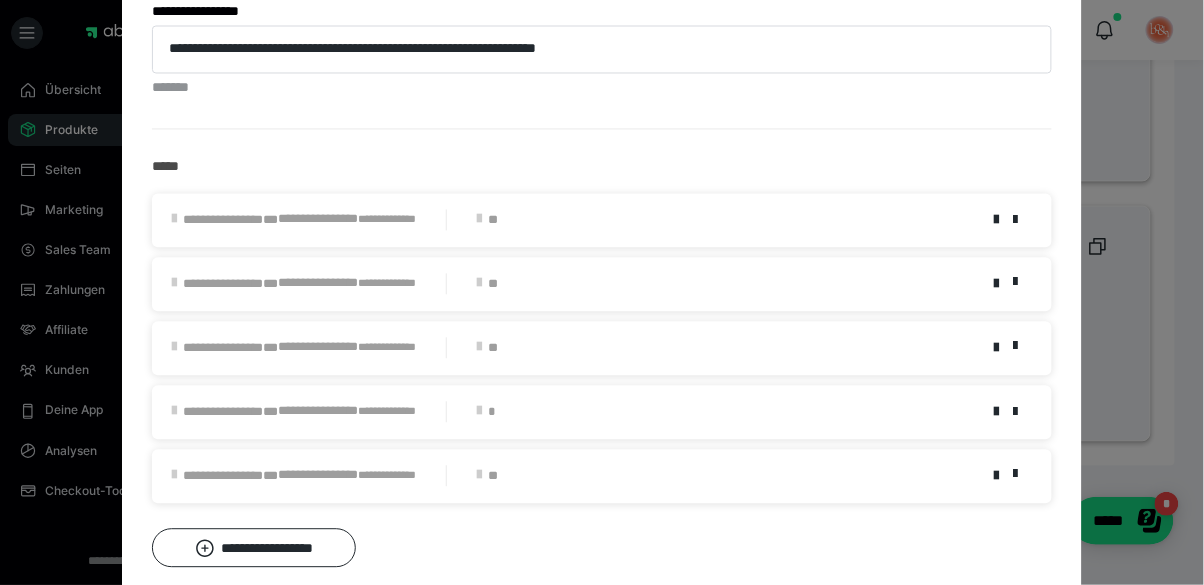 scroll, scrollTop: 832, scrollLeft: 0, axis: vertical 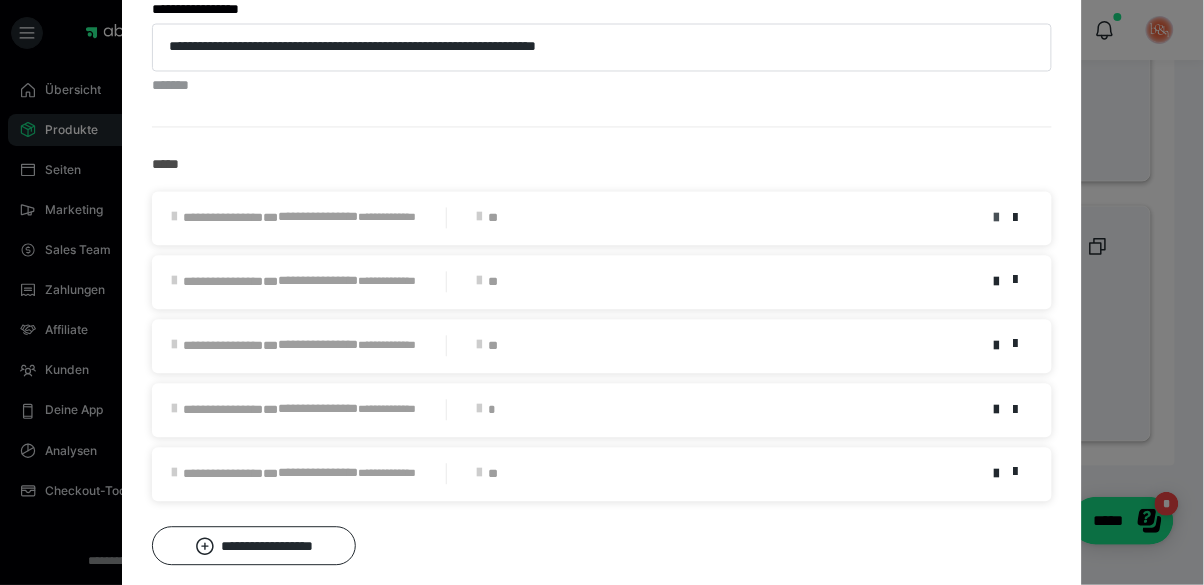 click at bounding box center (996, 219) 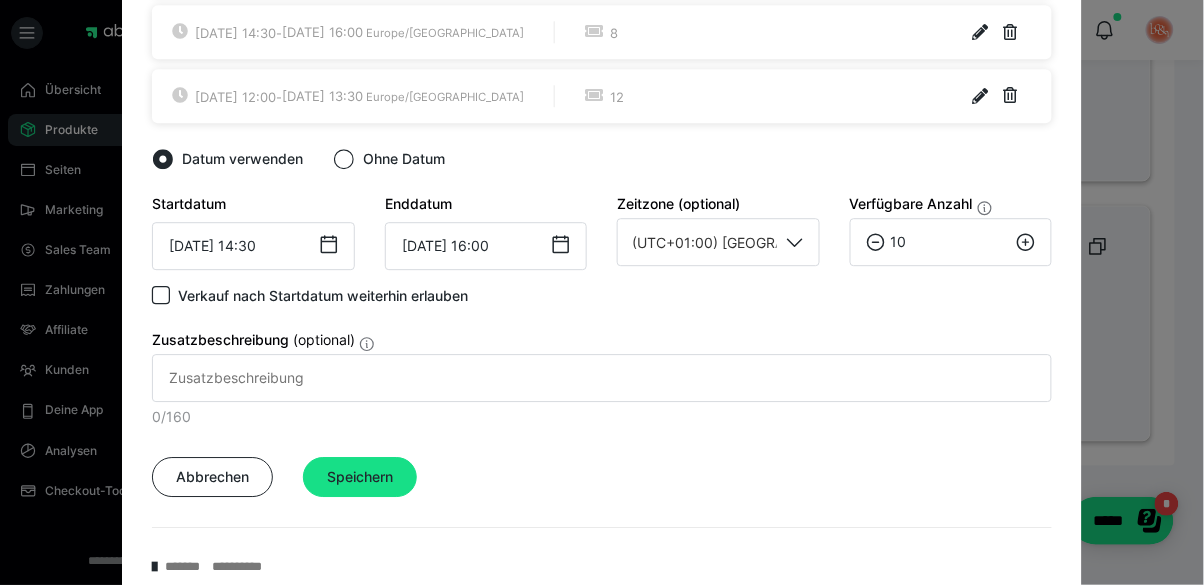 scroll, scrollTop: 1152, scrollLeft: 0, axis: vertical 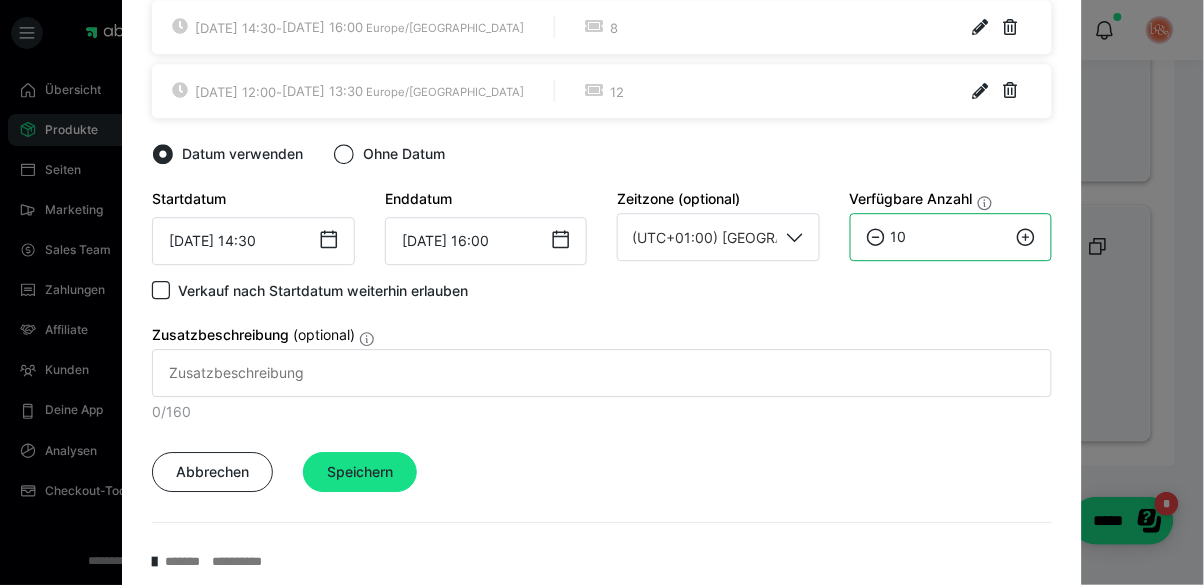 click on "10" at bounding box center (951, 237) 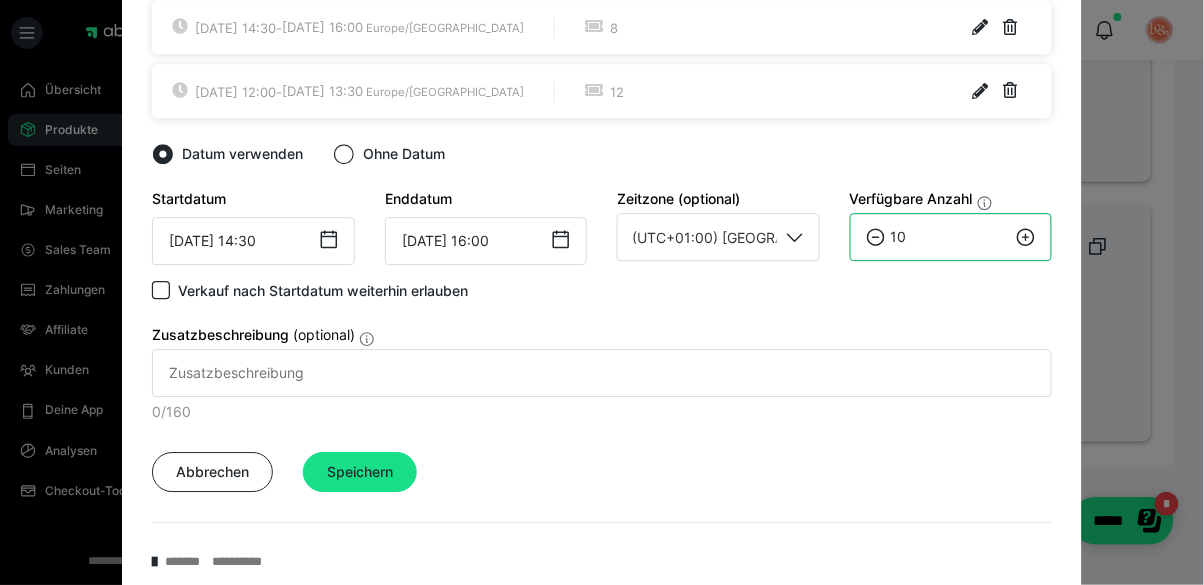 type on "1" 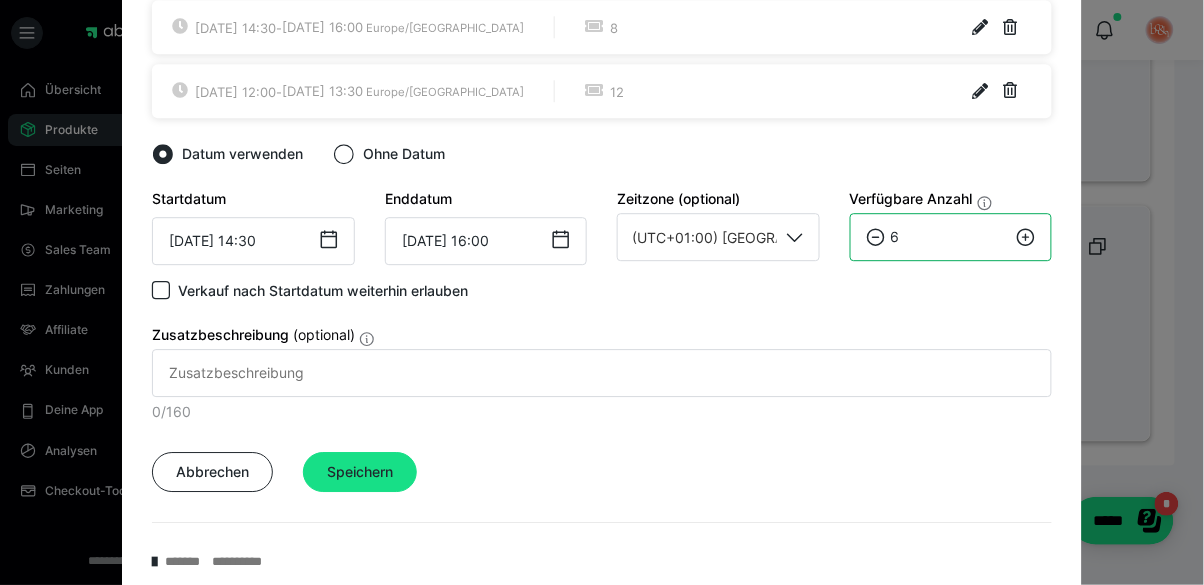 scroll, scrollTop: 1216, scrollLeft: 0, axis: vertical 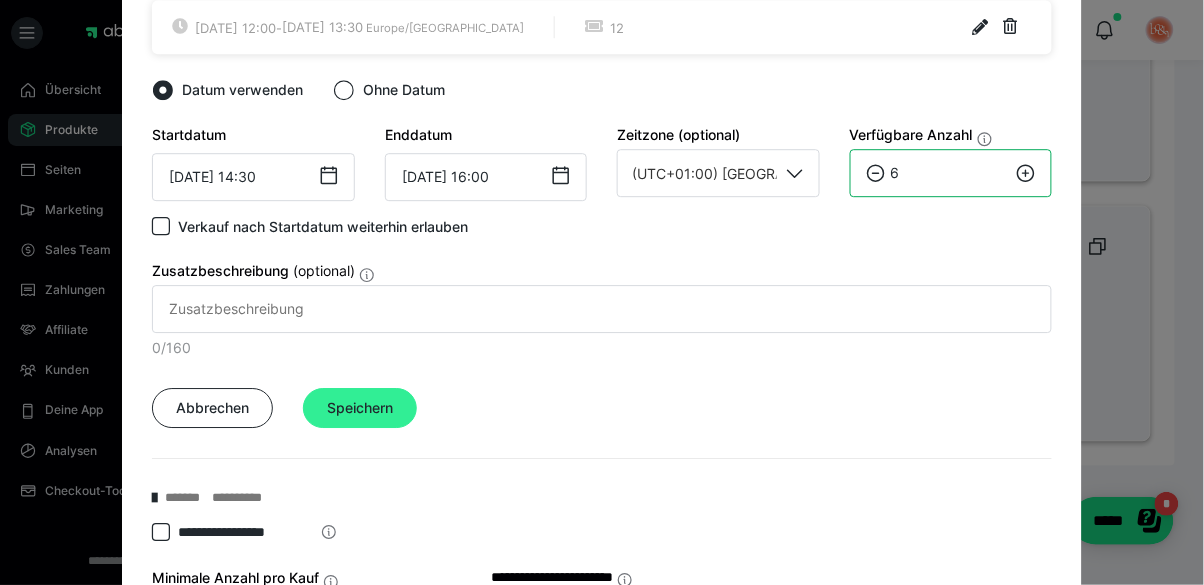 type on "6" 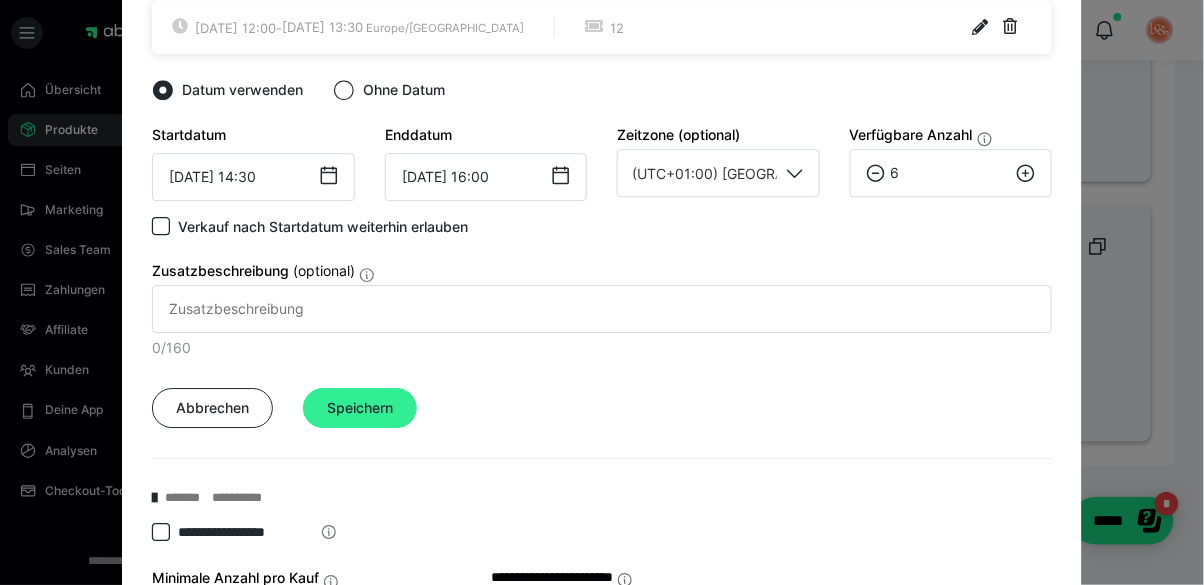 click on "Speichern" at bounding box center [360, 408] 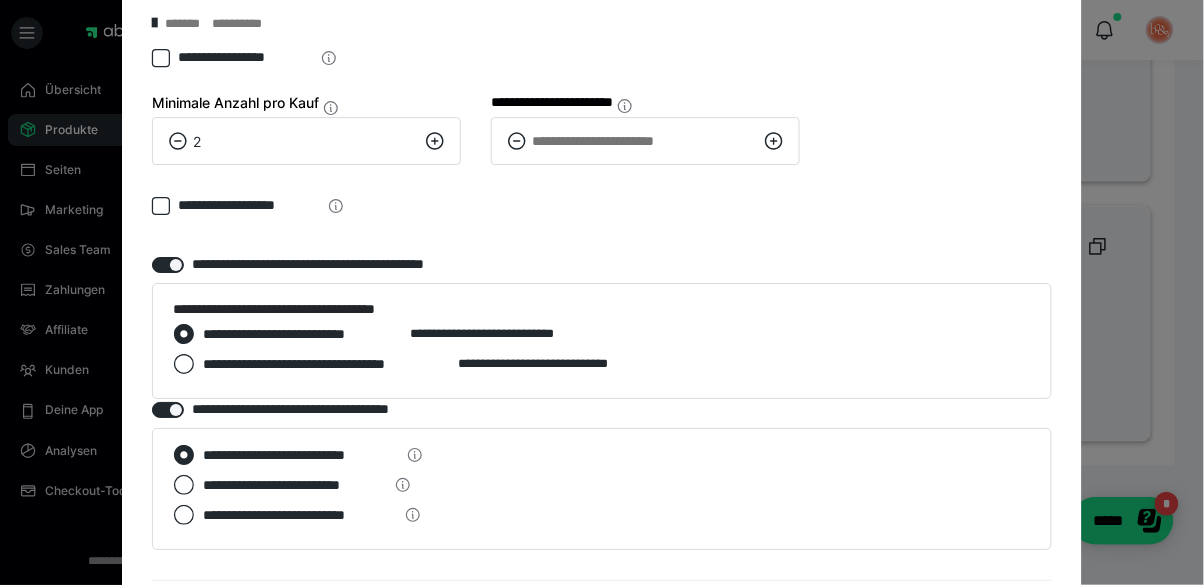 scroll, scrollTop: 1565, scrollLeft: 0, axis: vertical 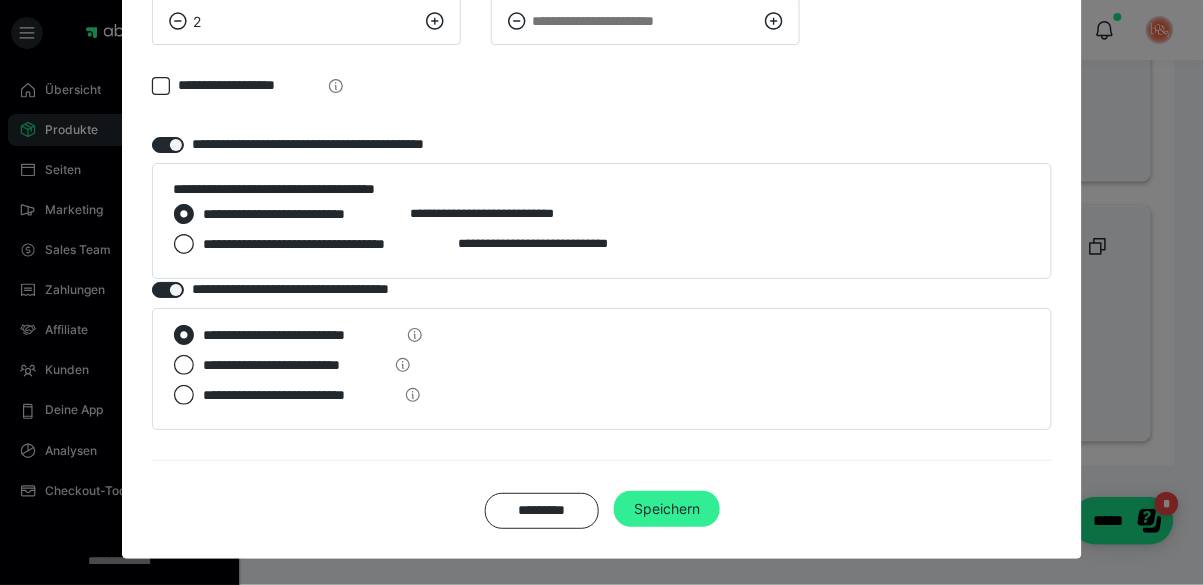 click on "Speichern" at bounding box center [667, 509] 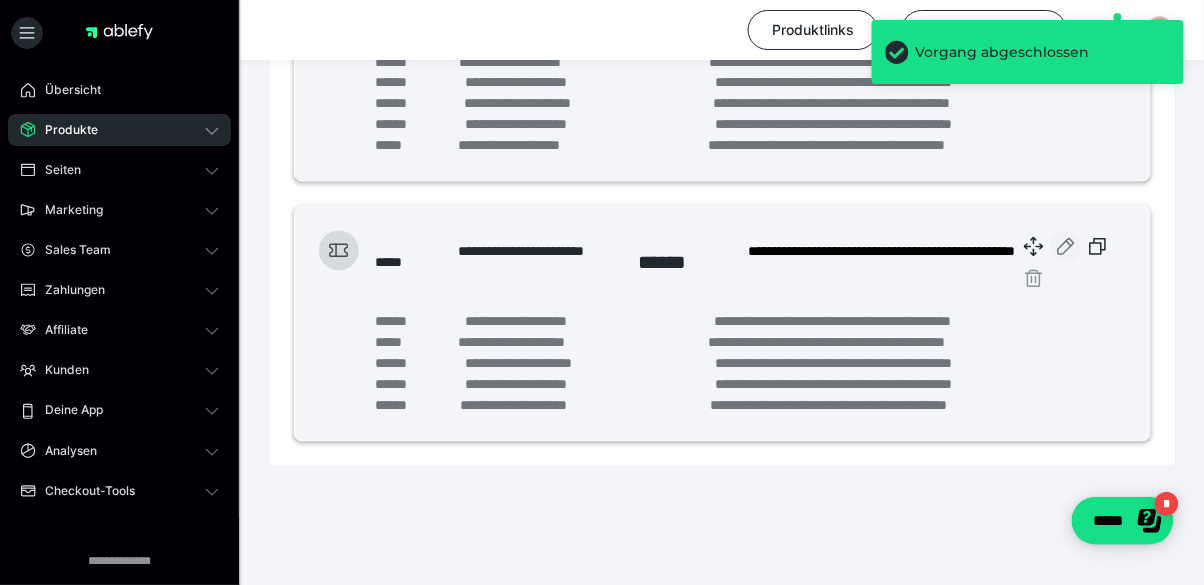 scroll, scrollTop: 716, scrollLeft: 0, axis: vertical 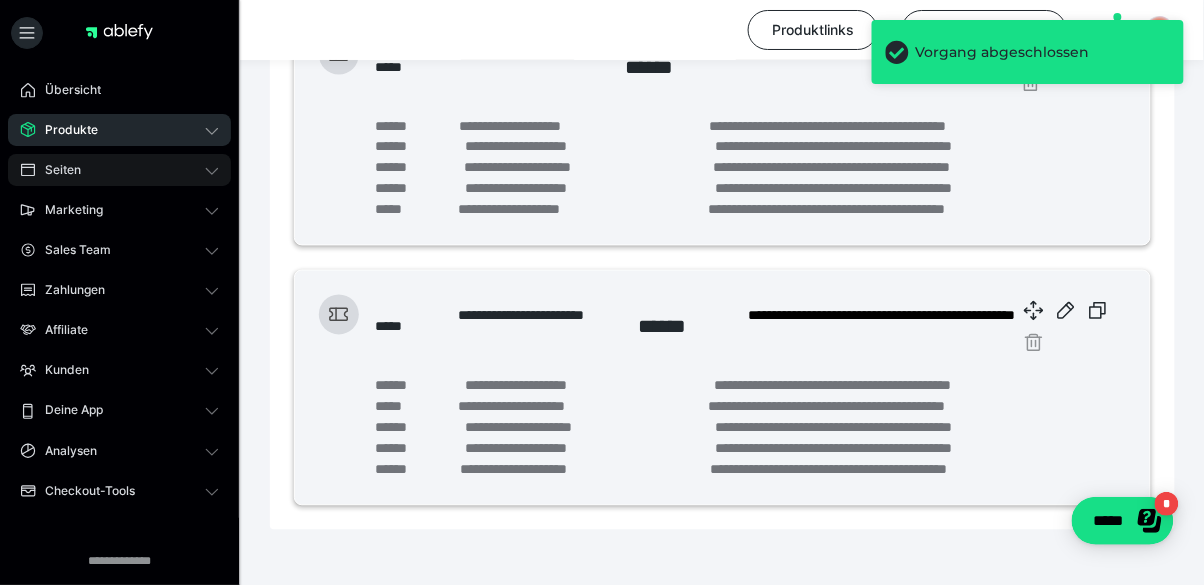 click 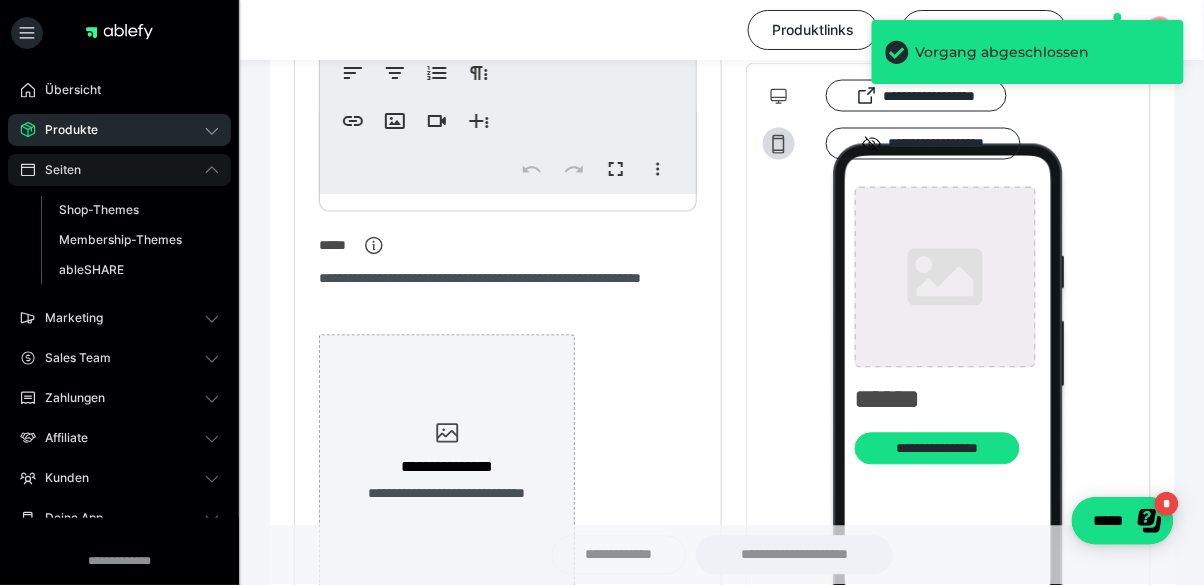 type on "********" 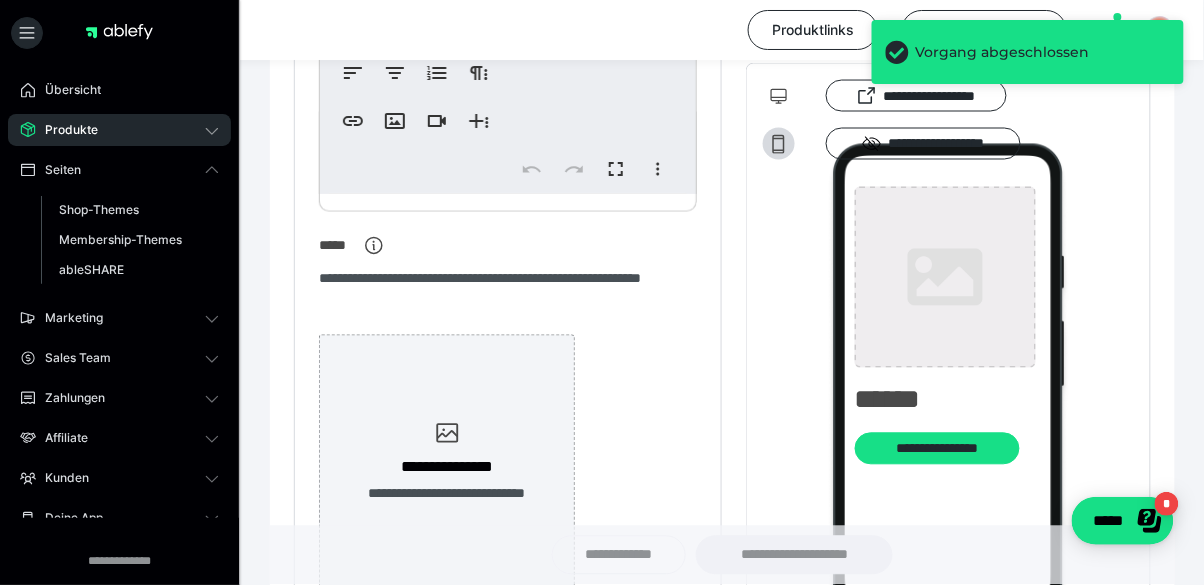 type on "**********" 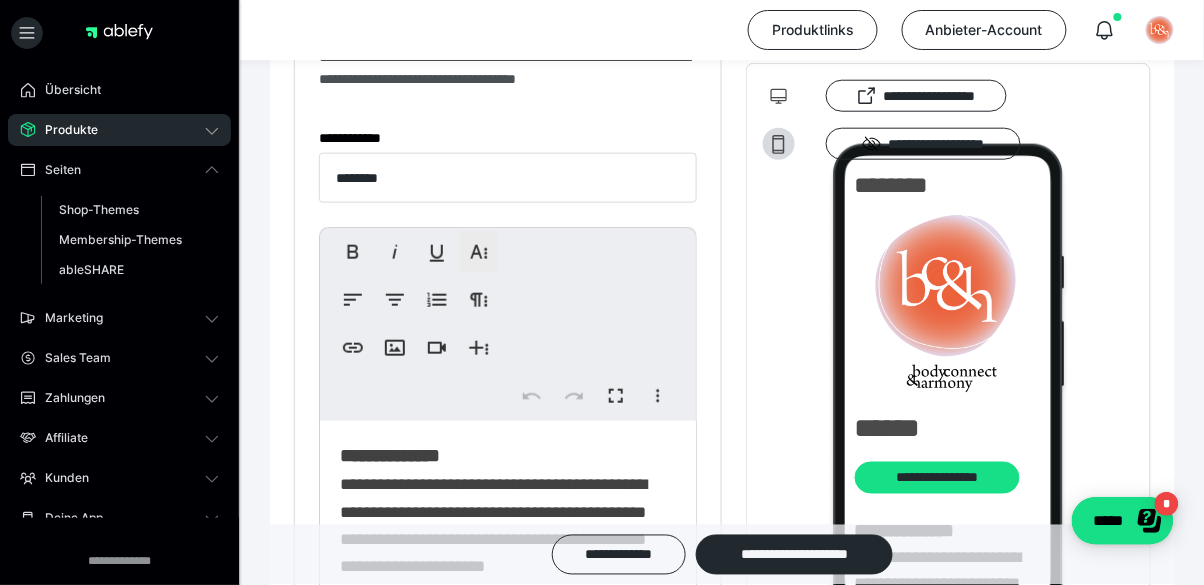 scroll, scrollTop: 379, scrollLeft: 0, axis: vertical 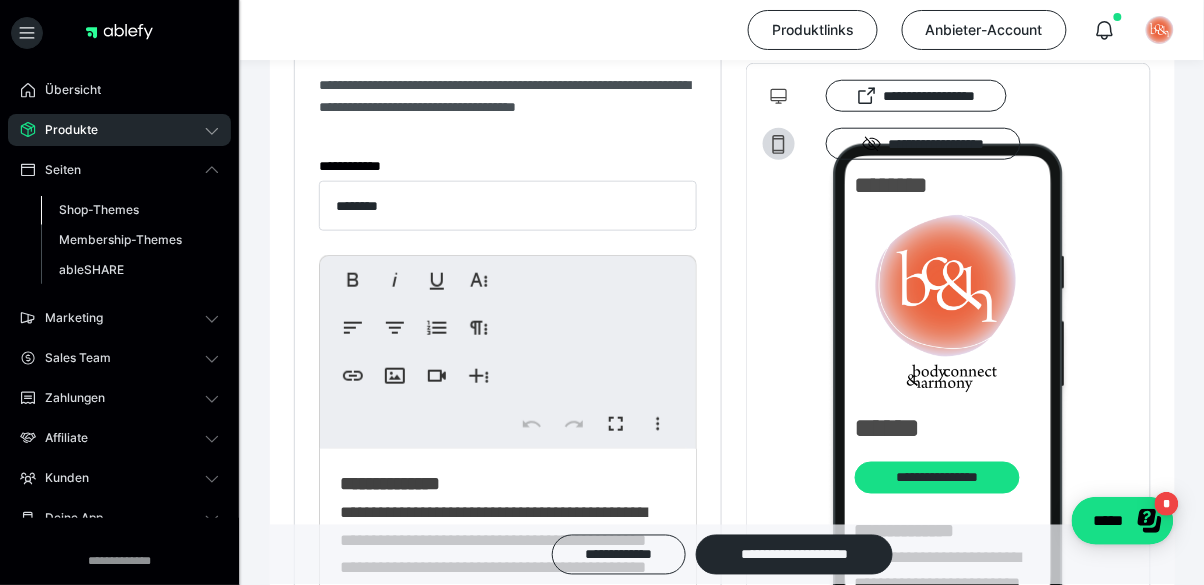 click on "Shop-Themes" at bounding box center [130, 210] 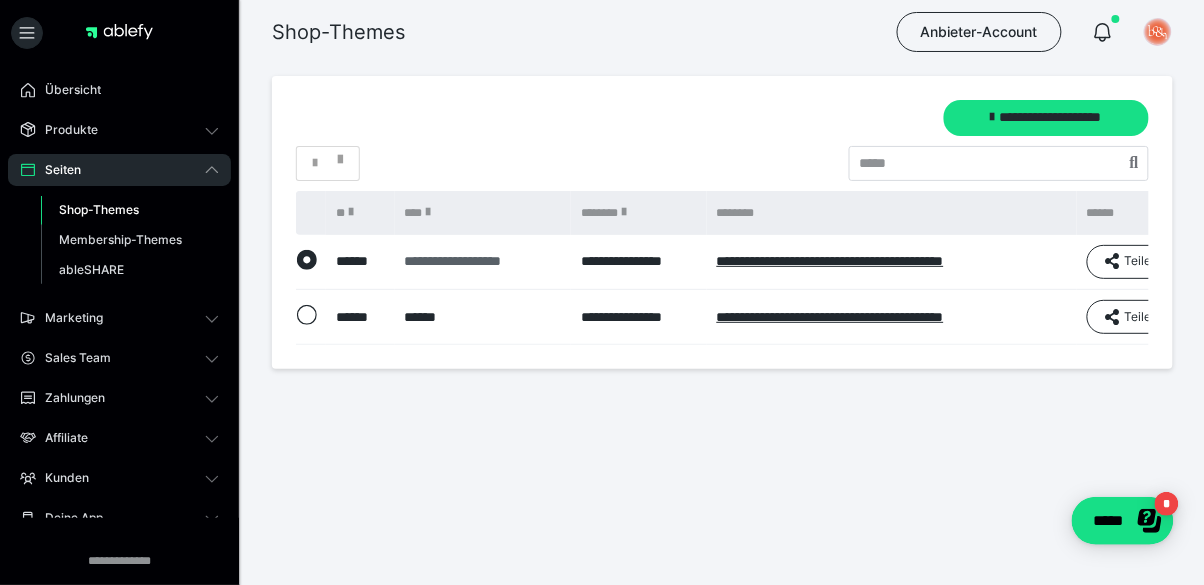 click on "**********" at bounding box center [483, 261] 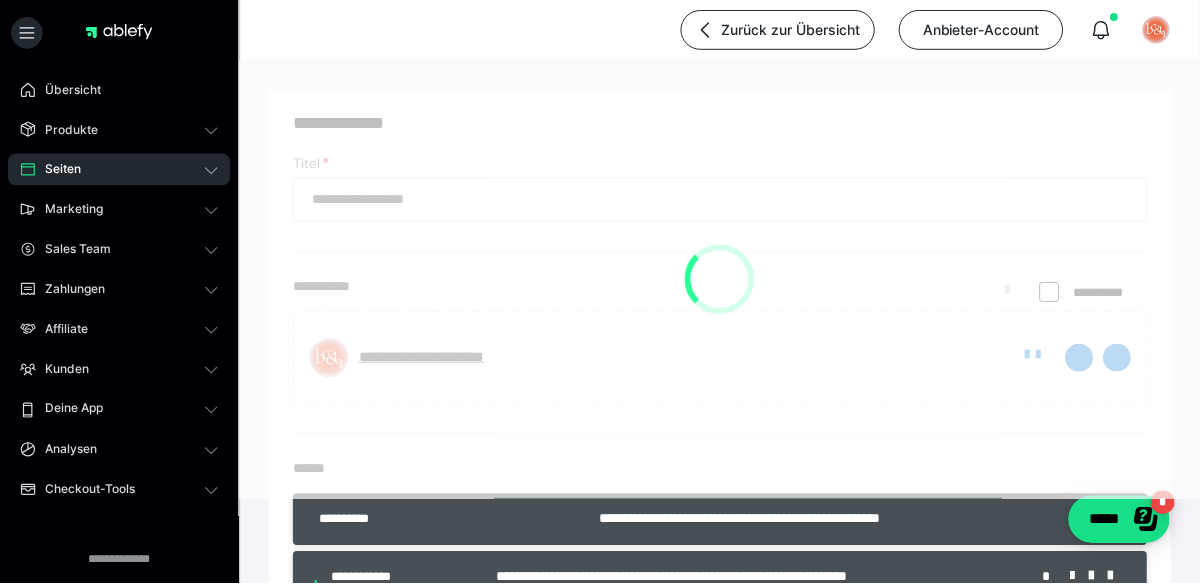 type on "**********" 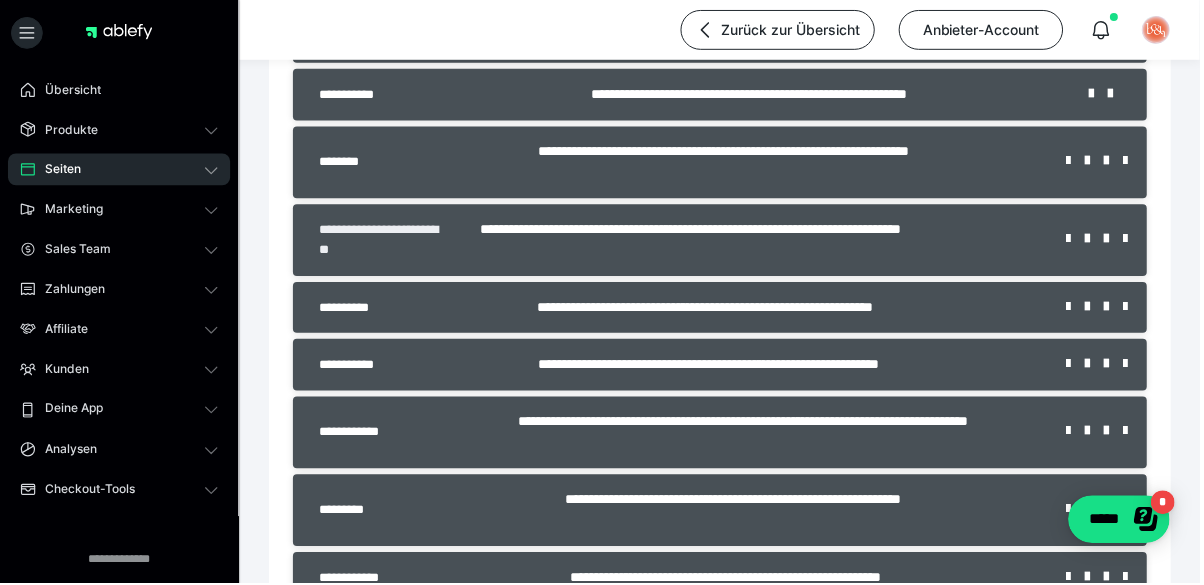 scroll, scrollTop: 513, scrollLeft: 0, axis: vertical 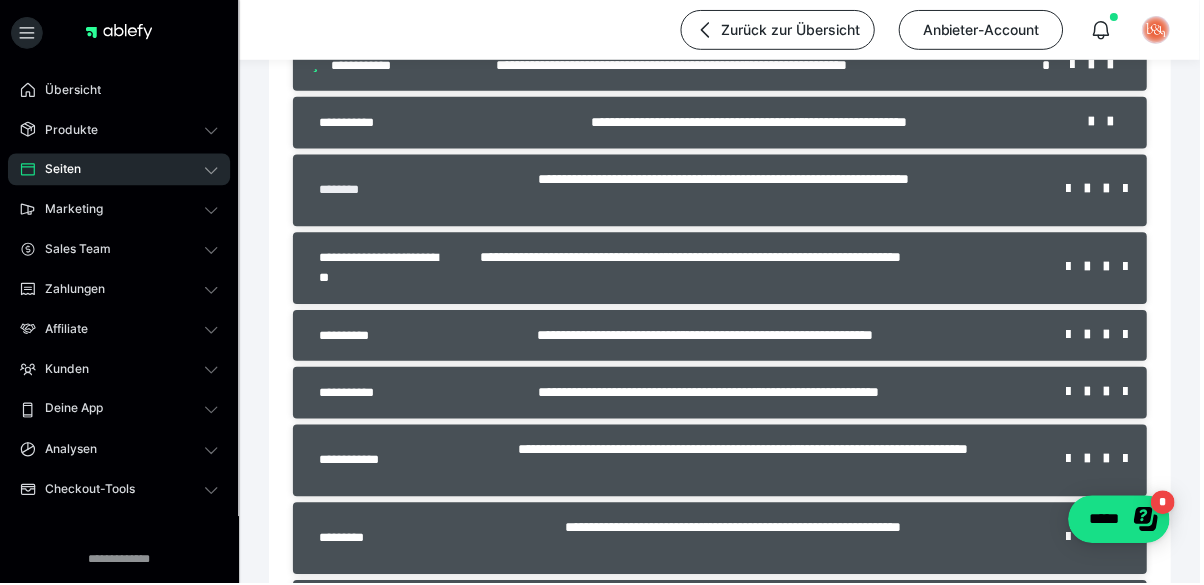 click on "********" at bounding box center (350, 191) 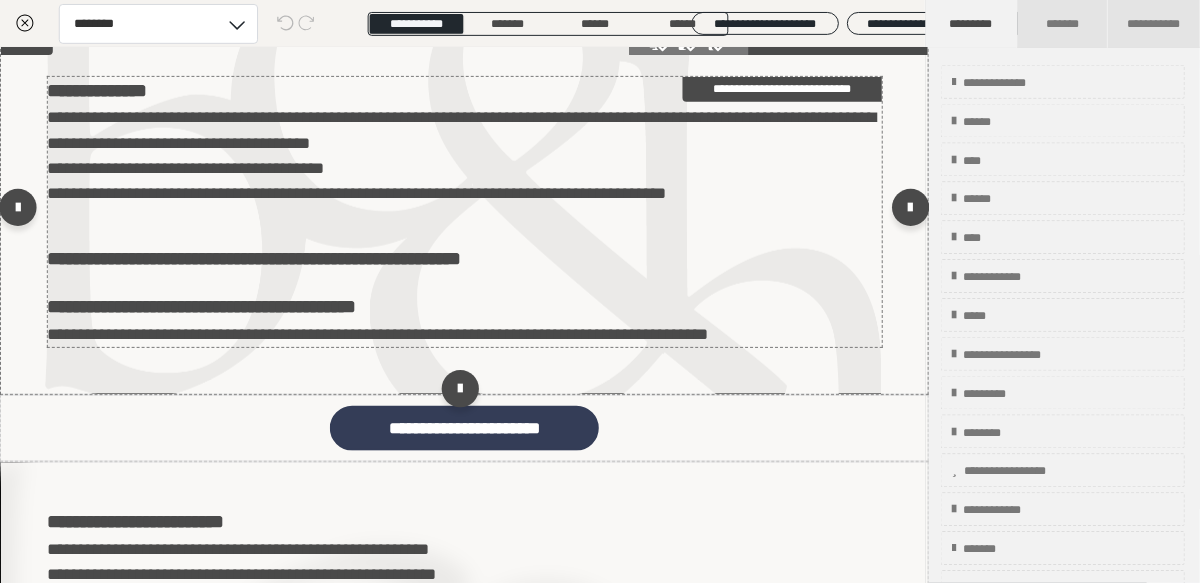 scroll, scrollTop: 577, scrollLeft: 0, axis: vertical 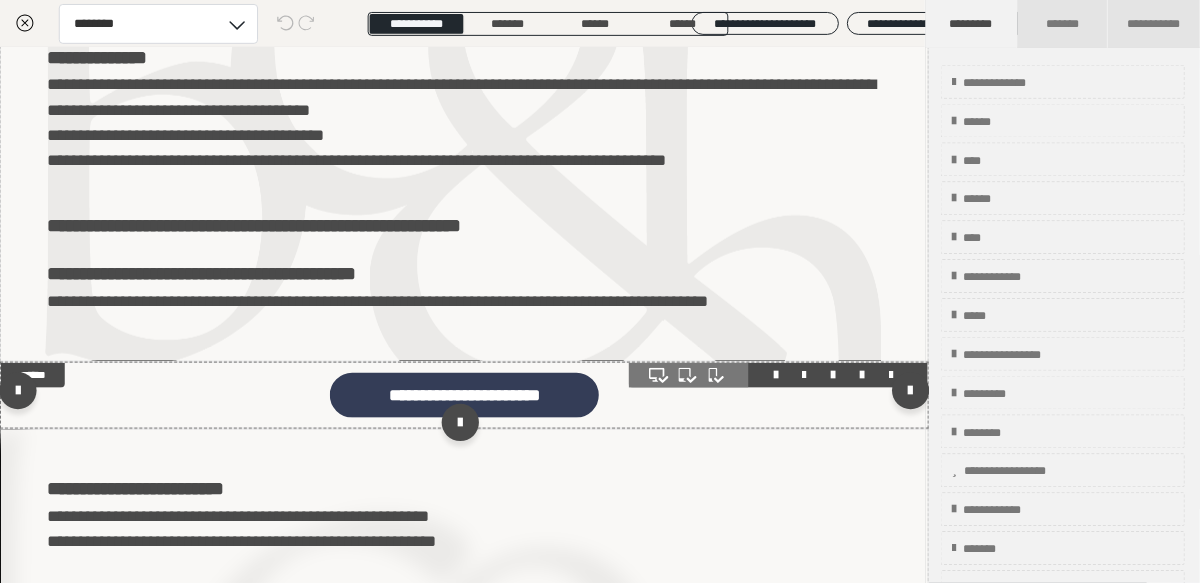 click on "**********" at bounding box center [466, 396] 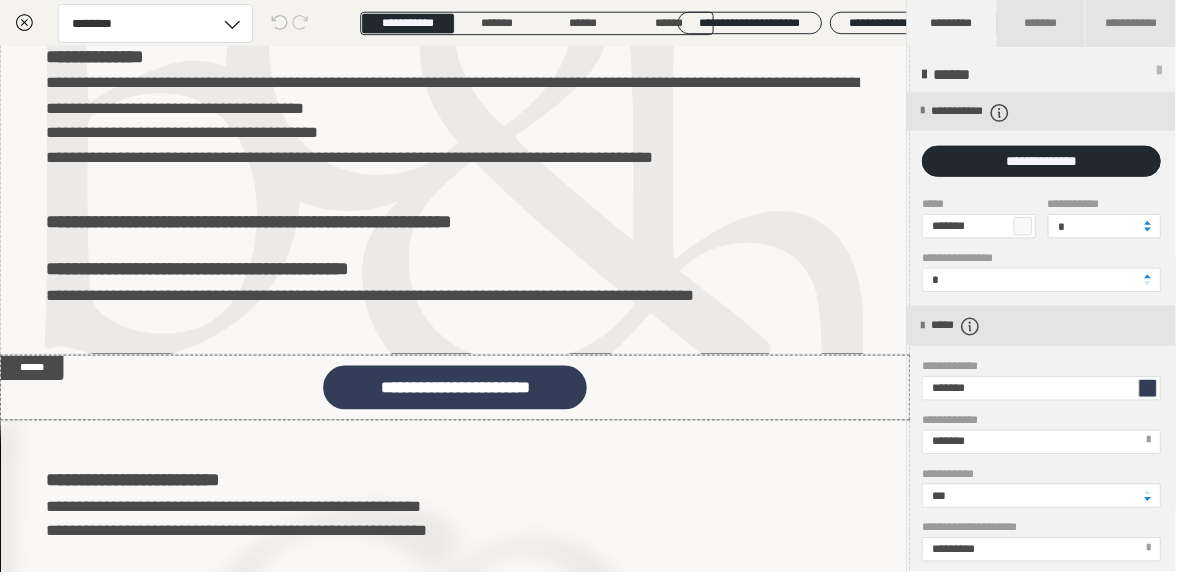 scroll, scrollTop: 590, scrollLeft: 0, axis: vertical 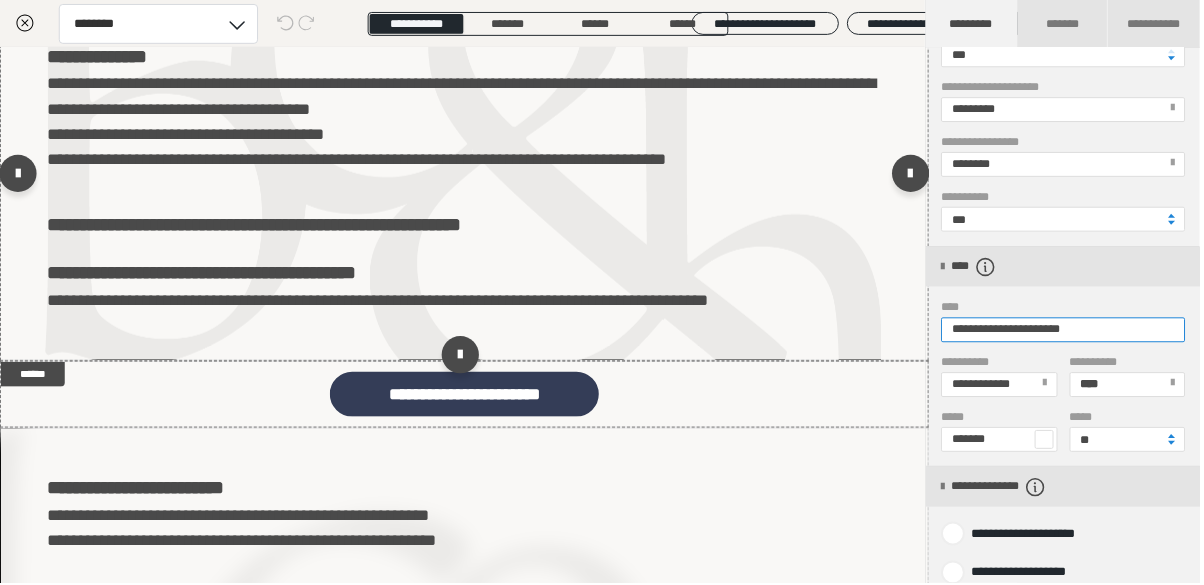 drag, startPoint x: 1093, startPoint y: 327, endPoint x: 910, endPoint y: 339, distance: 183.39302 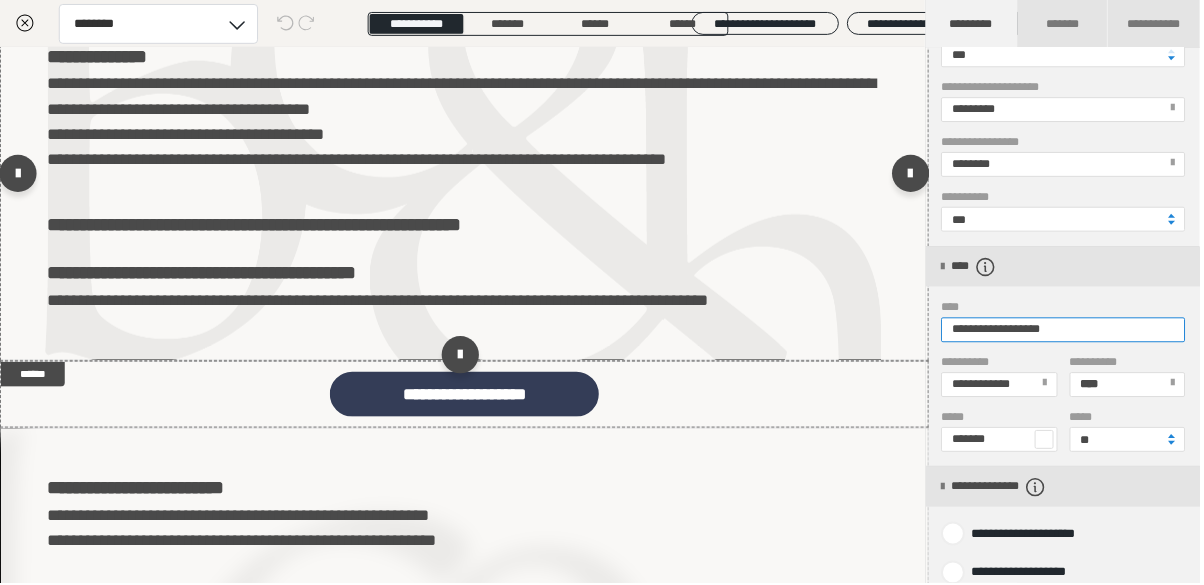 type on "**********" 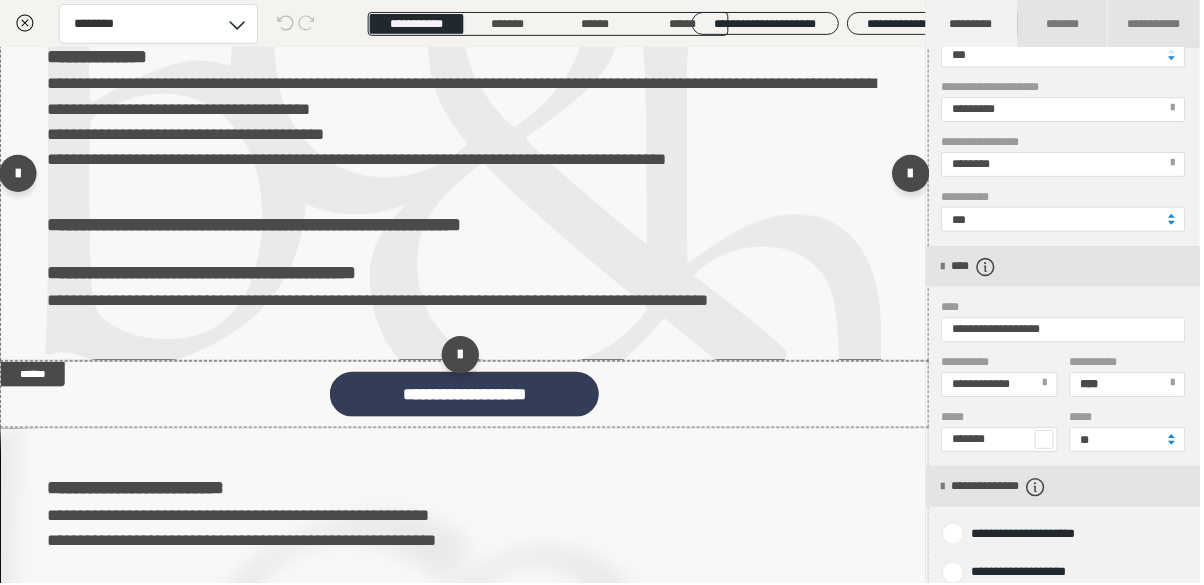 click on "**********" at bounding box center (466, 178) 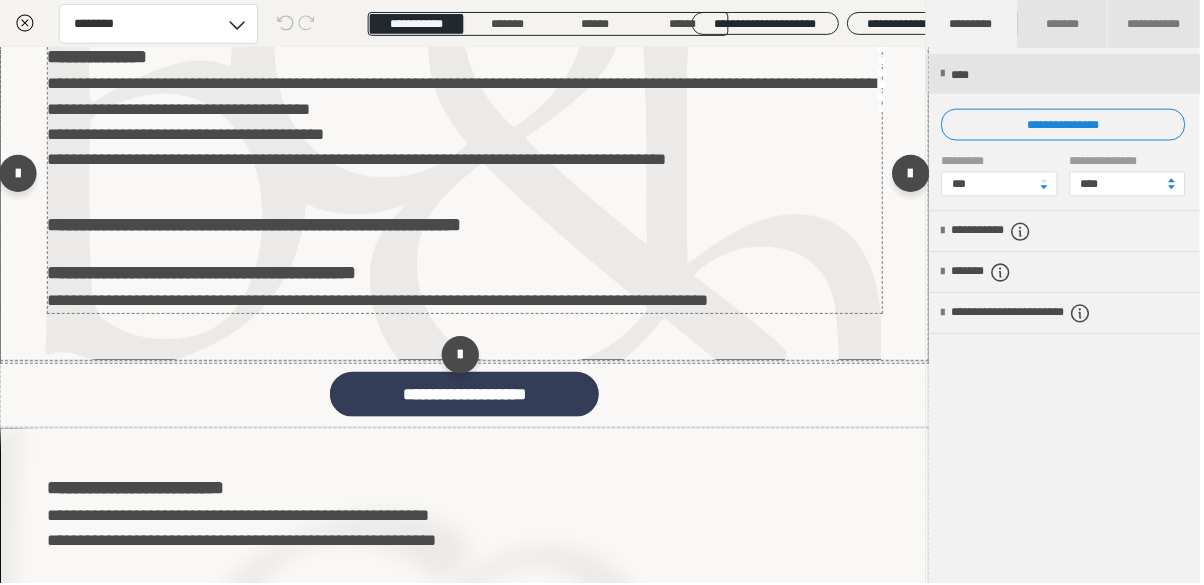 scroll, scrollTop: 0, scrollLeft: 0, axis: both 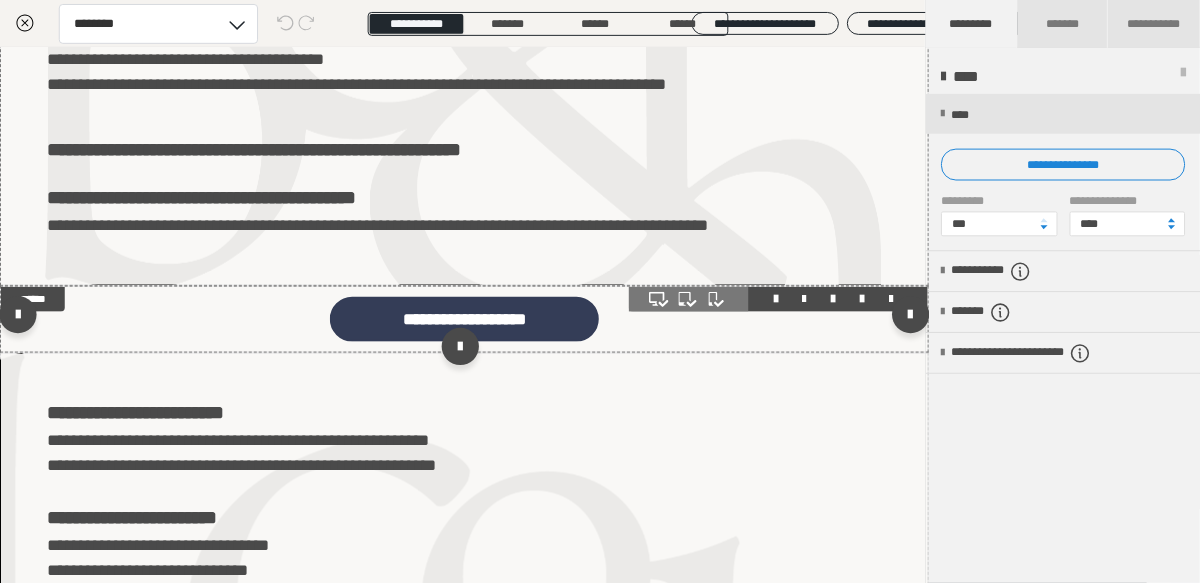 click on "**********" at bounding box center (466, 320) 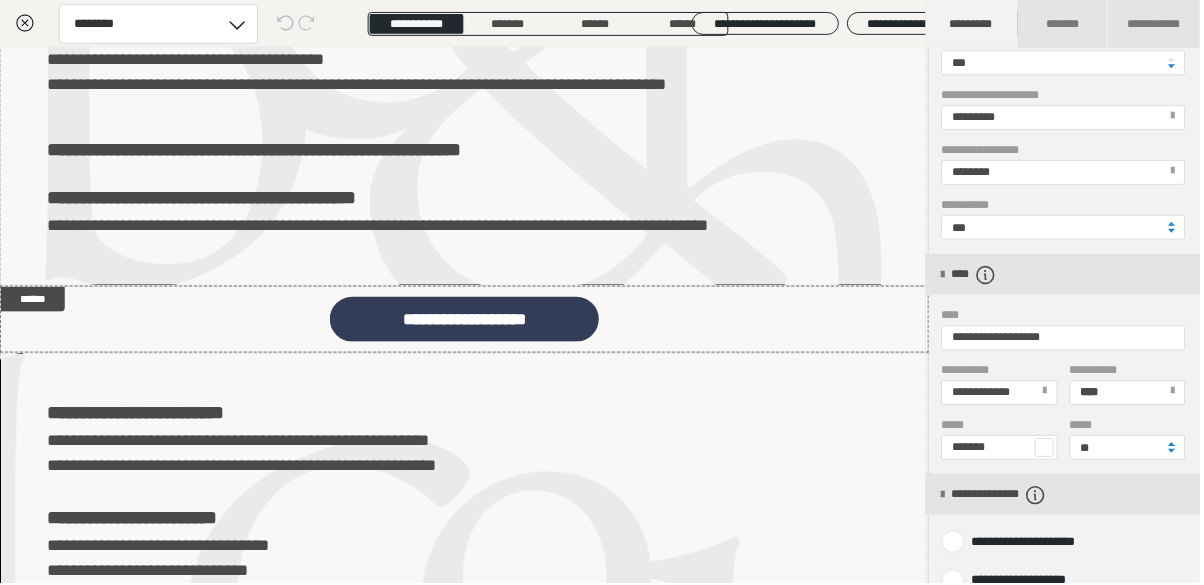 scroll, scrollTop: 449, scrollLeft: 0, axis: vertical 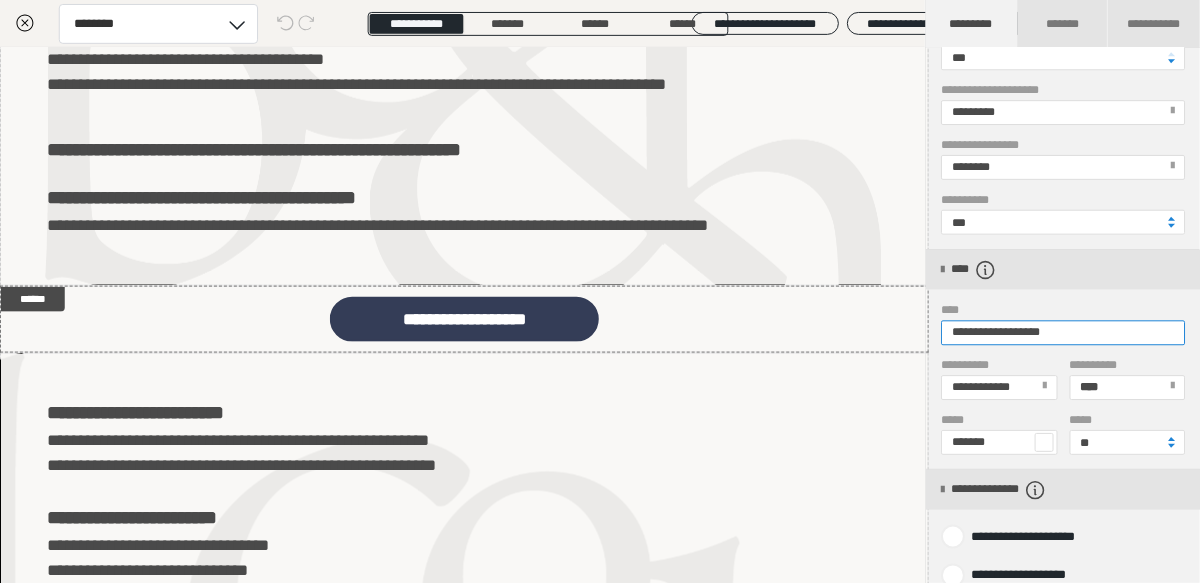 click on "**********" at bounding box center (1066, 334) 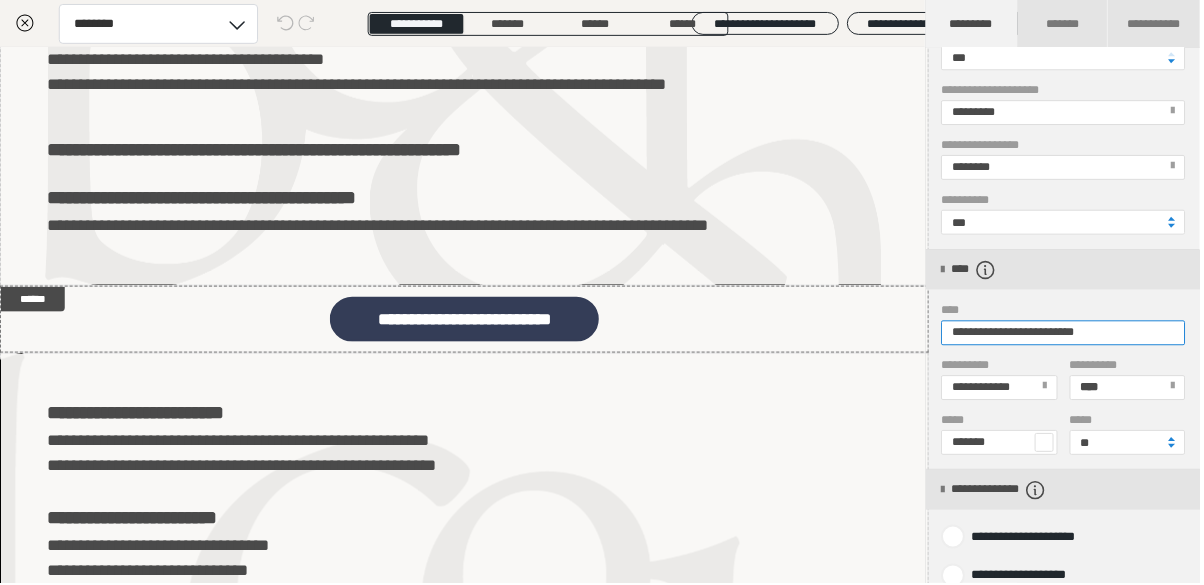 click on "**********" at bounding box center [1066, 334] 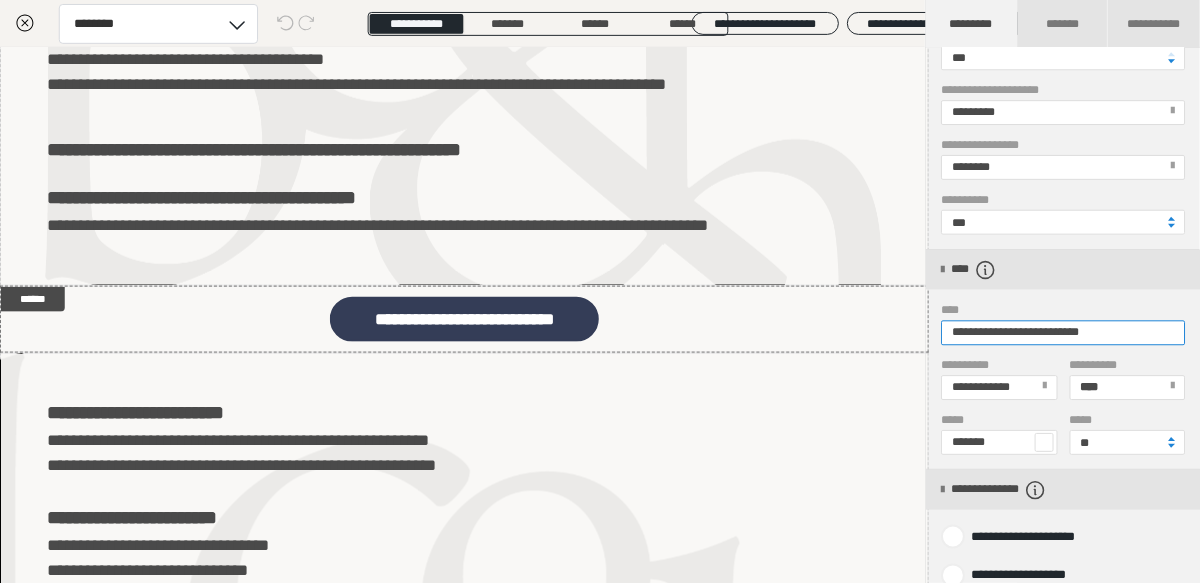 type on "**********" 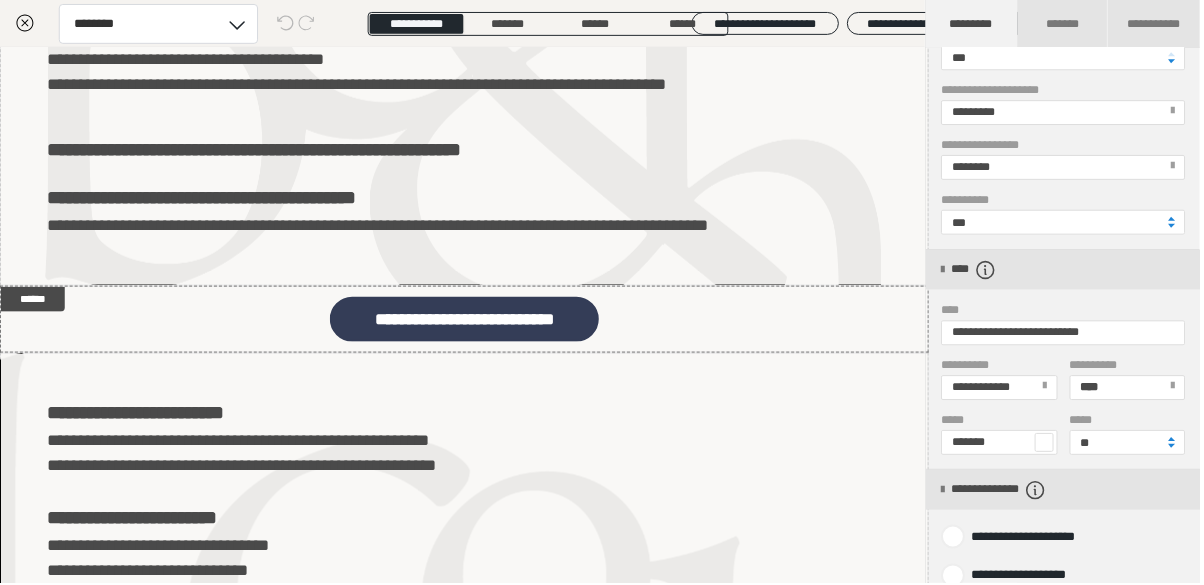 click on "**********" at bounding box center [1066, 58] 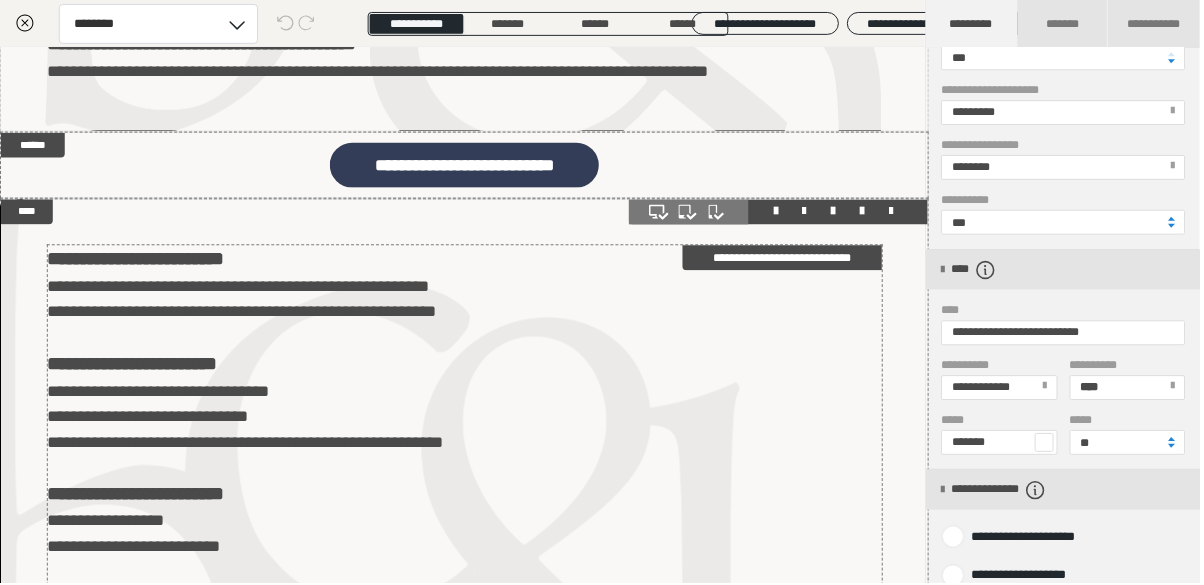 scroll, scrollTop: 708, scrollLeft: 0, axis: vertical 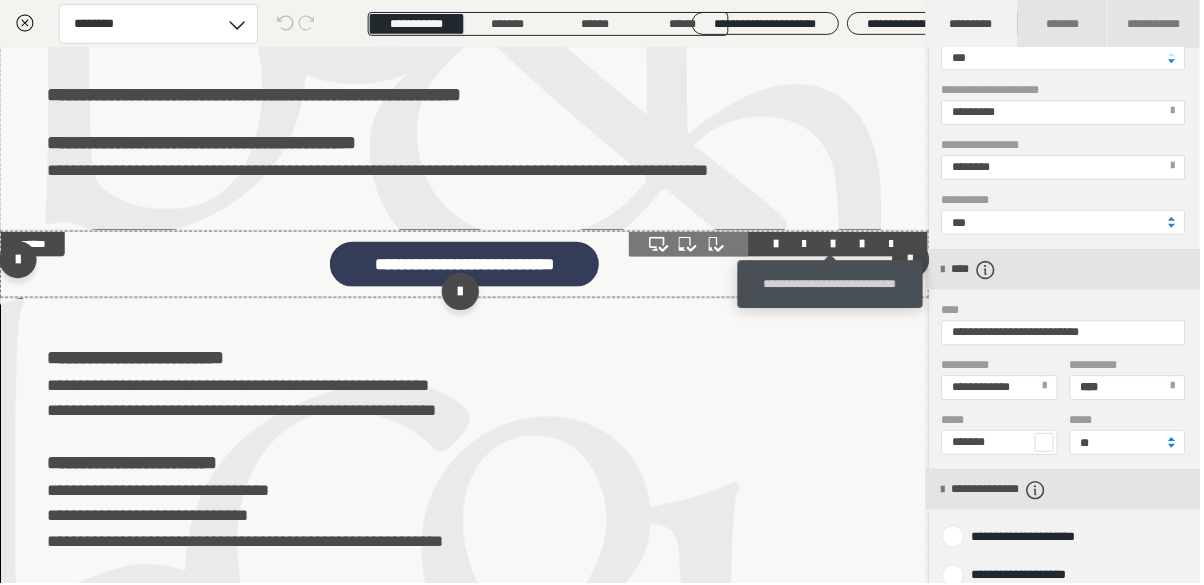 click at bounding box center (836, 245) 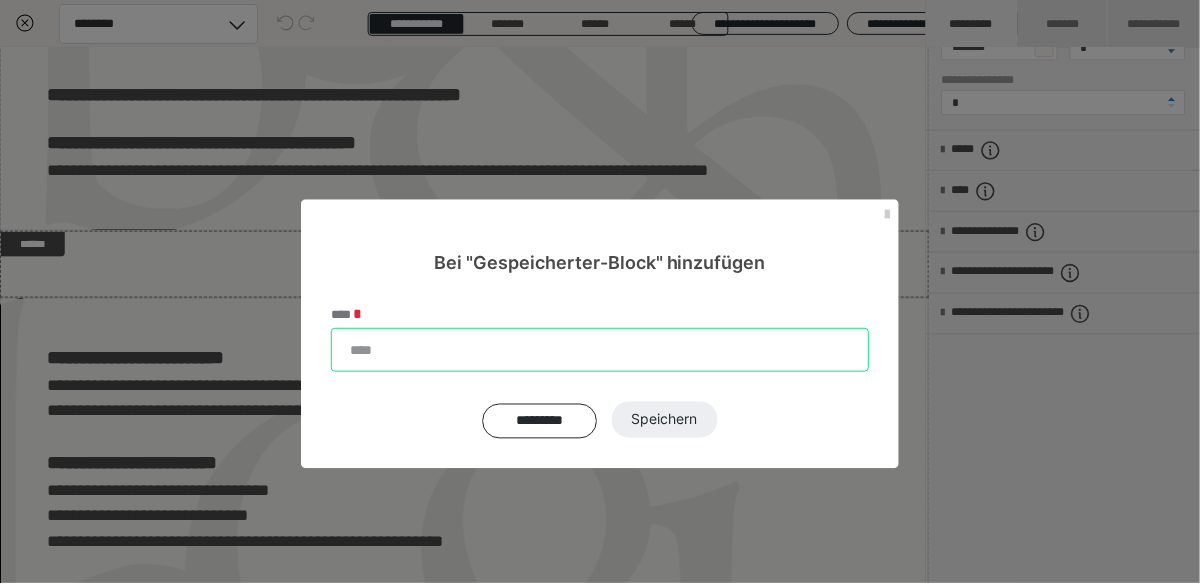 click on "****" at bounding box center [602, 351] 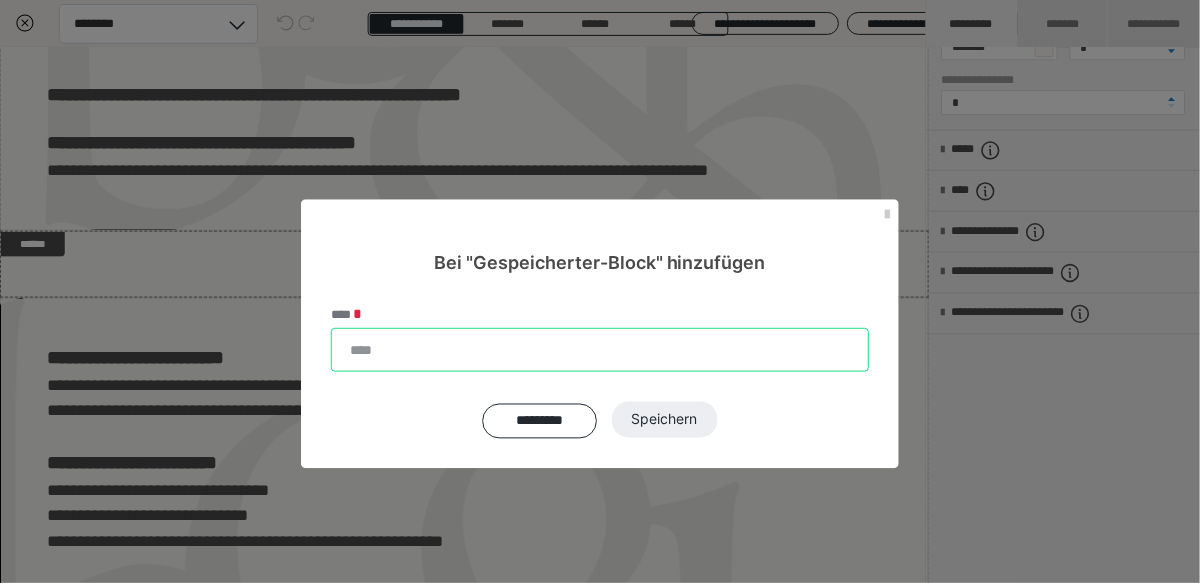 type on "*" 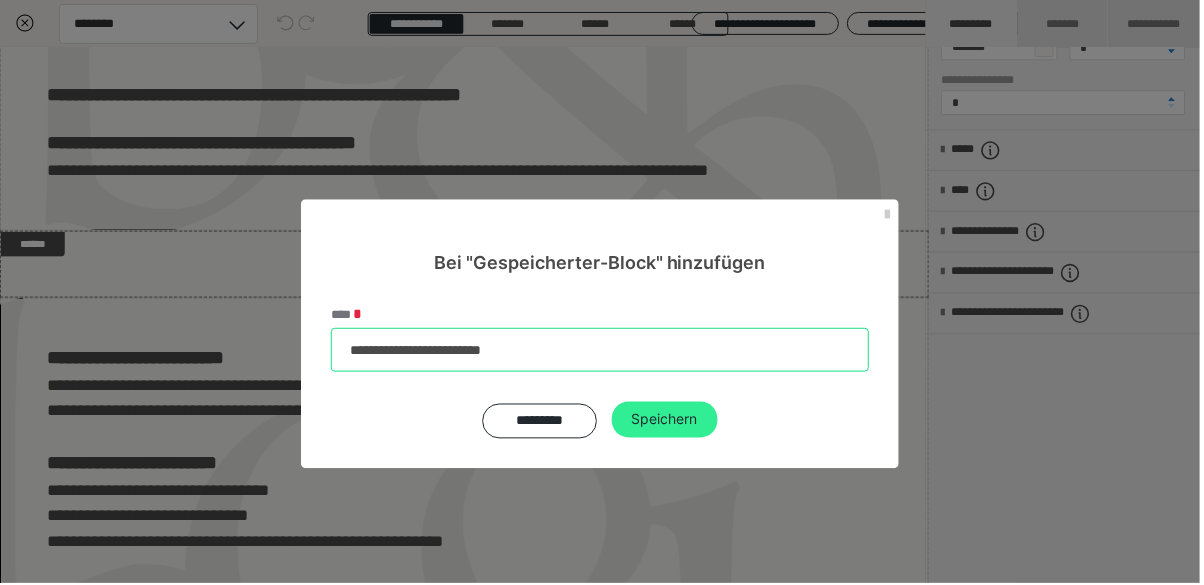 type on "**********" 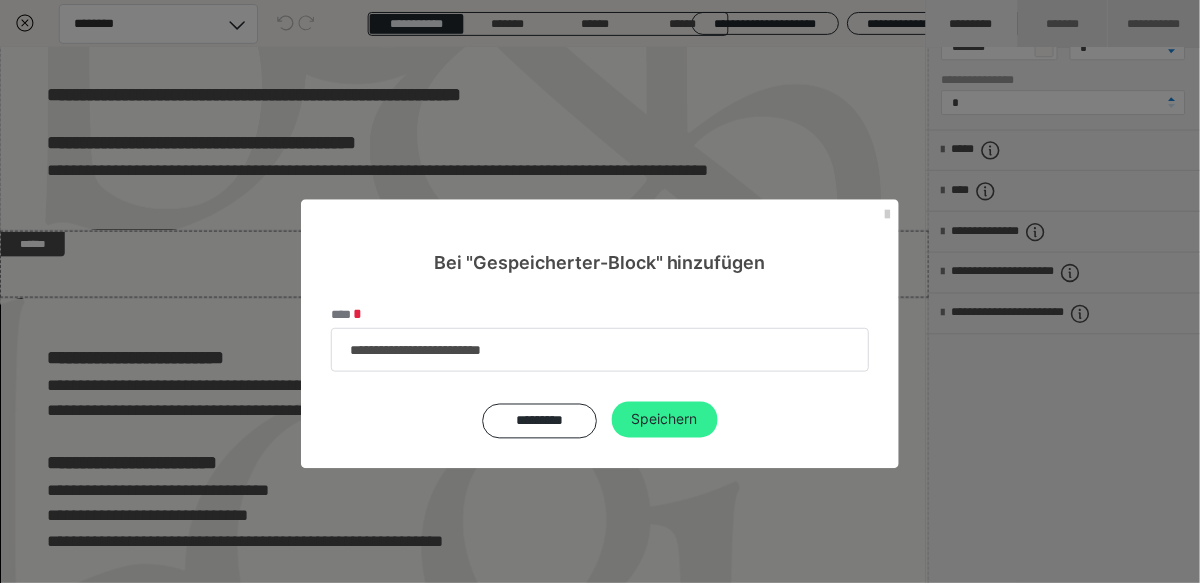 click on "Speichern" at bounding box center (667, 421) 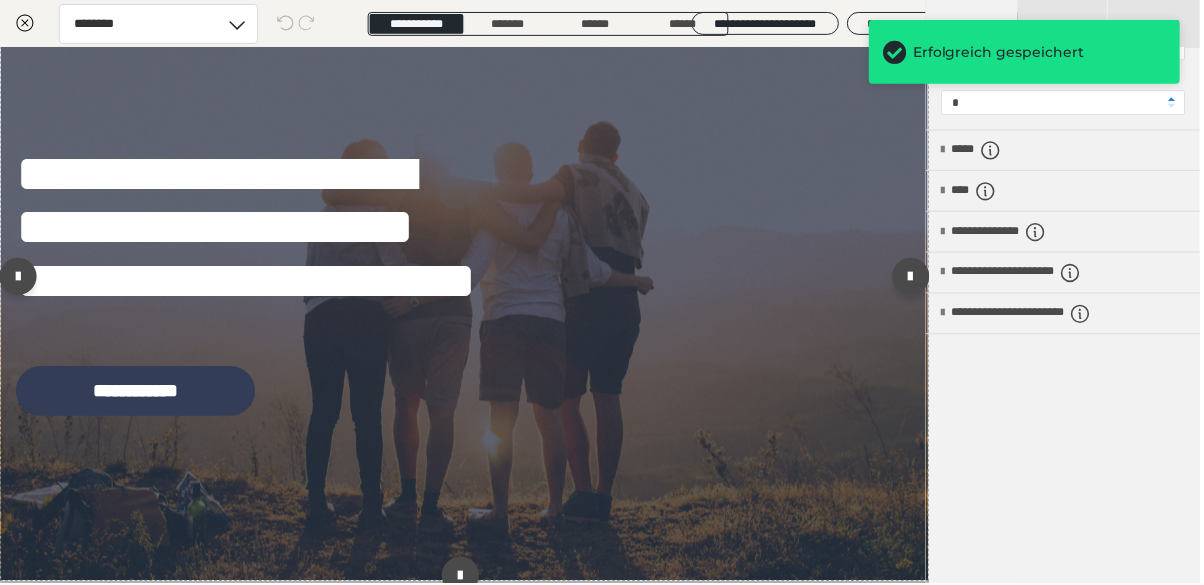 scroll, scrollTop: 3470, scrollLeft: 0, axis: vertical 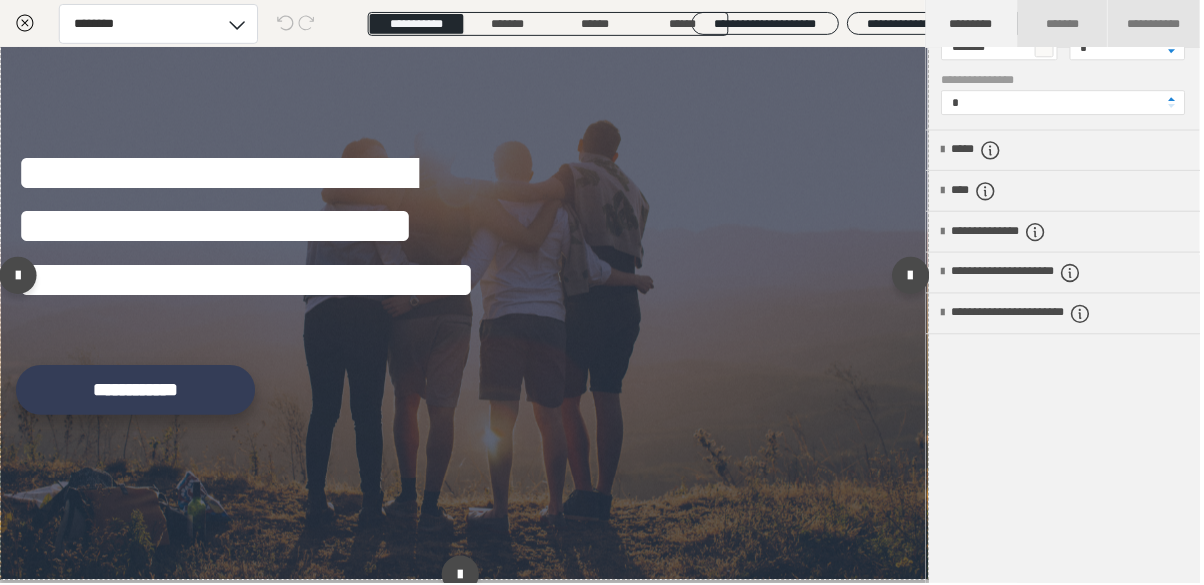 click on "**********" at bounding box center [136, 391] 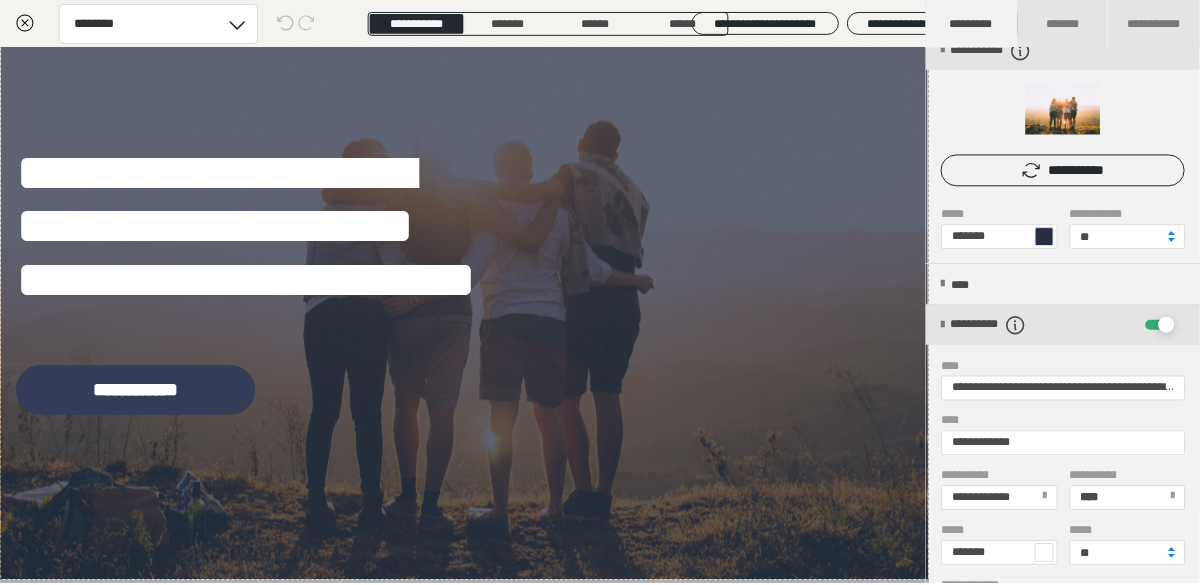 scroll, scrollTop: 128, scrollLeft: 0, axis: vertical 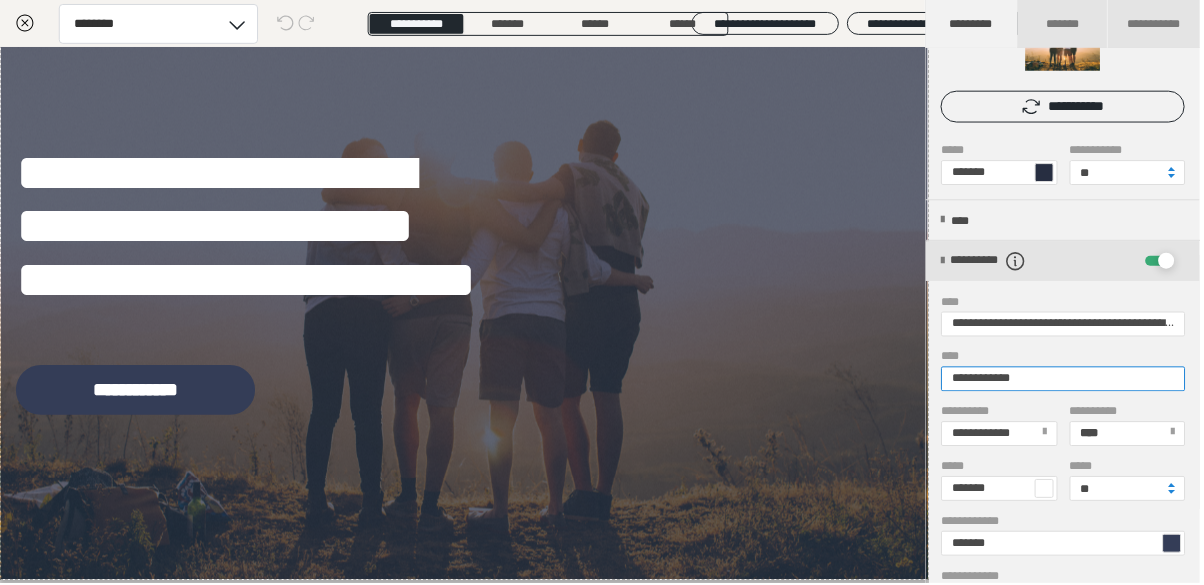 drag, startPoint x: 1041, startPoint y: 382, endPoint x: 945, endPoint y: 390, distance: 96.332756 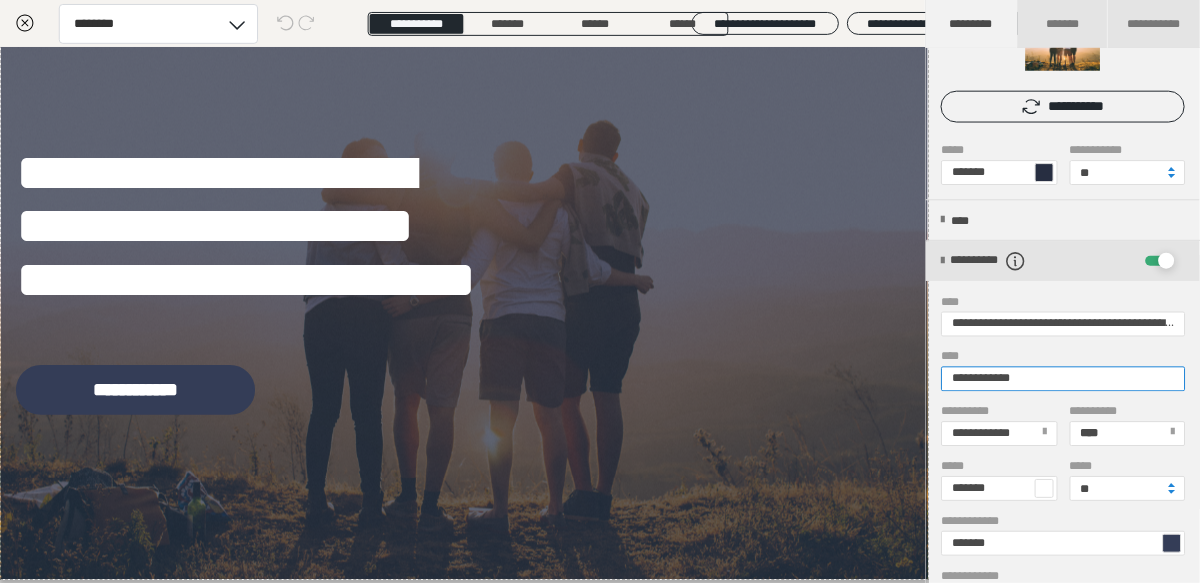 click on "**********" at bounding box center [1066, 517] 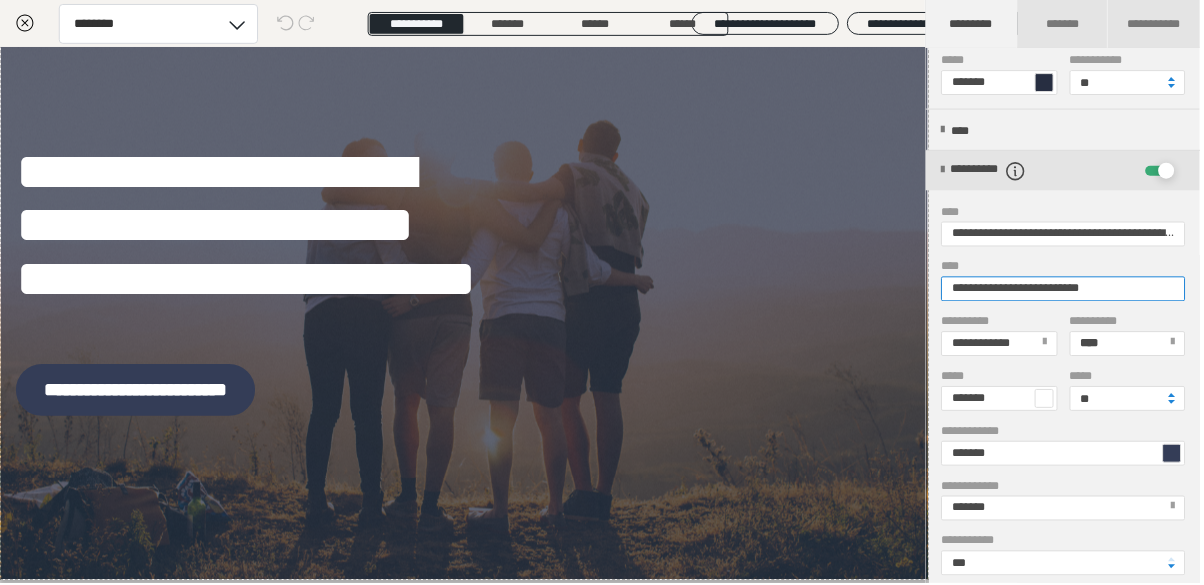 scroll, scrollTop: 192, scrollLeft: 0, axis: vertical 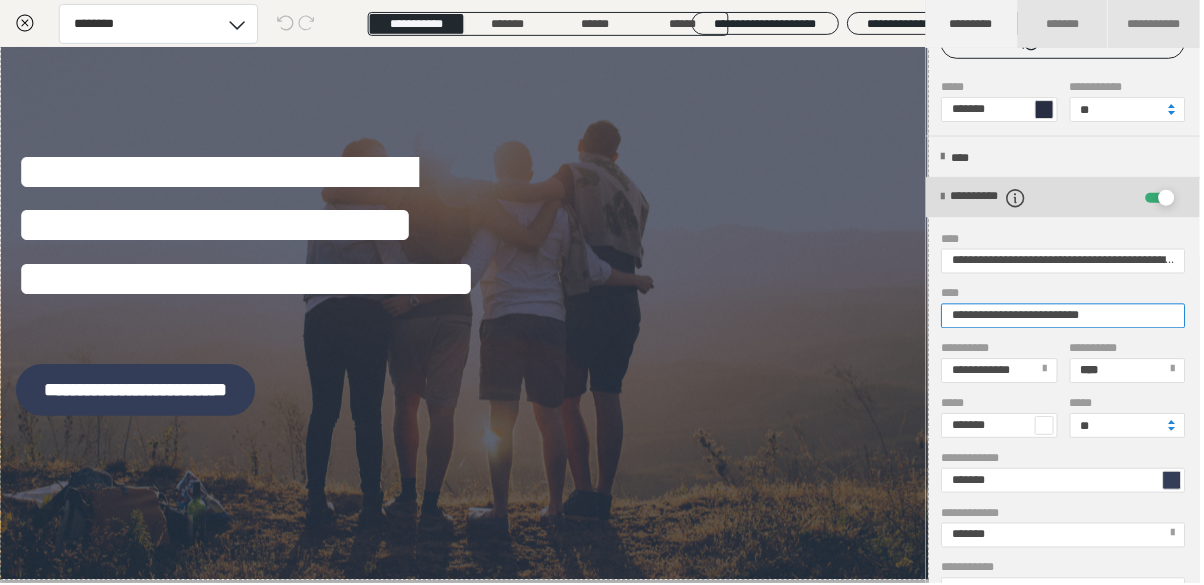 type on "**********" 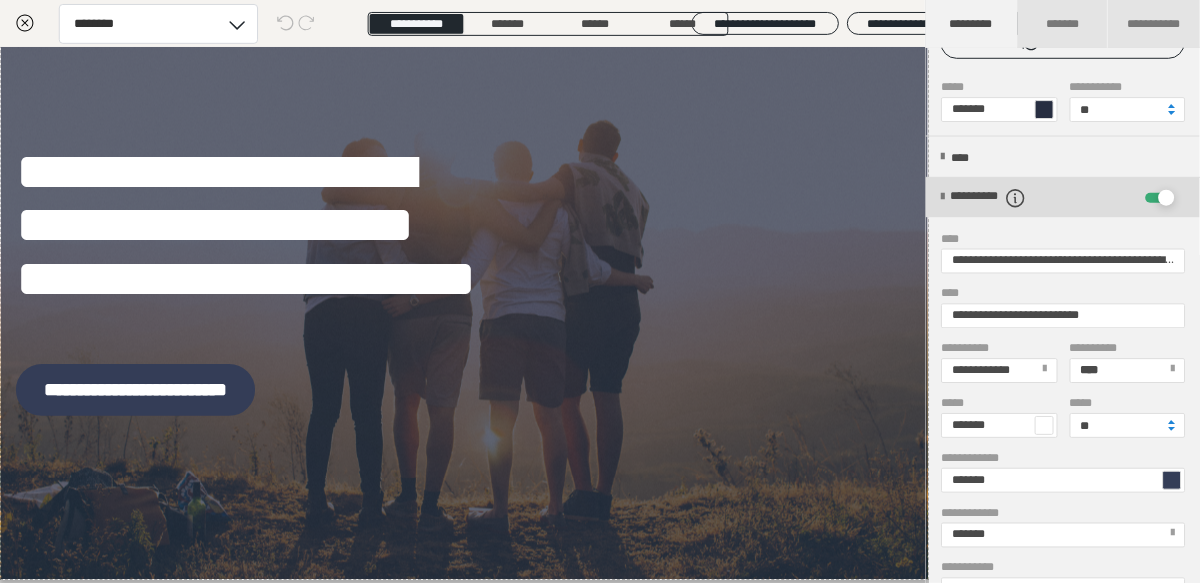 click at bounding box center [945, 198] 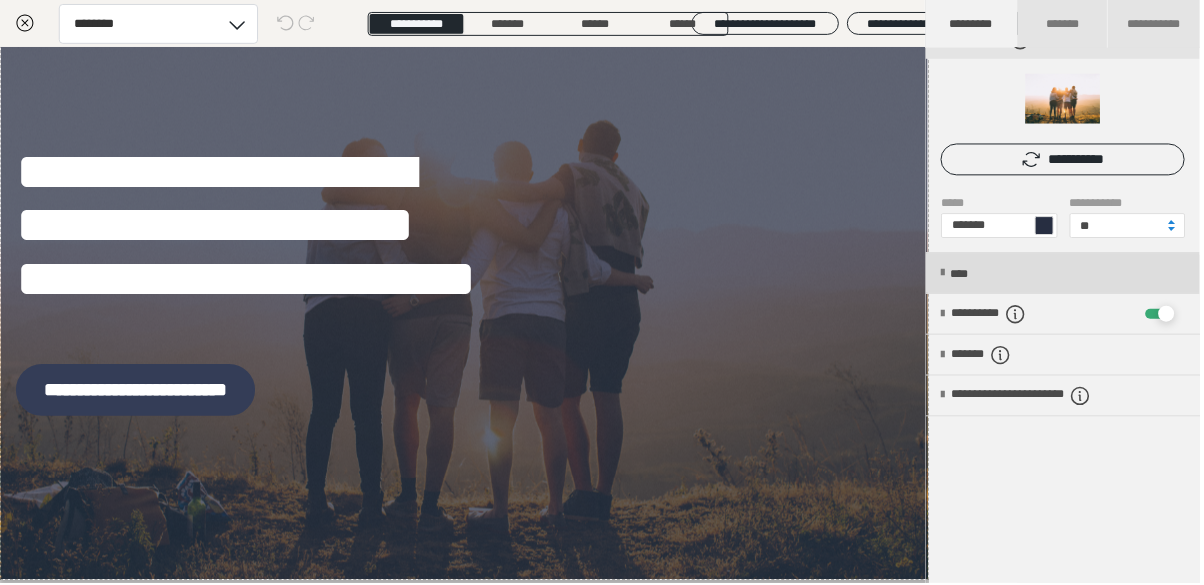 scroll, scrollTop: 93, scrollLeft: 0, axis: vertical 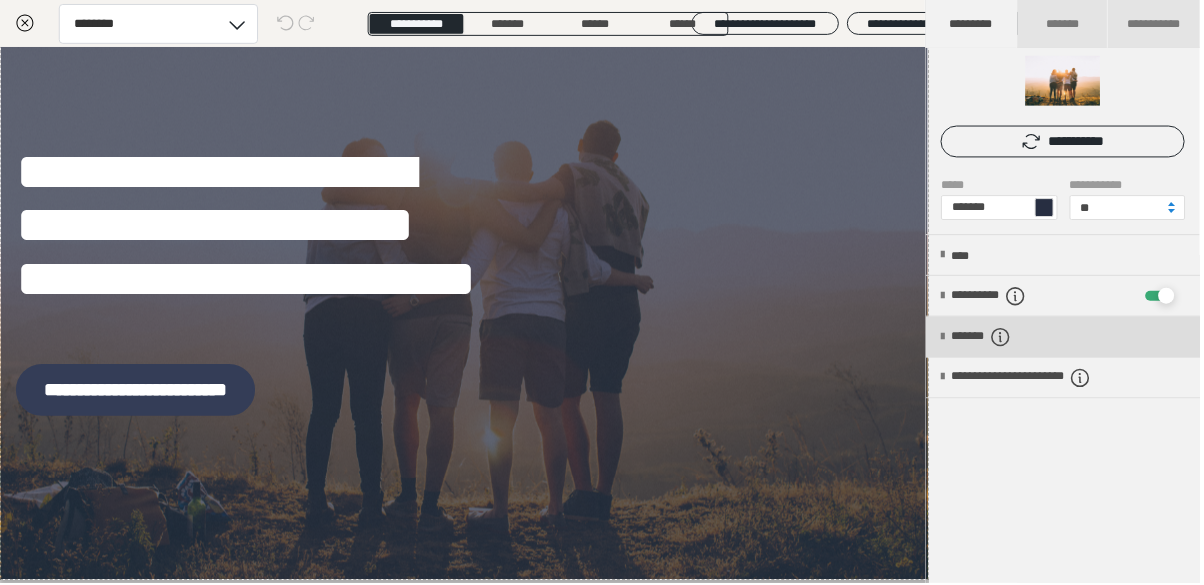 click at bounding box center (945, 338) 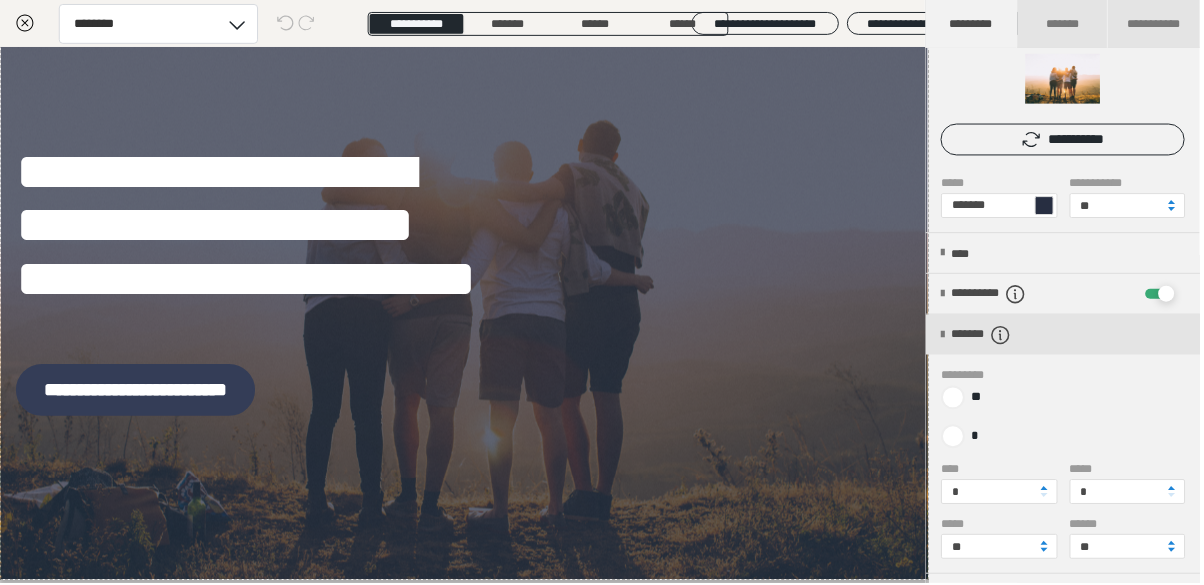 scroll, scrollTop: 93, scrollLeft: 0, axis: vertical 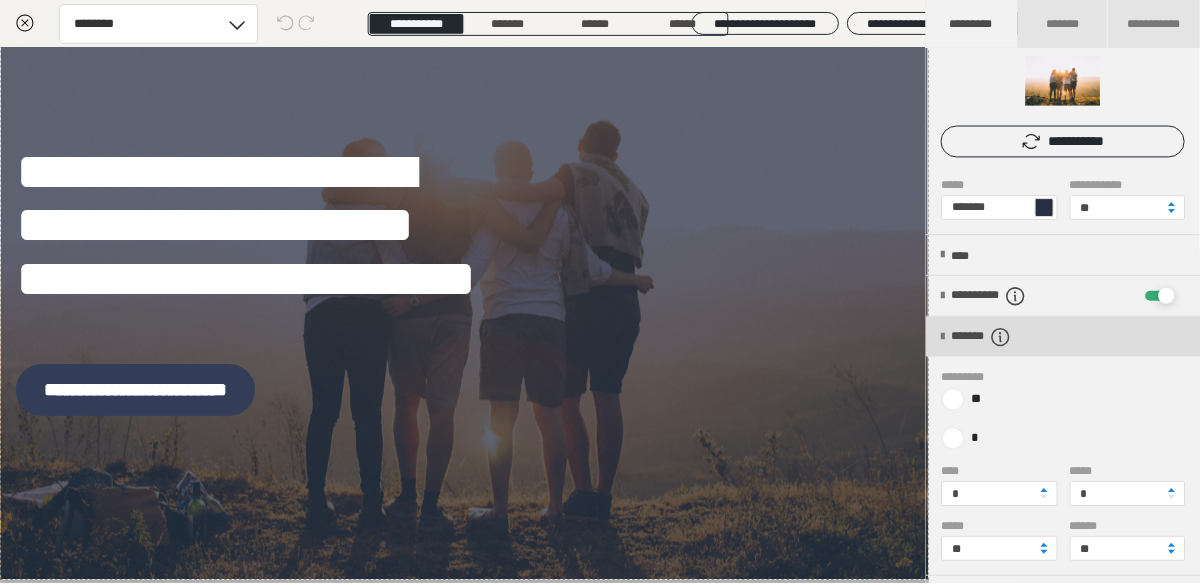 click on "*******" at bounding box center (1066, 338) 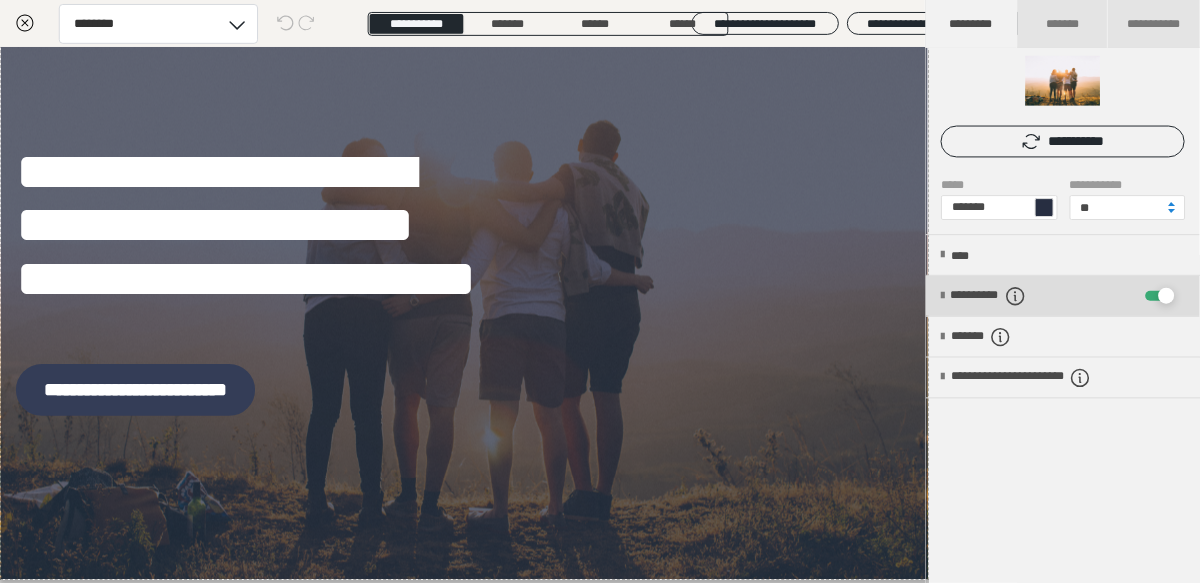 click at bounding box center (945, 297) 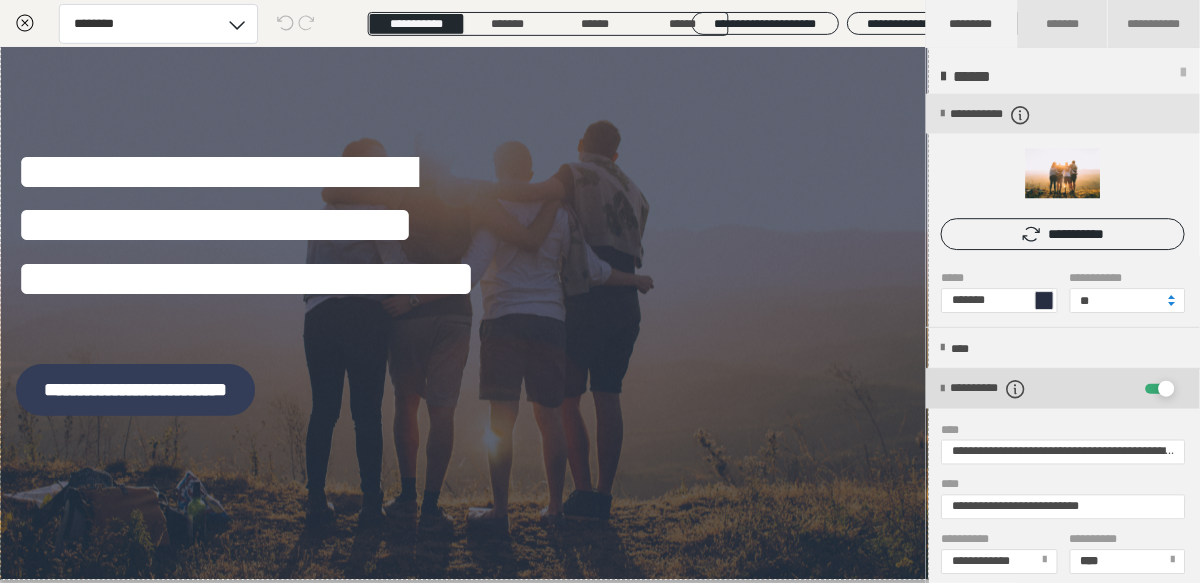 scroll, scrollTop: 0, scrollLeft: 0, axis: both 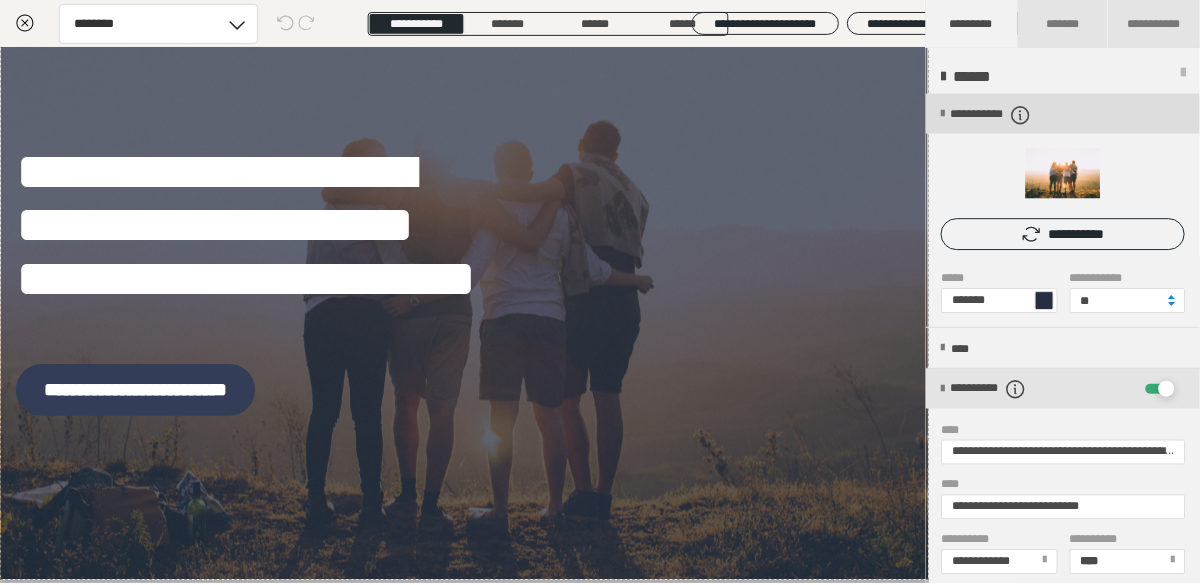 click at bounding box center (945, 114) 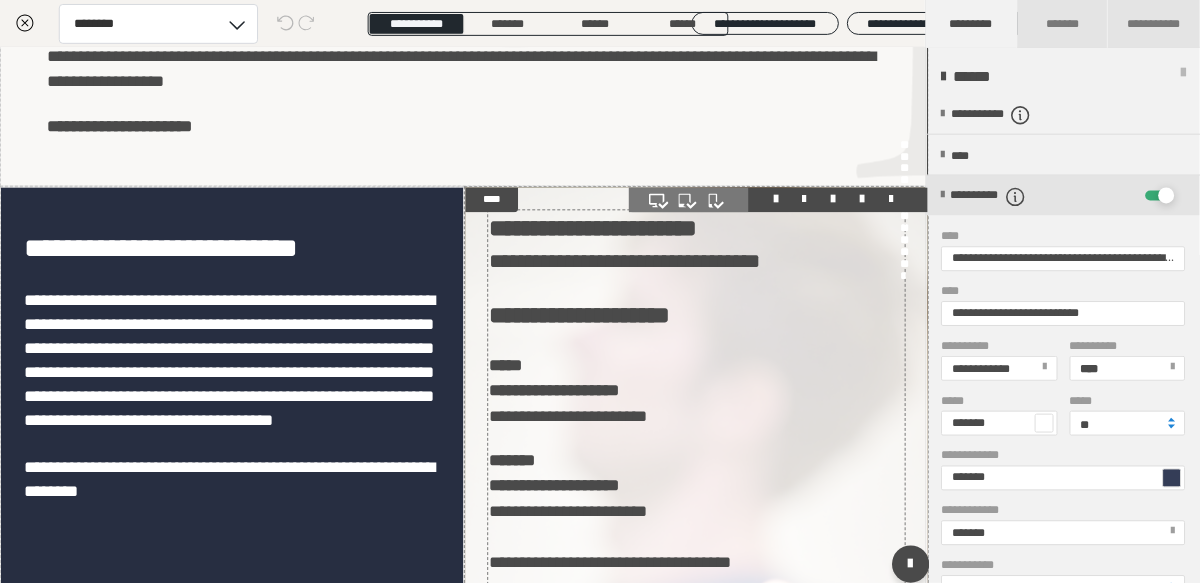 scroll, scrollTop: 1637, scrollLeft: 0, axis: vertical 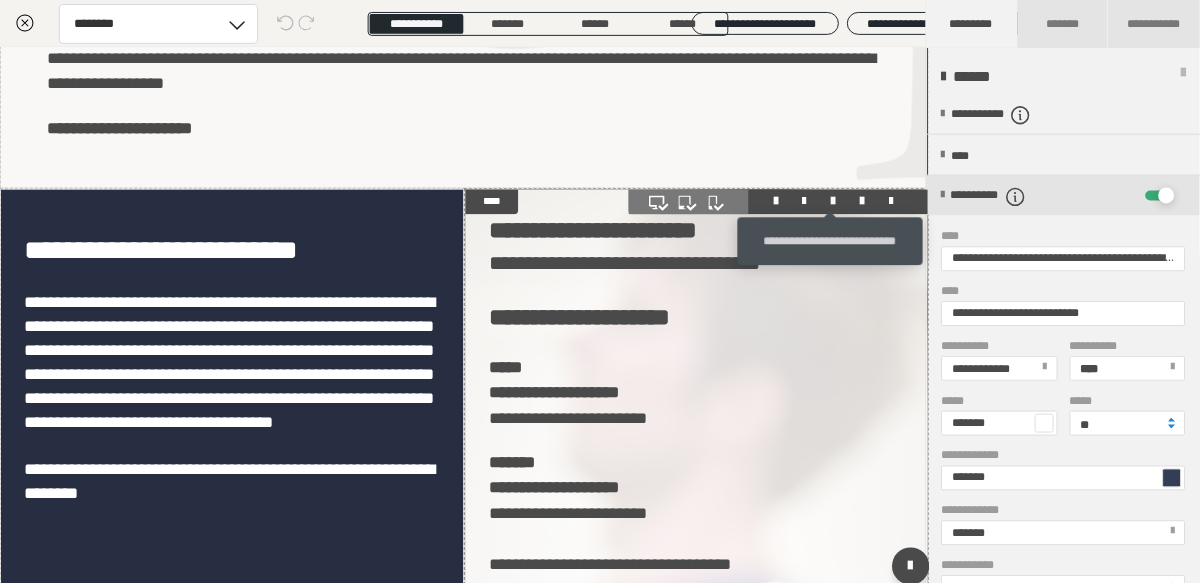 click at bounding box center [836, 202] 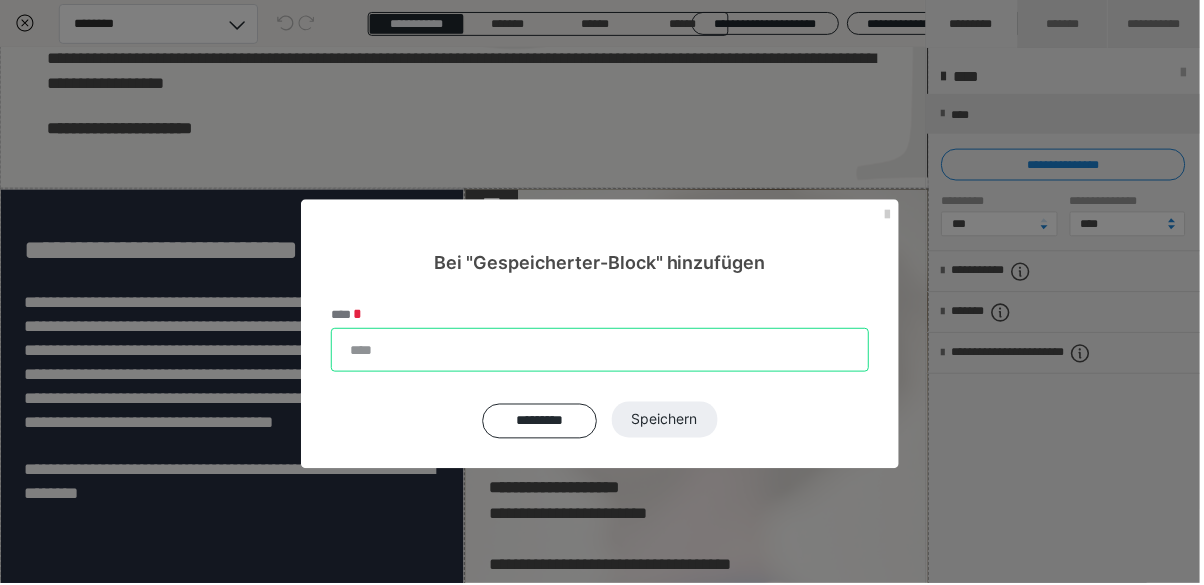 click on "****" at bounding box center (602, 351) 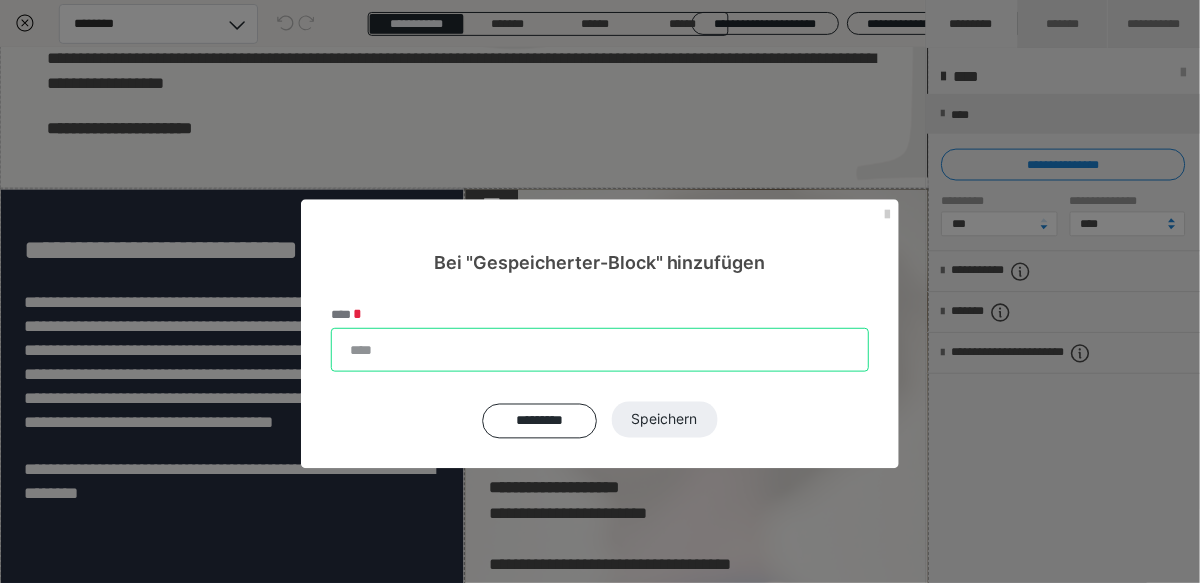 click on "****" at bounding box center (602, 351) 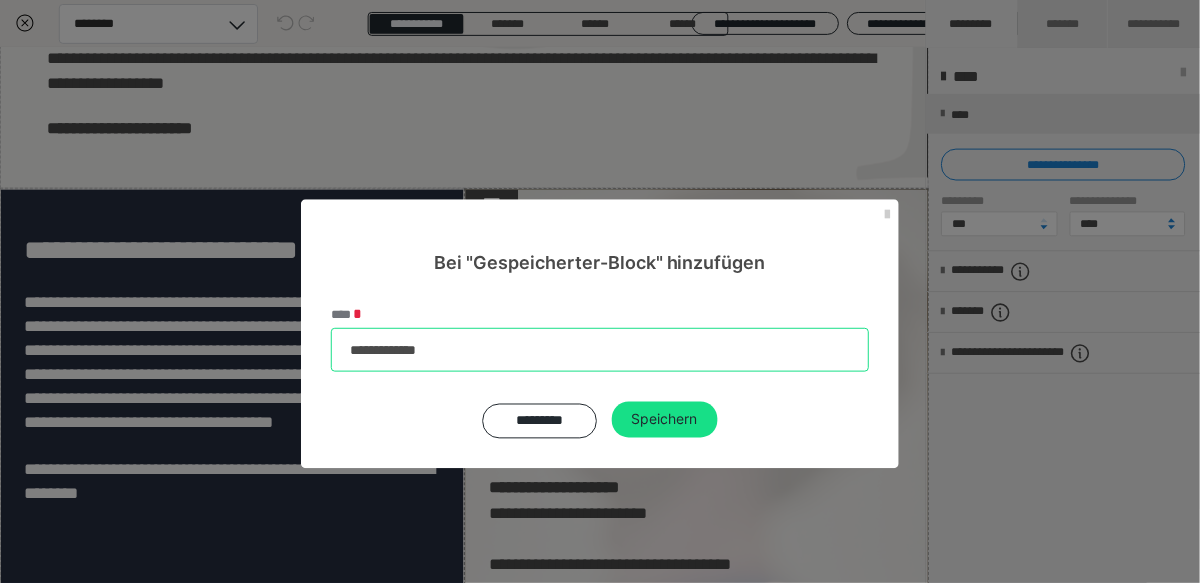 click on "**********" at bounding box center [602, 351] 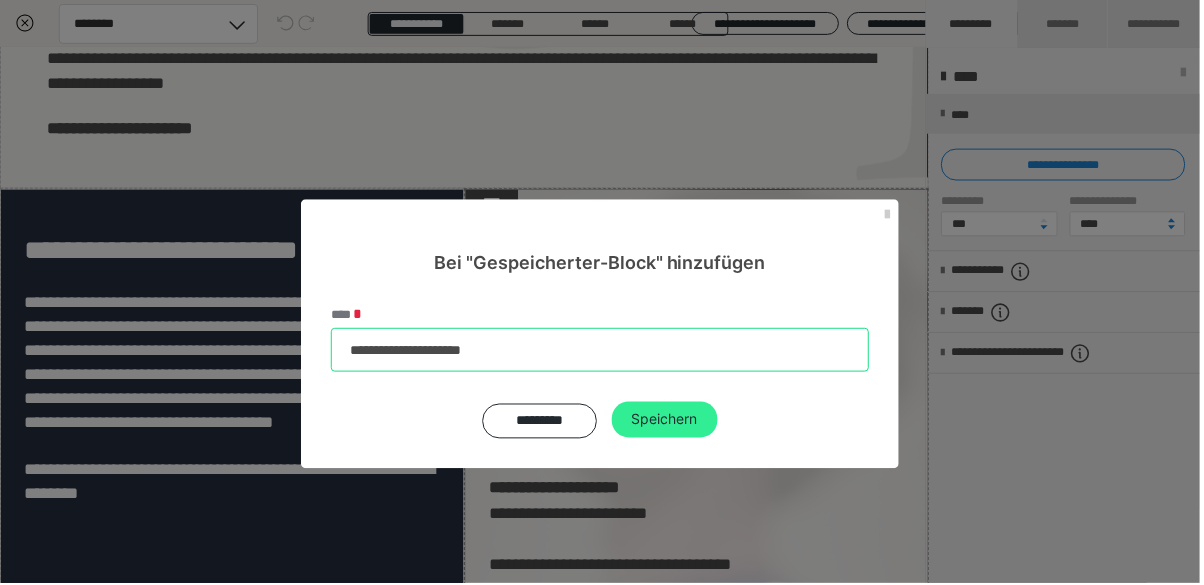 type on "**********" 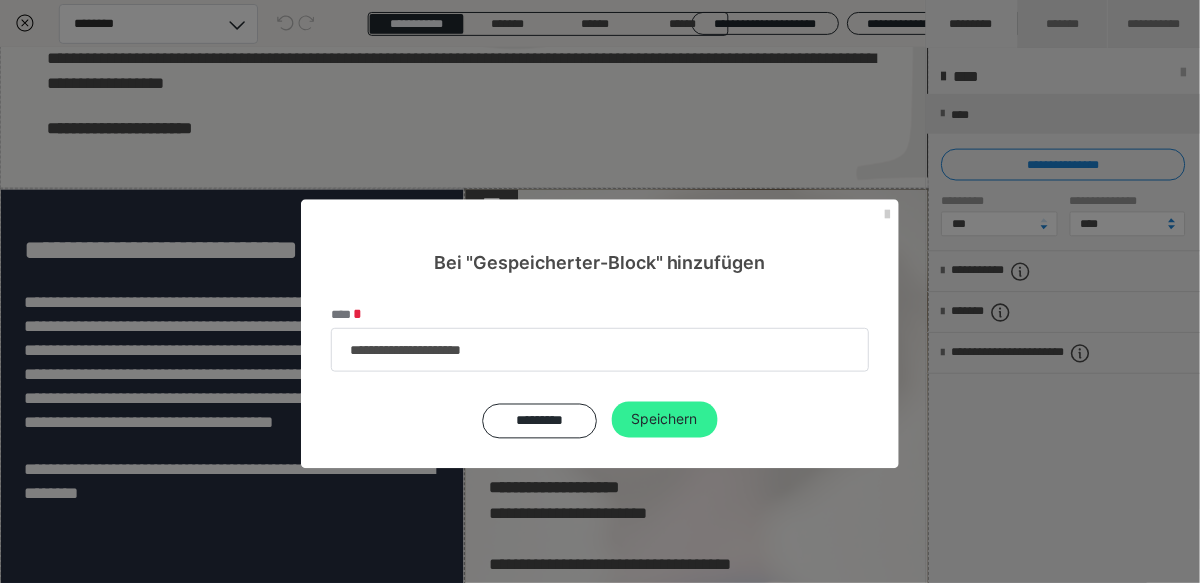 click on "Speichern" at bounding box center (667, 421) 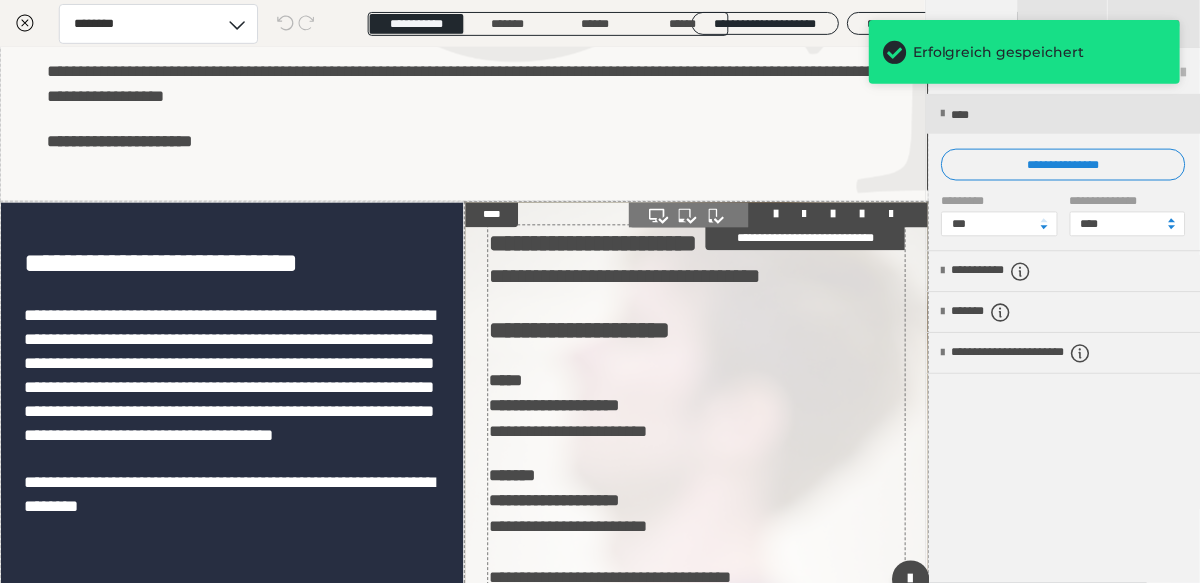 scroll, scrollTop: 1620, scrollLeft: 0, axis: vertical 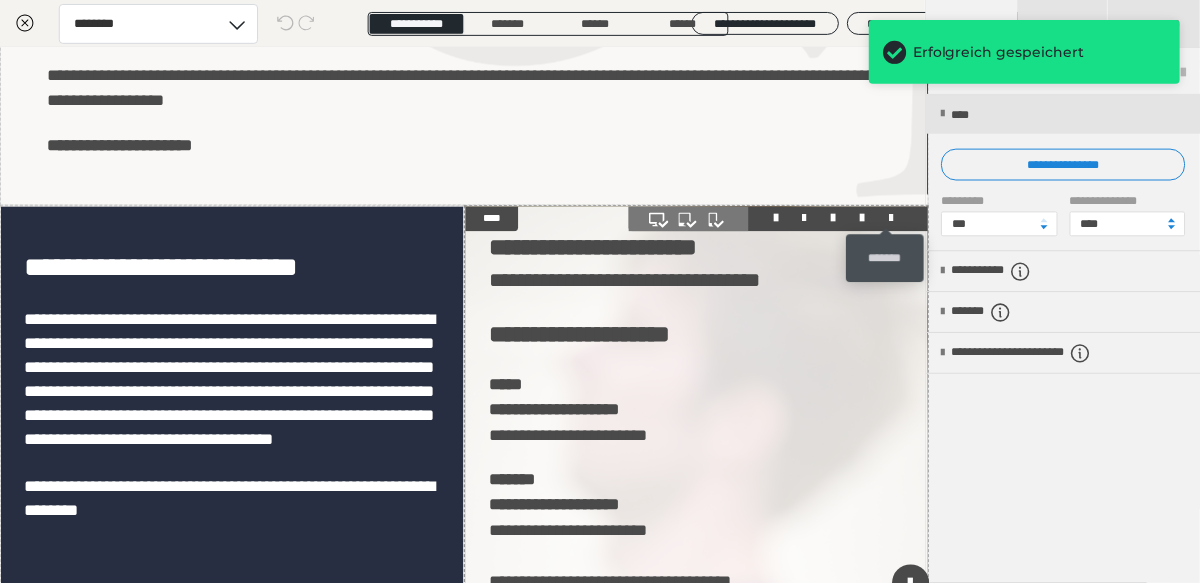 click at bounding box center [894, 219] 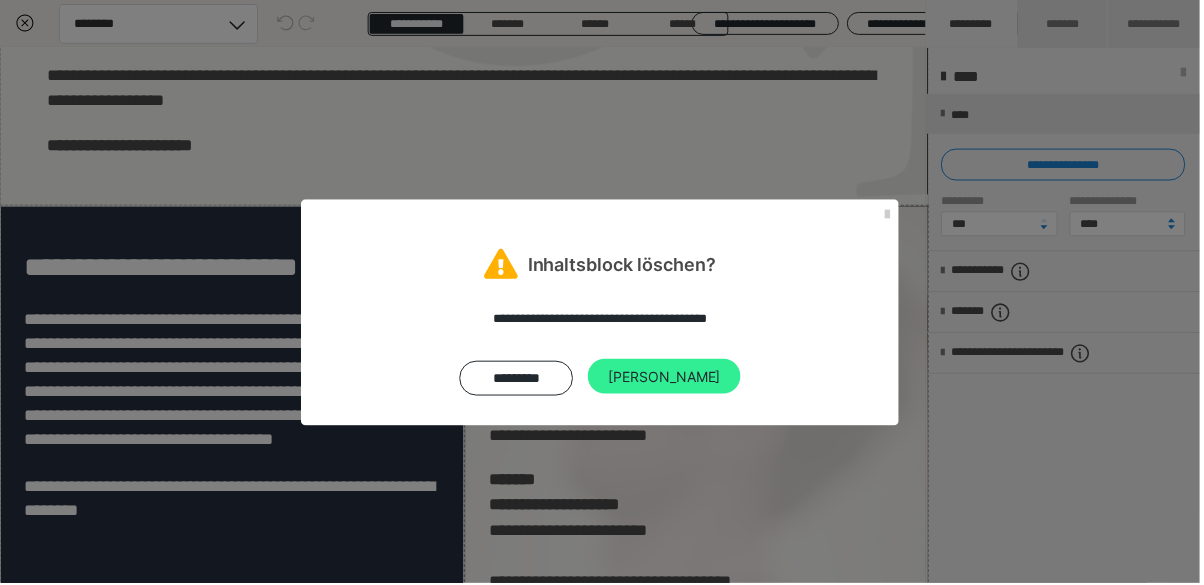 click on "[PERSON_NAME]" at bounding box center (666, 378) 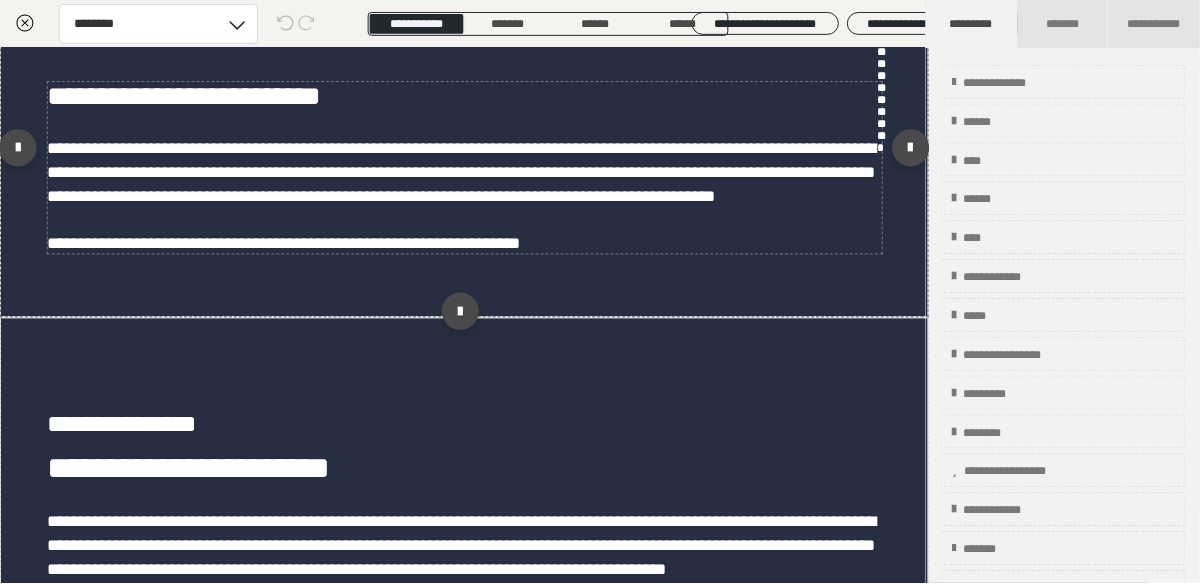 scroll, scrollTop: 1813, scrollLeft: 0, axis: vertical 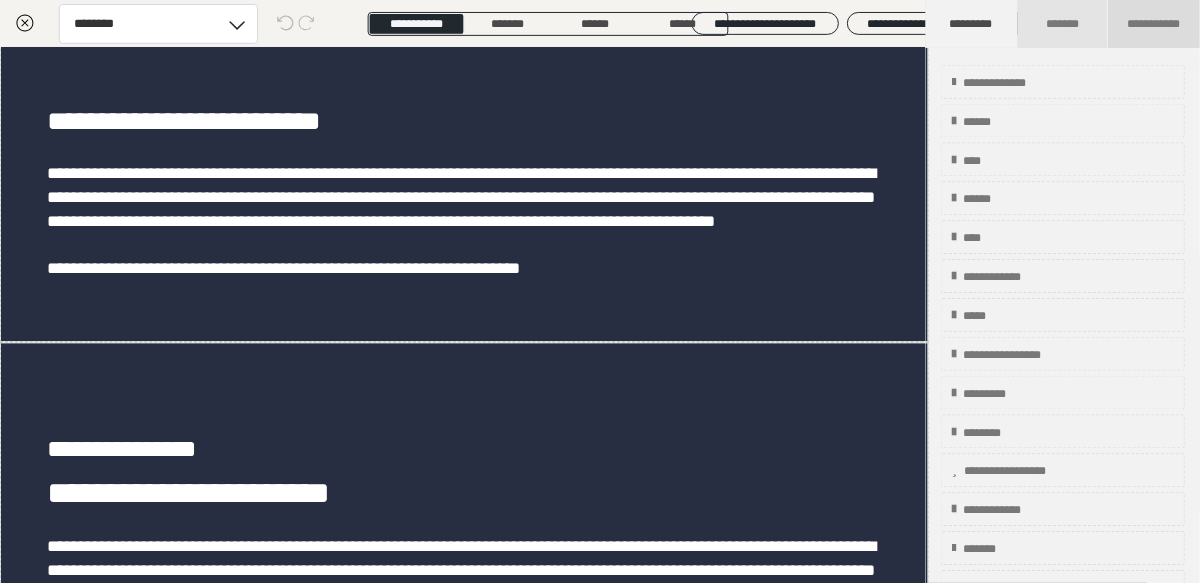 click on "**********" at bounding box center [1158, 24] 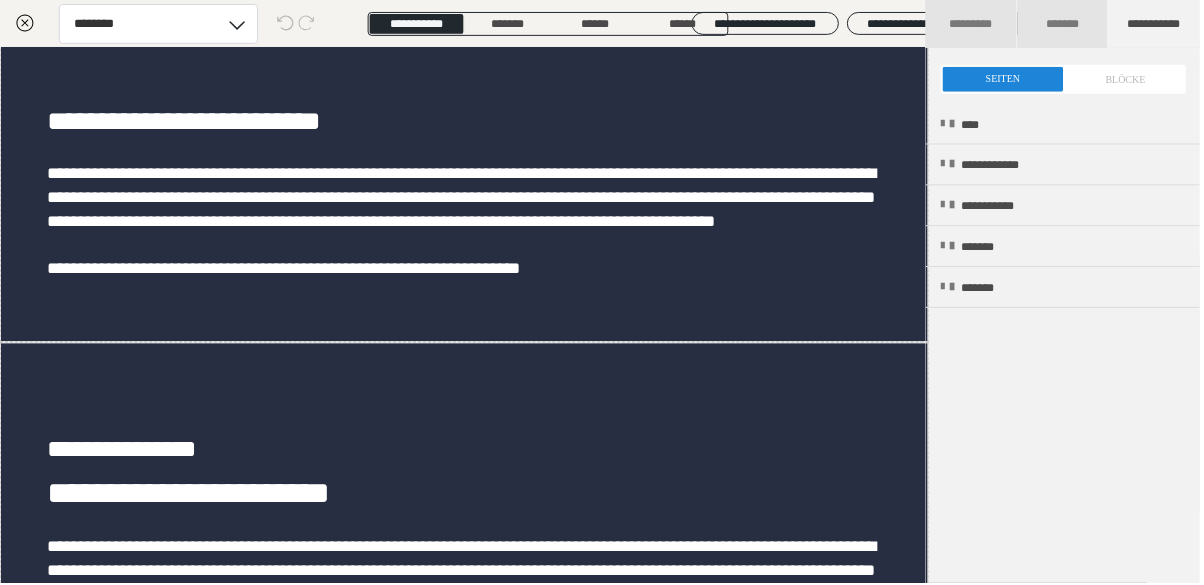 click at bounding box center (1067, 79) 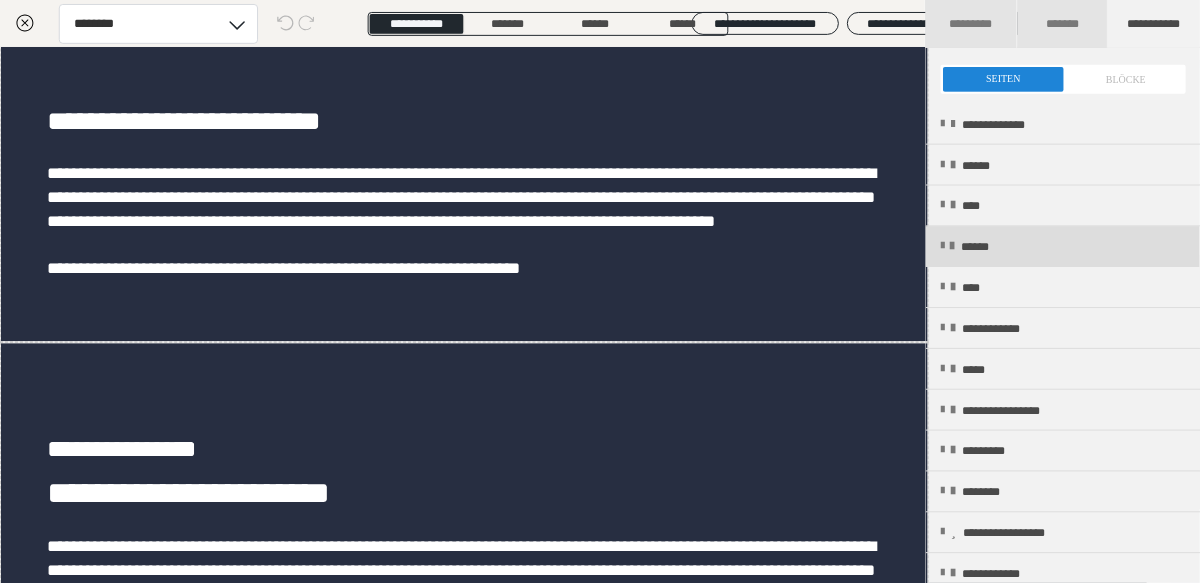 click on "******" at bounding box center [991, 248] 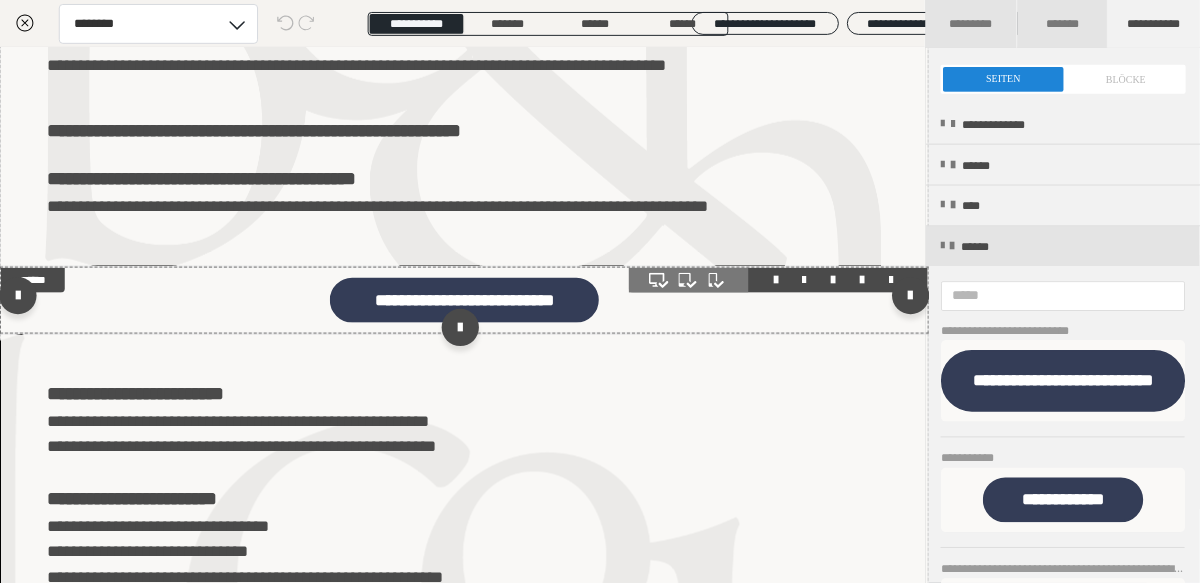 scroll, scrollTop: 672, scrollLeft: 0, axis: vertical 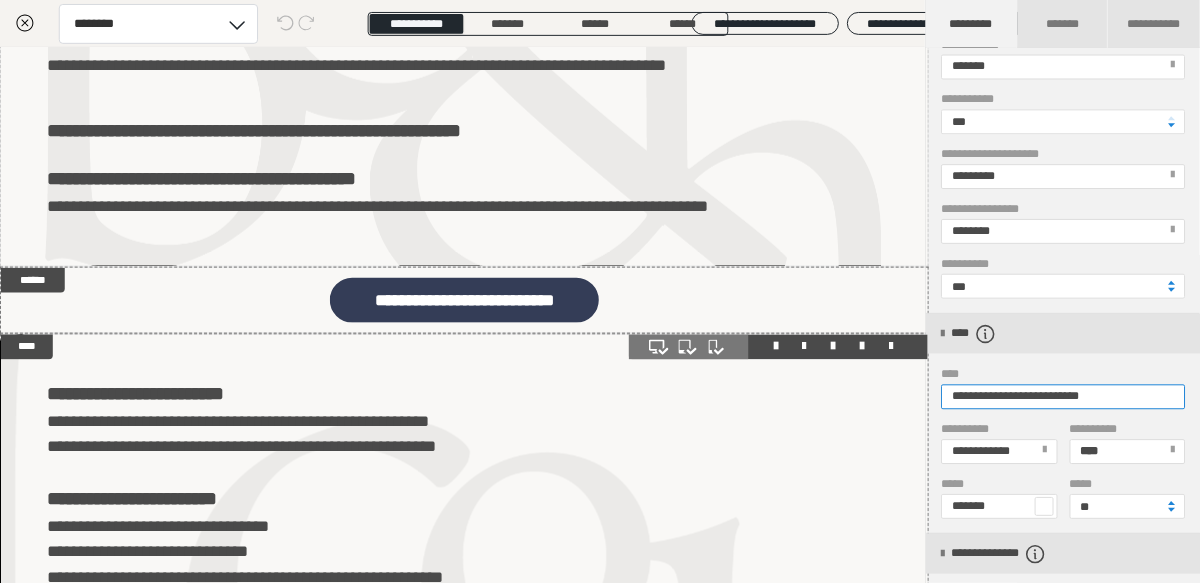 drag, startPoint x: 1004, startPoint y: 394, endPoint x: 929, endPoint y: 399, distance: 75.16648 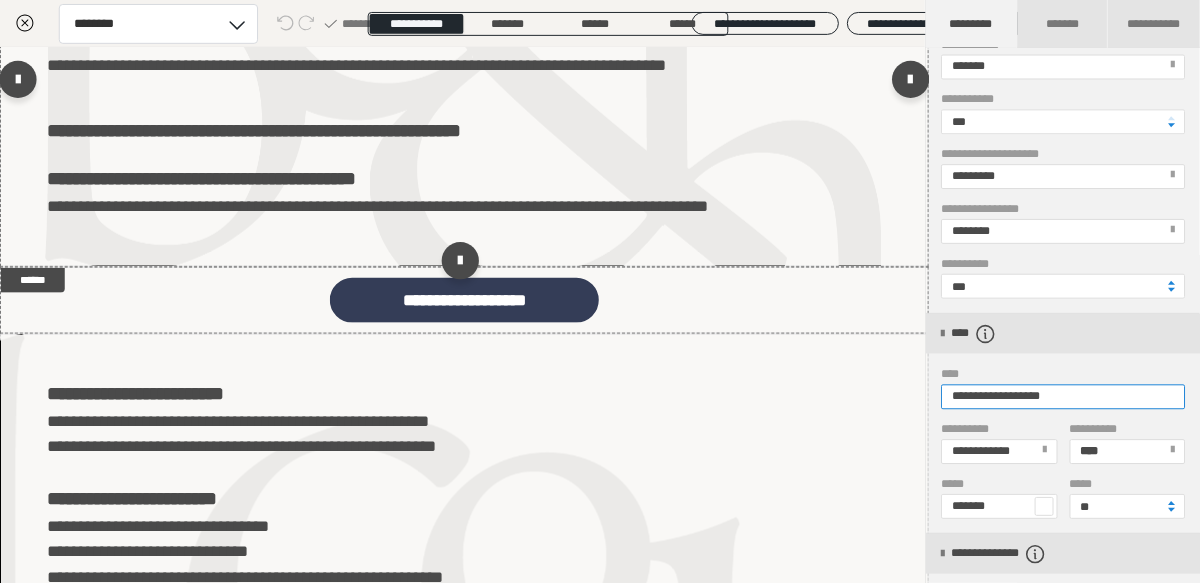 type on "**********" 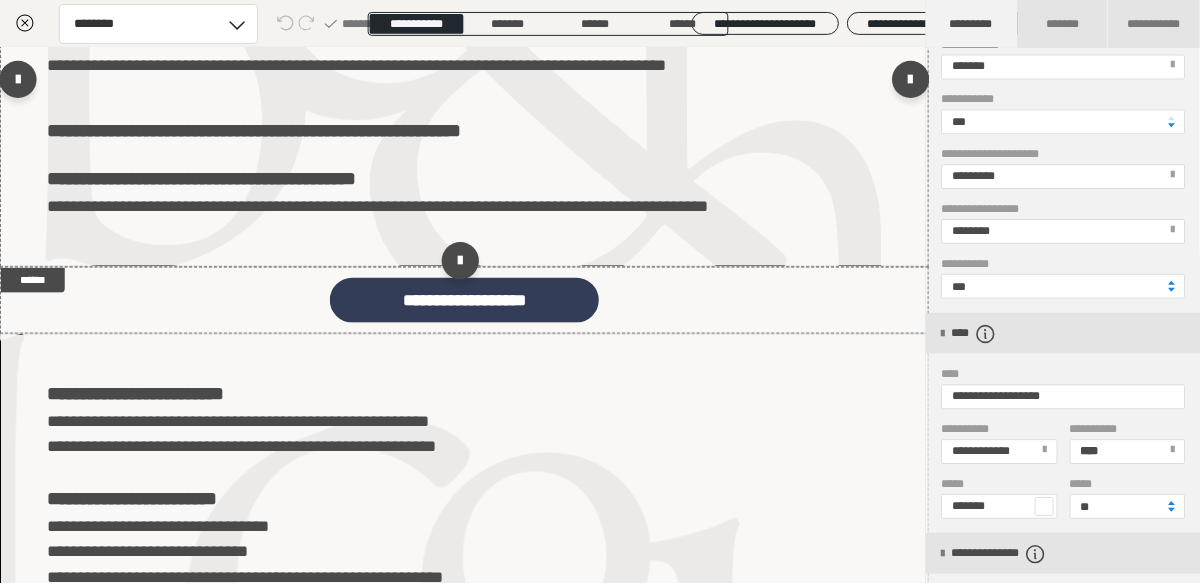 click on "**********" at bounding box center (466, 84) 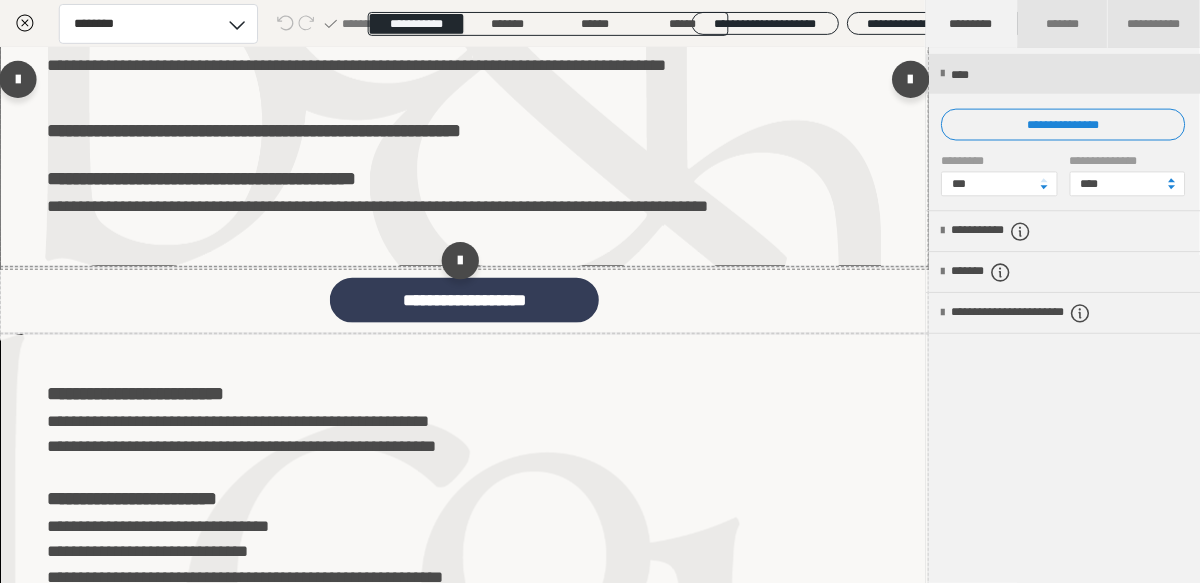 scroll, scrollTop: 0, scrollLeft: 0, axis: both 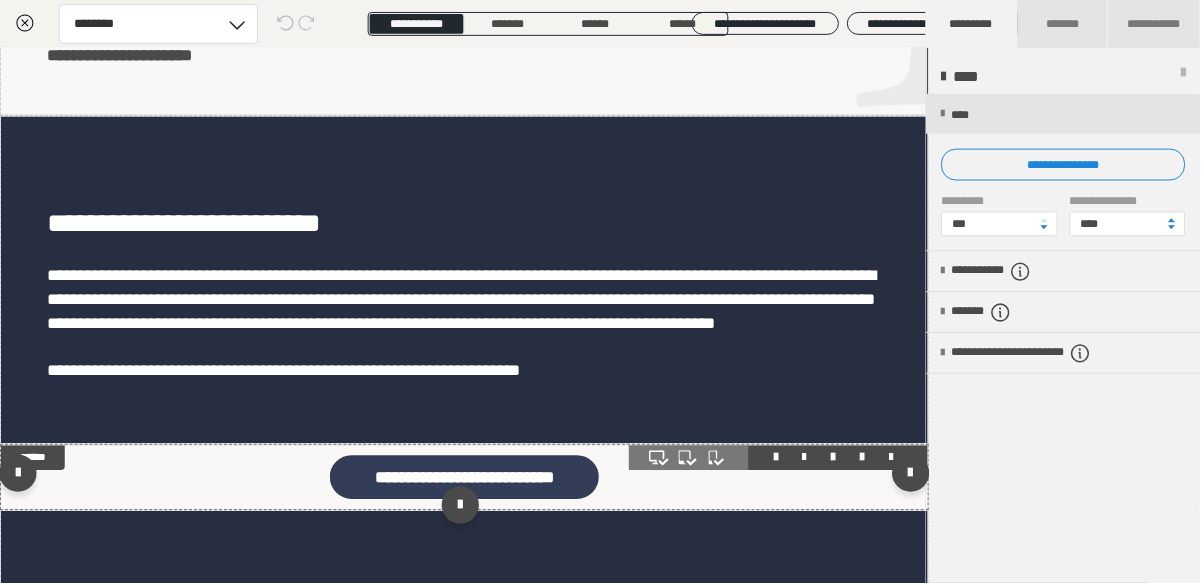 click on "**********" at bounding box center (466, 479) 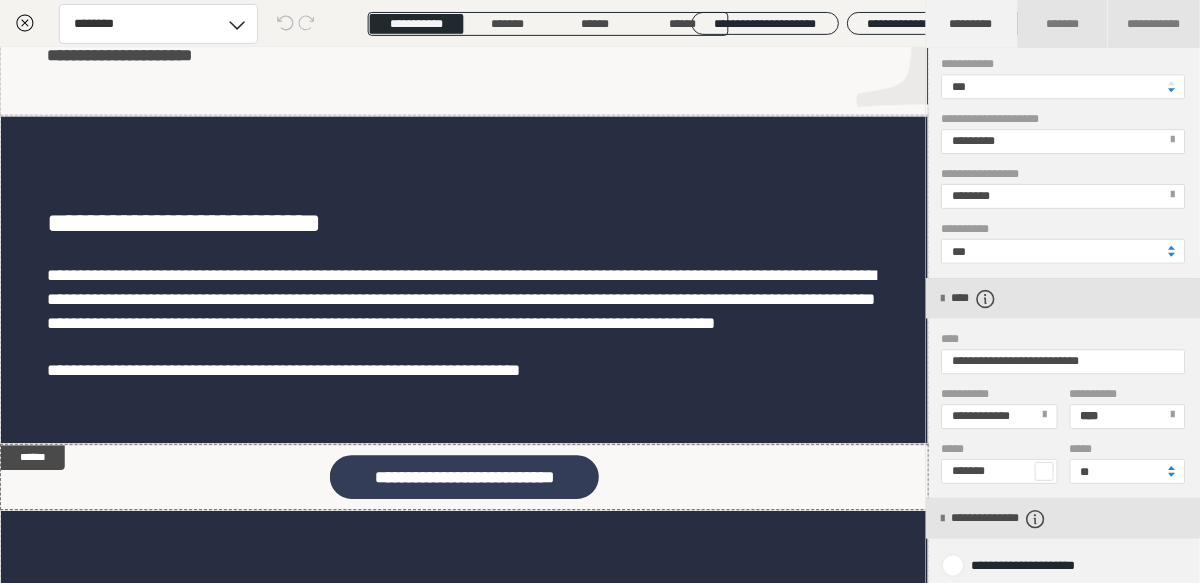 scroll, scrollTop: 449, scrollLeft: 0, axis: vertical 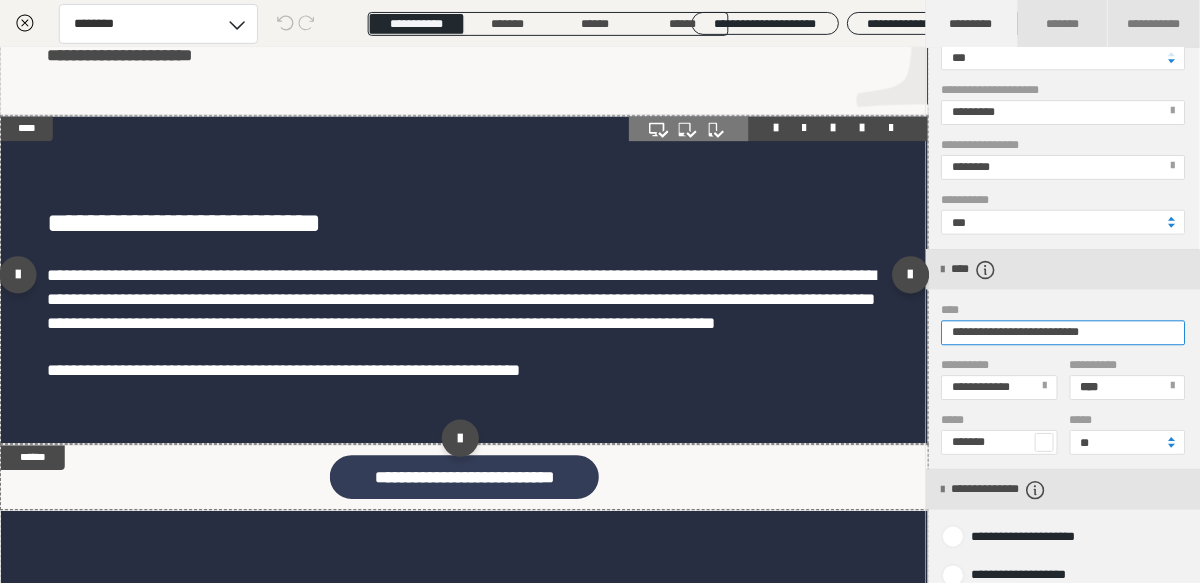 drag, startPoint x: 1006, startPoint y: 334, endPoint x: 917, endPoint y: 347, distance: 89.94443 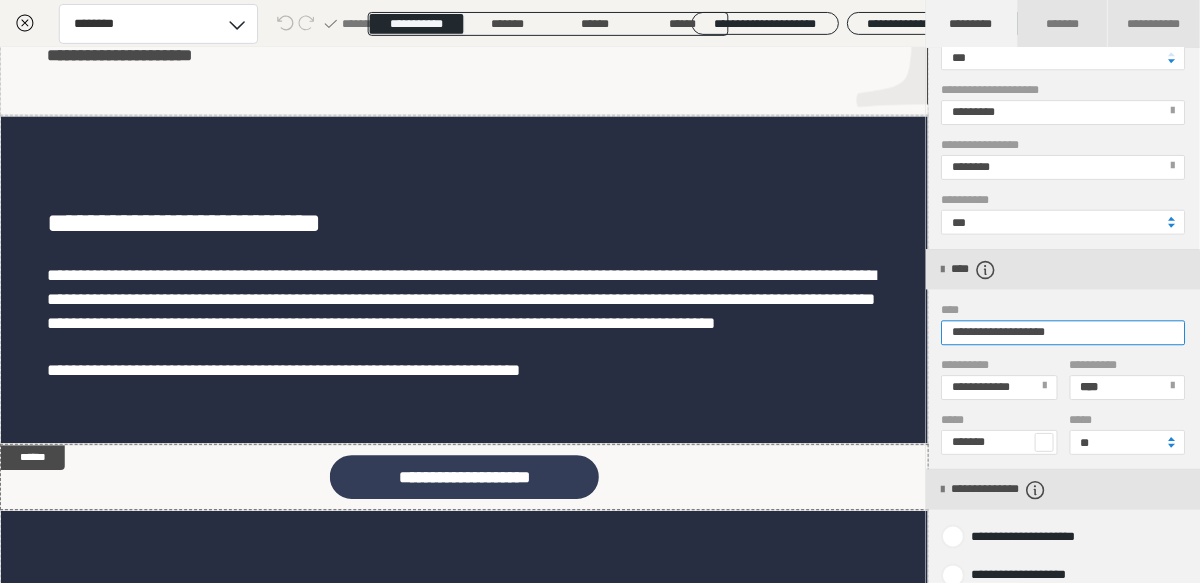 click on "**********" at bounding box center [1066, 334] 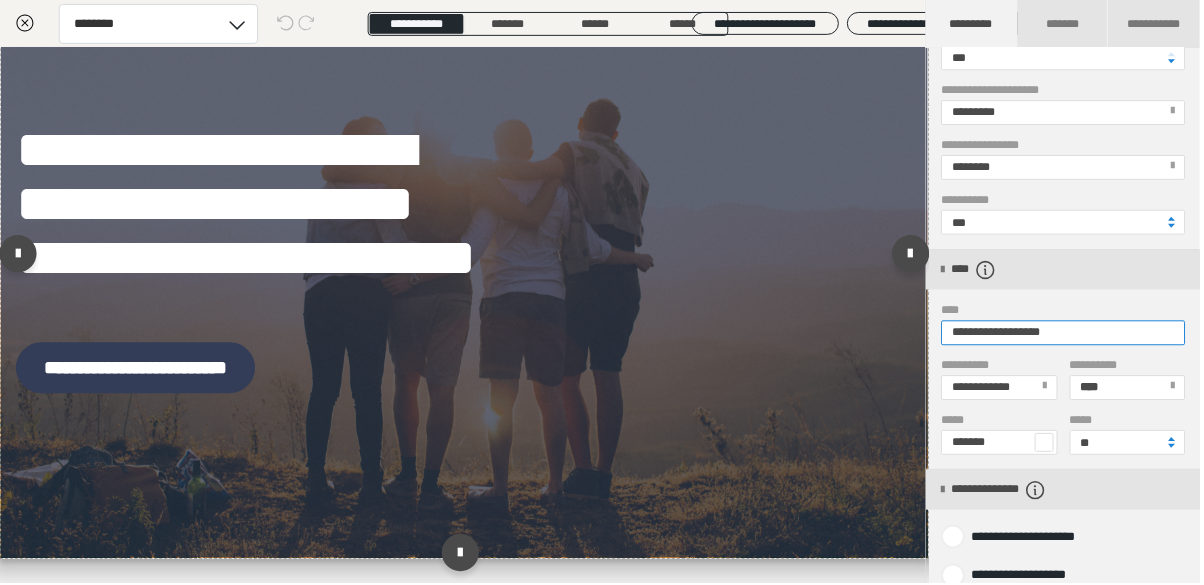 scroll, scrollTop: 3182, scrollLeft: 0, axis: vertical 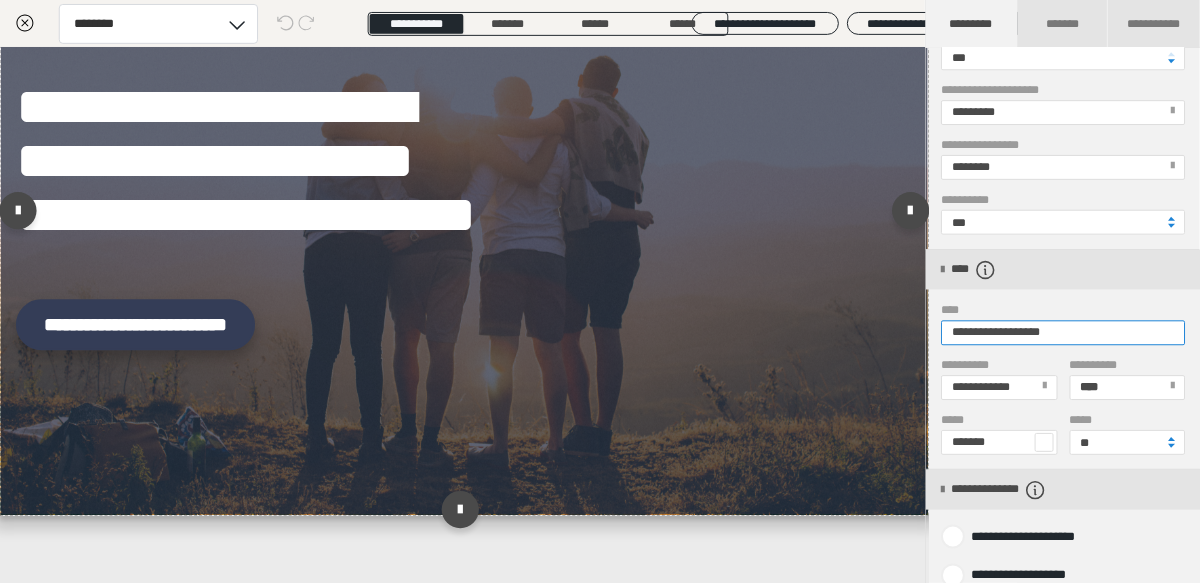 type on "**********" 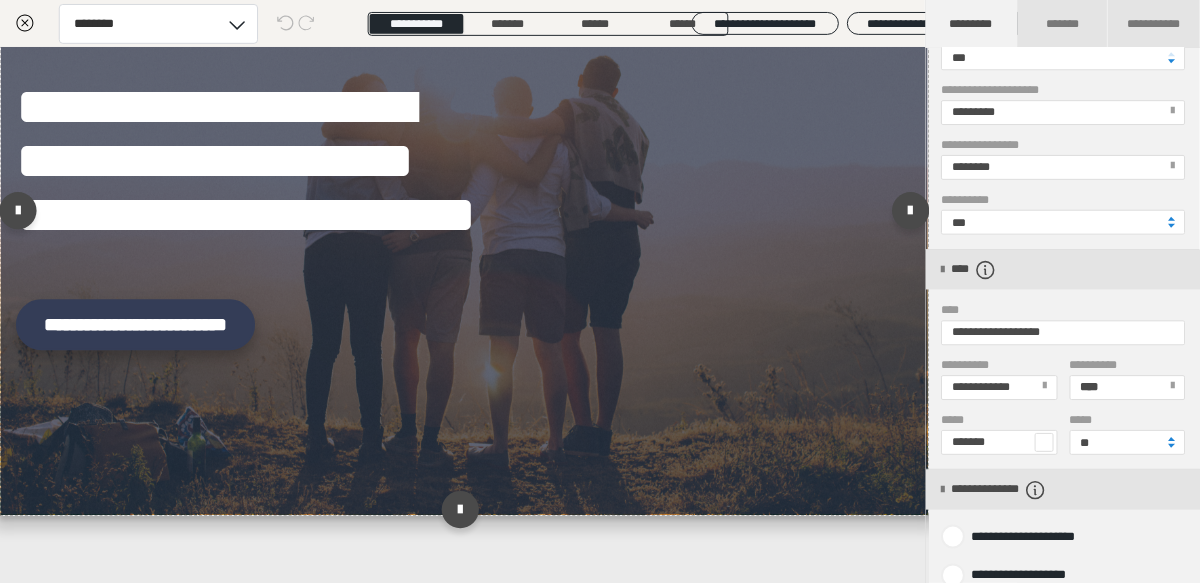 click on "**********" at bounding box center [136, 326] 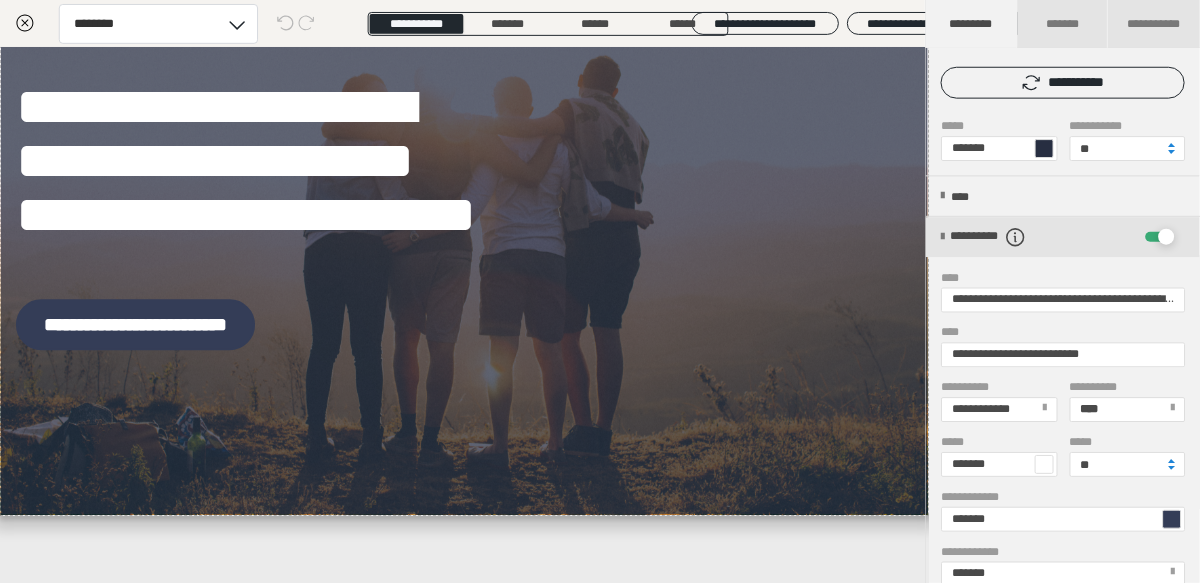 scroll, scrollTop: 192, scrollLeft: 0, axis: vertical 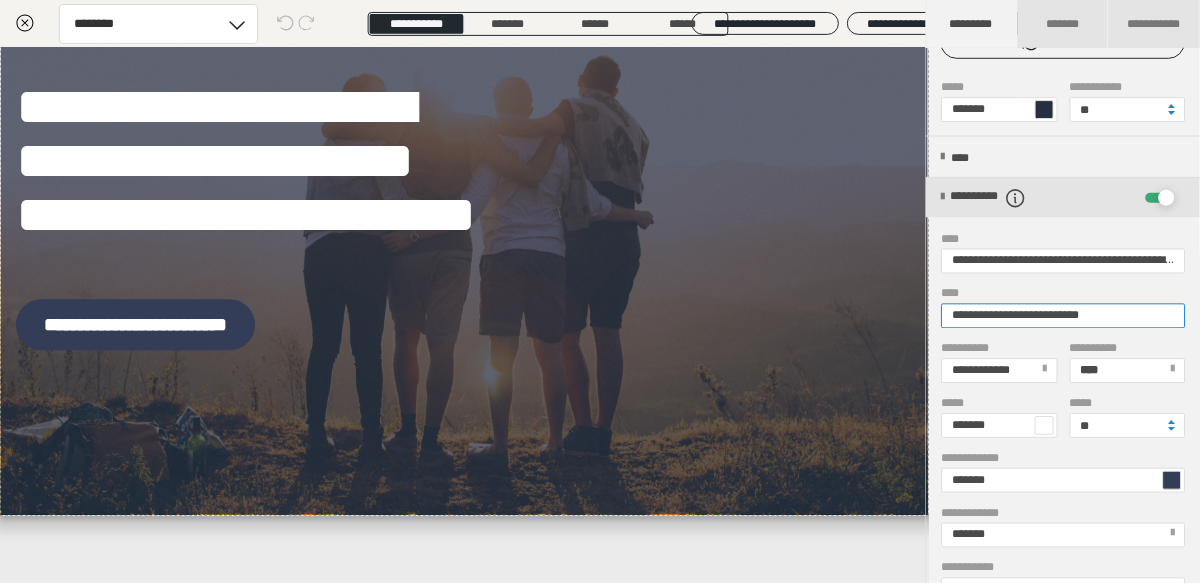 click on "**********" at bounding box center (1066, 316) 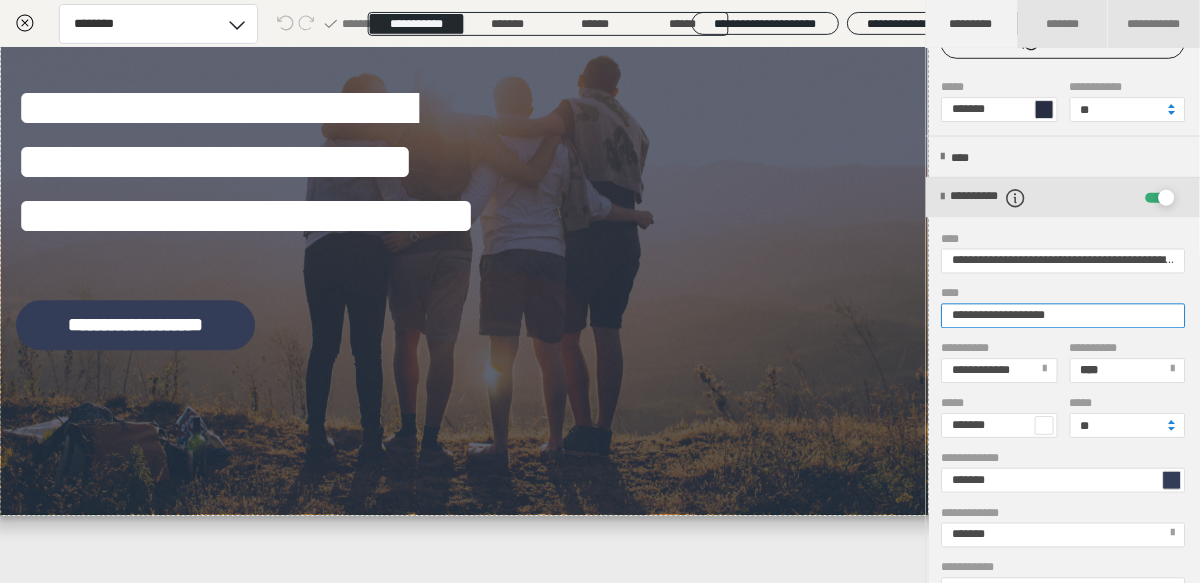 click on "**********" at bounding box center (1066, 316) 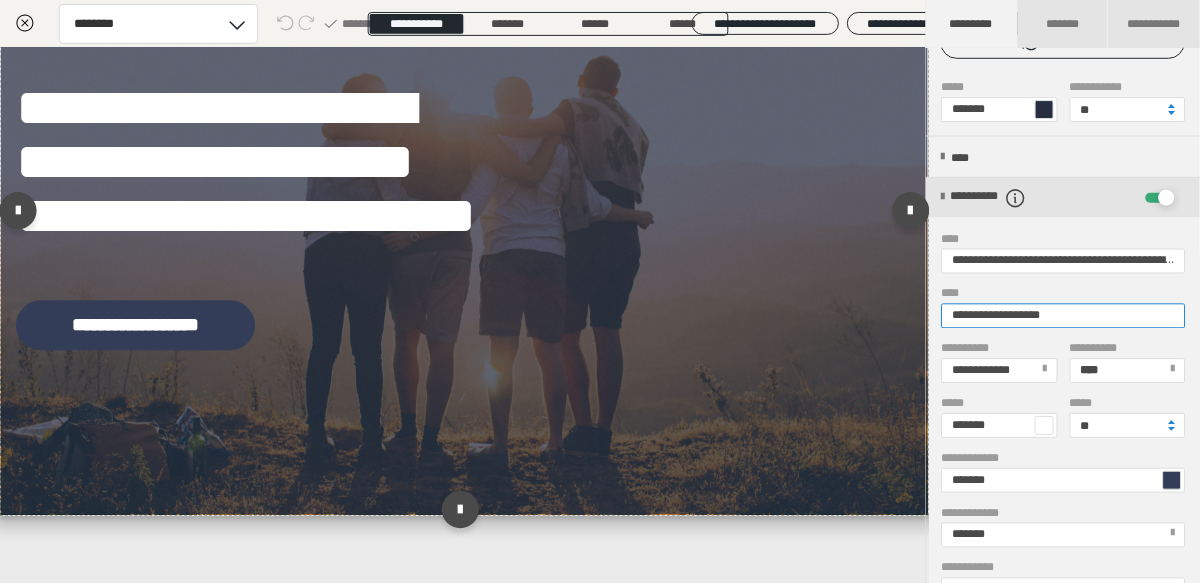 type on "**********" 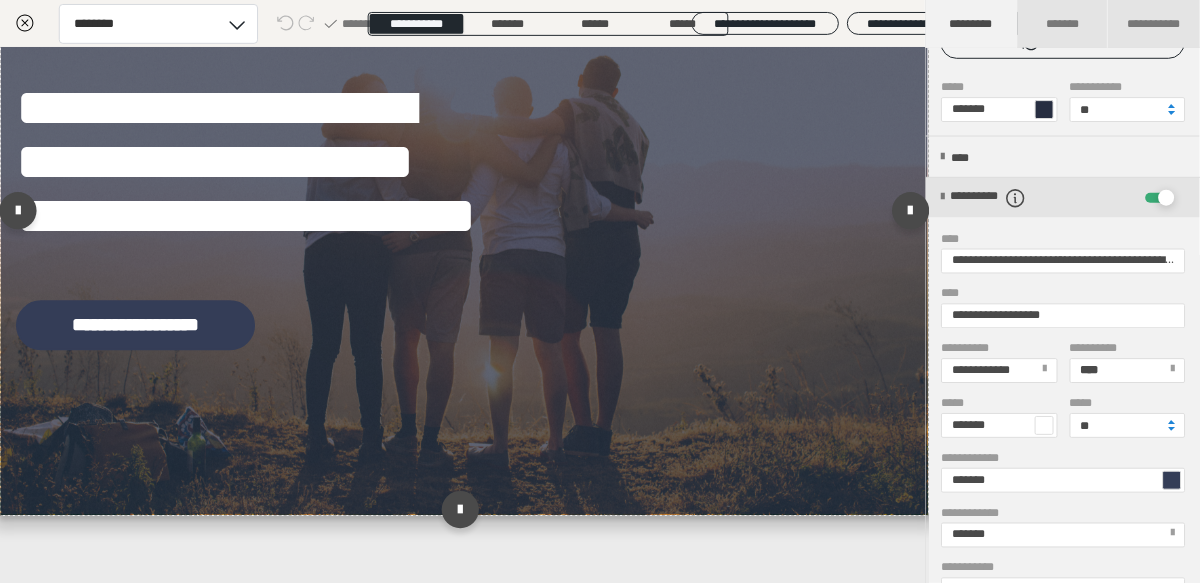 click at bounding box center (466, 216) 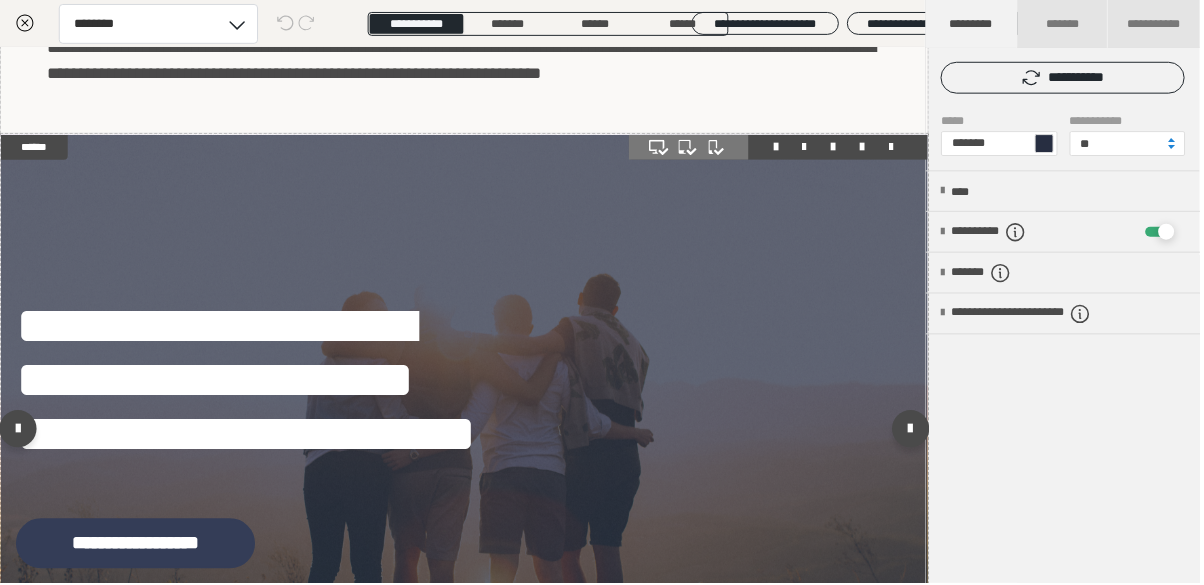 scroll, scrollTop: 2925, scrollLeft: 0, axis: vertical 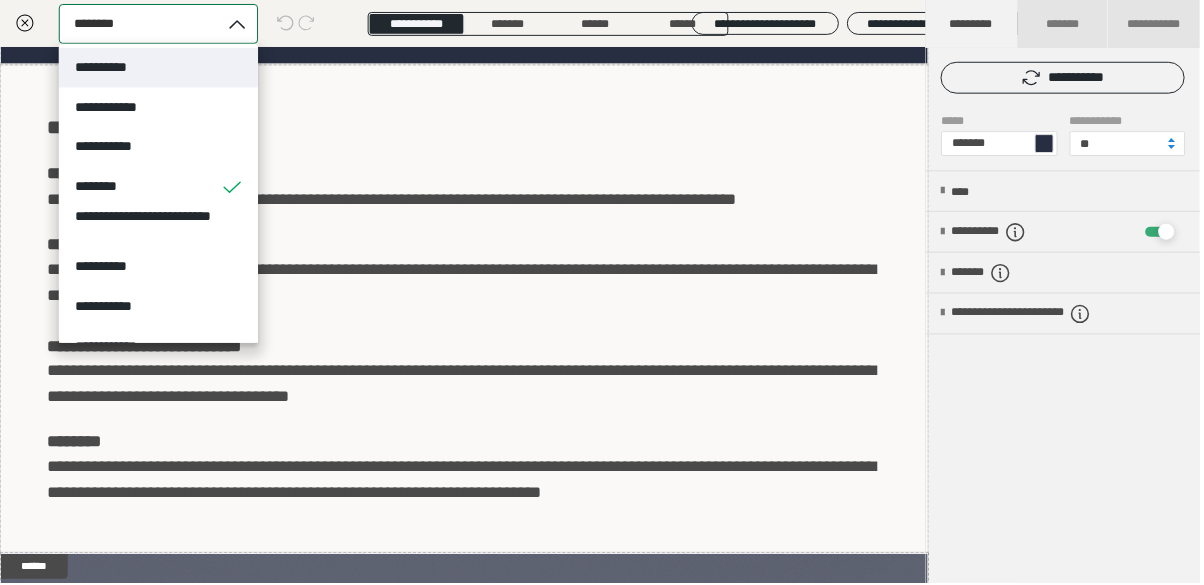 click on "**********" at bounding box center (111, 67) 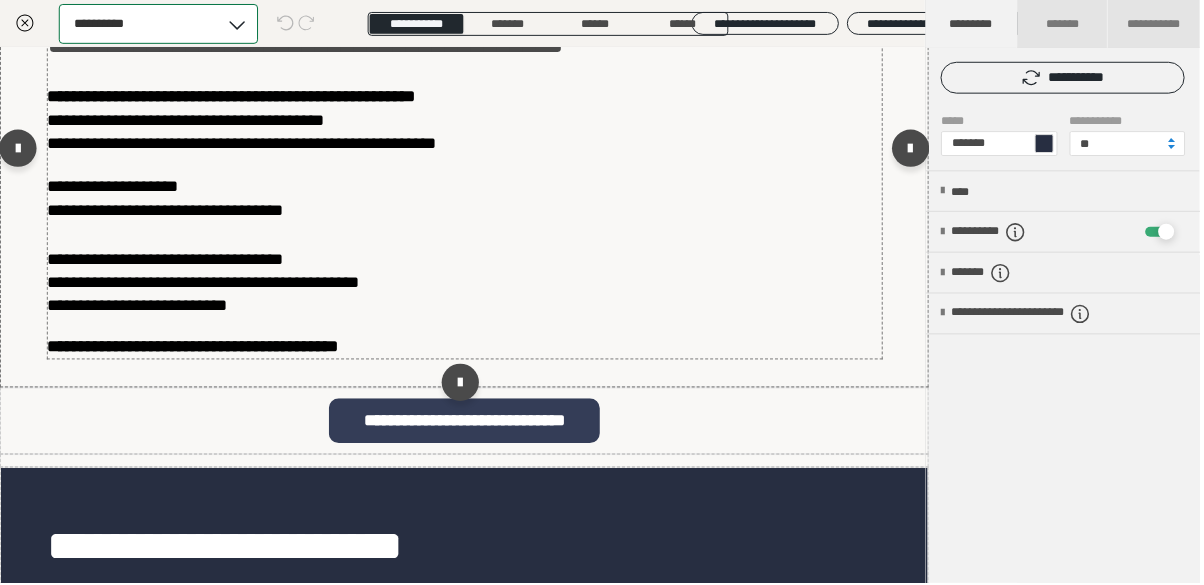 scroll, scrollTop: 1778, scrollLeft: 0, axis: vertical 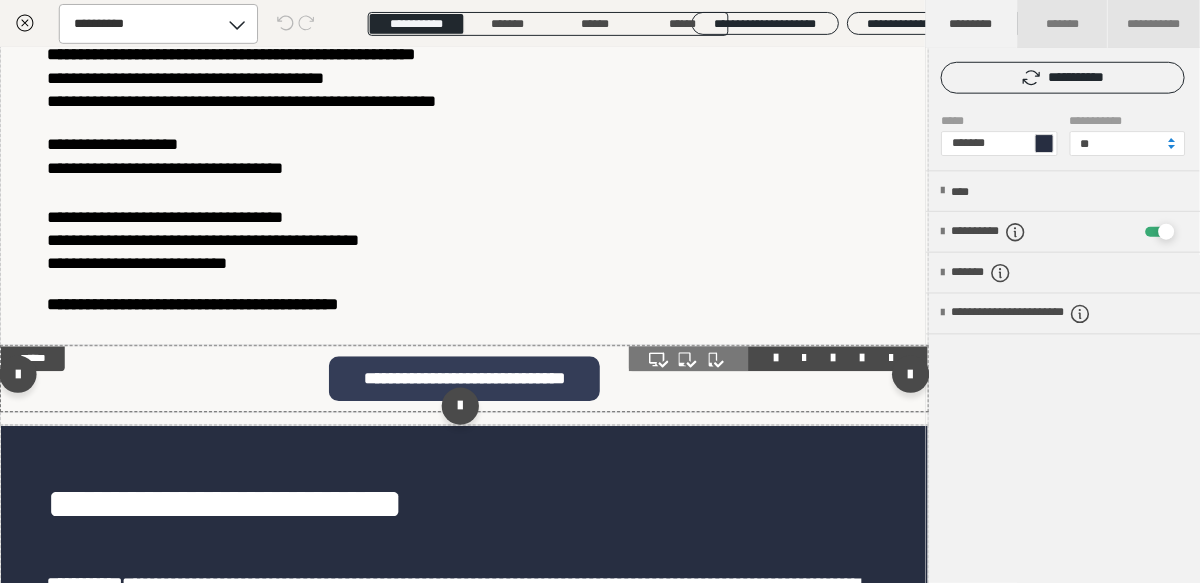 click on "**********" at bounding box center [466, 380] 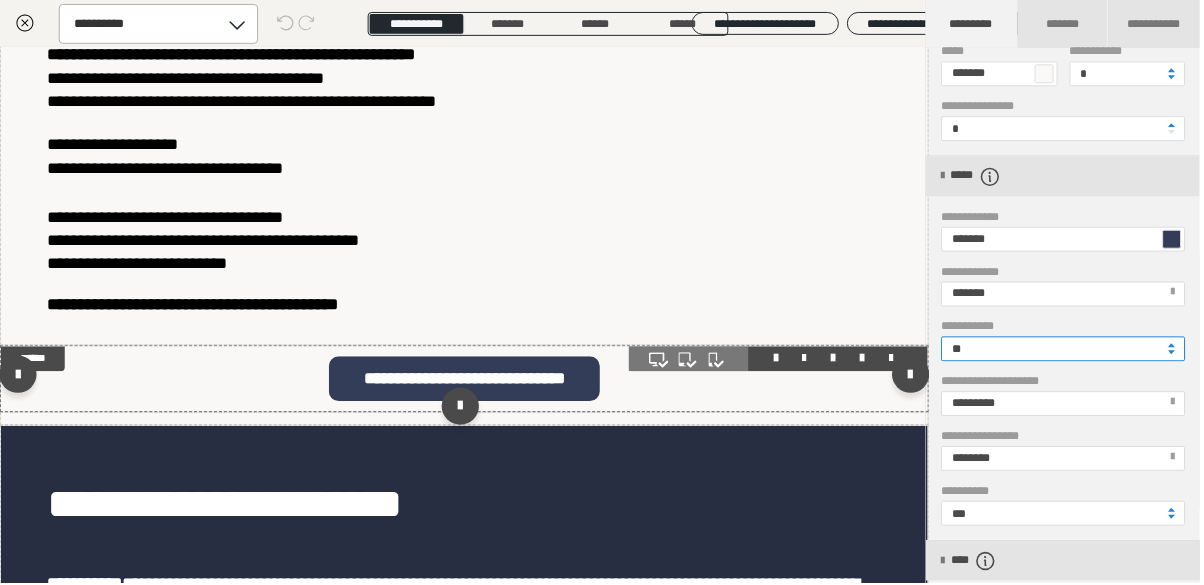 drag, startPoint x: 960, startPoint y: 348, endPoint x: 924, endPoint y: 347, distance: 36.013885 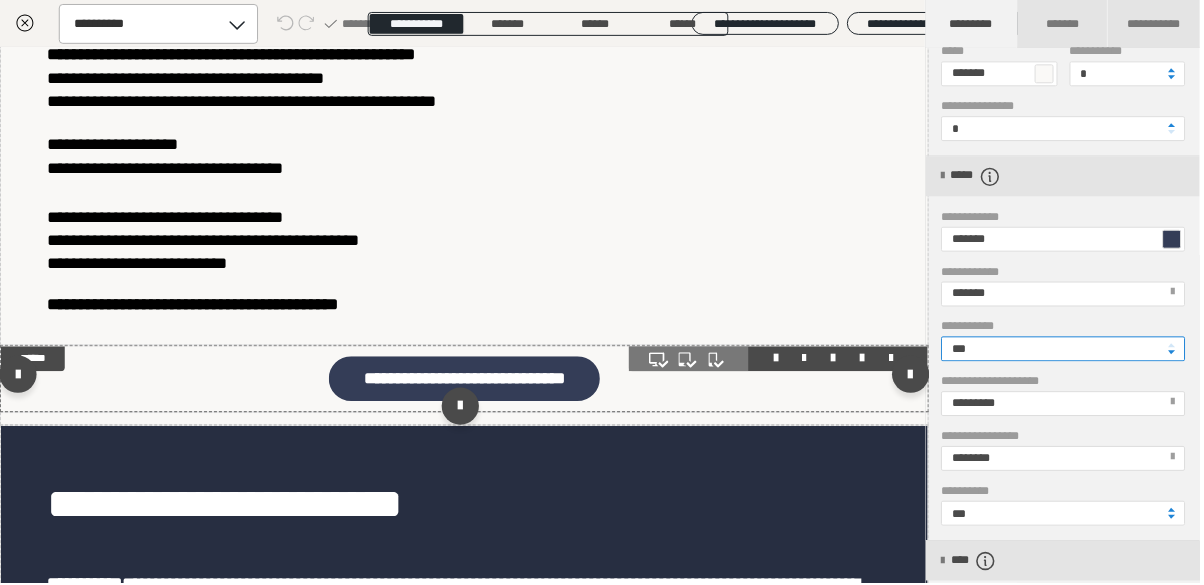 type on "***" 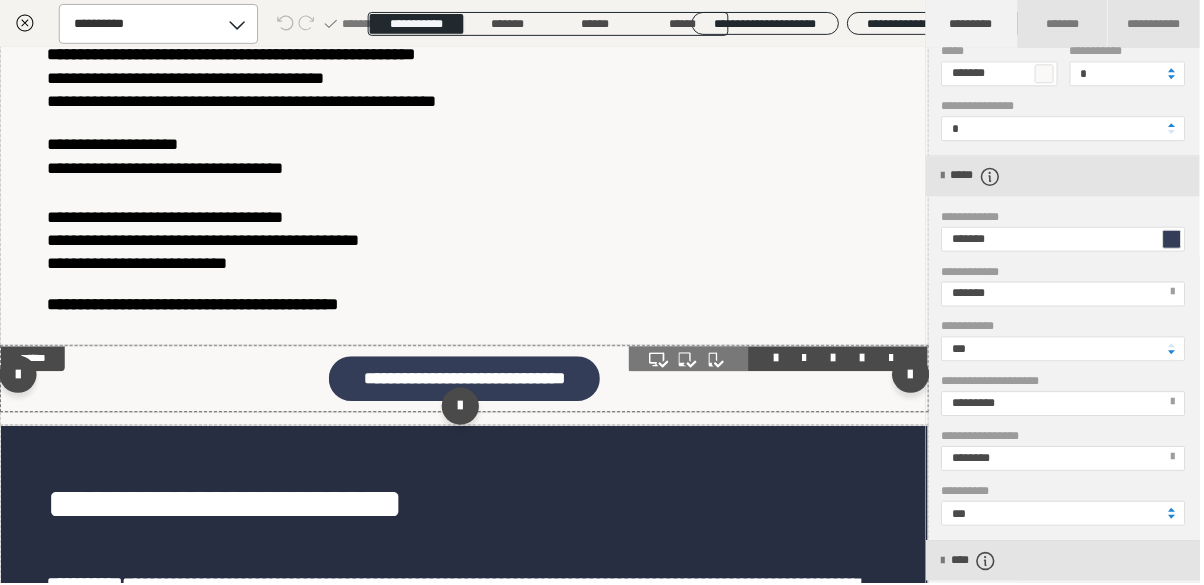 click at bounding box center (466, 380) 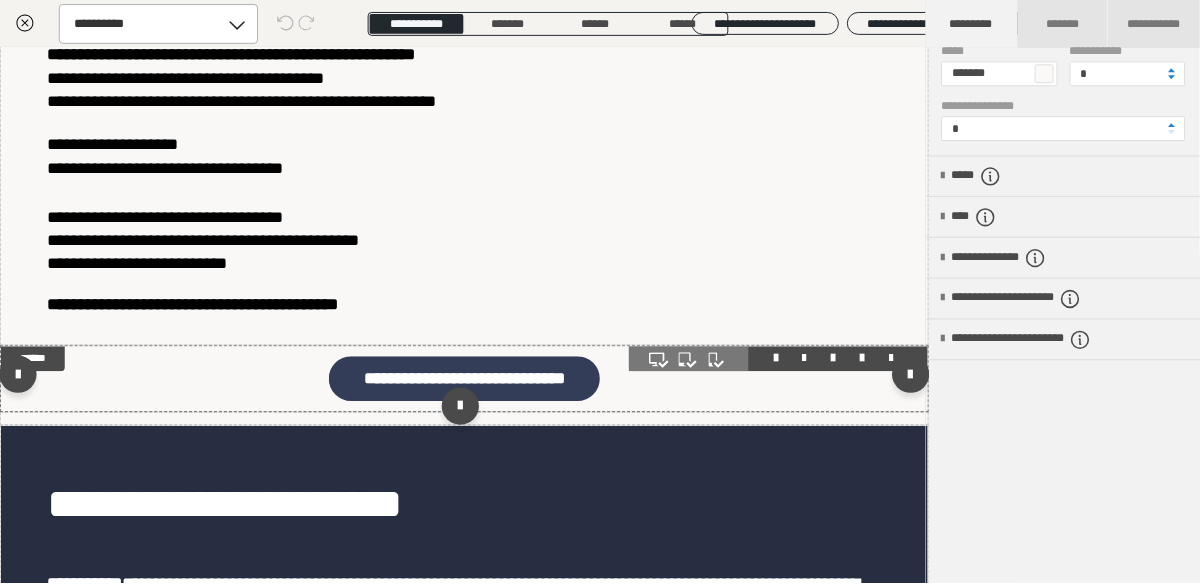 click at bounding box center (466, 380) 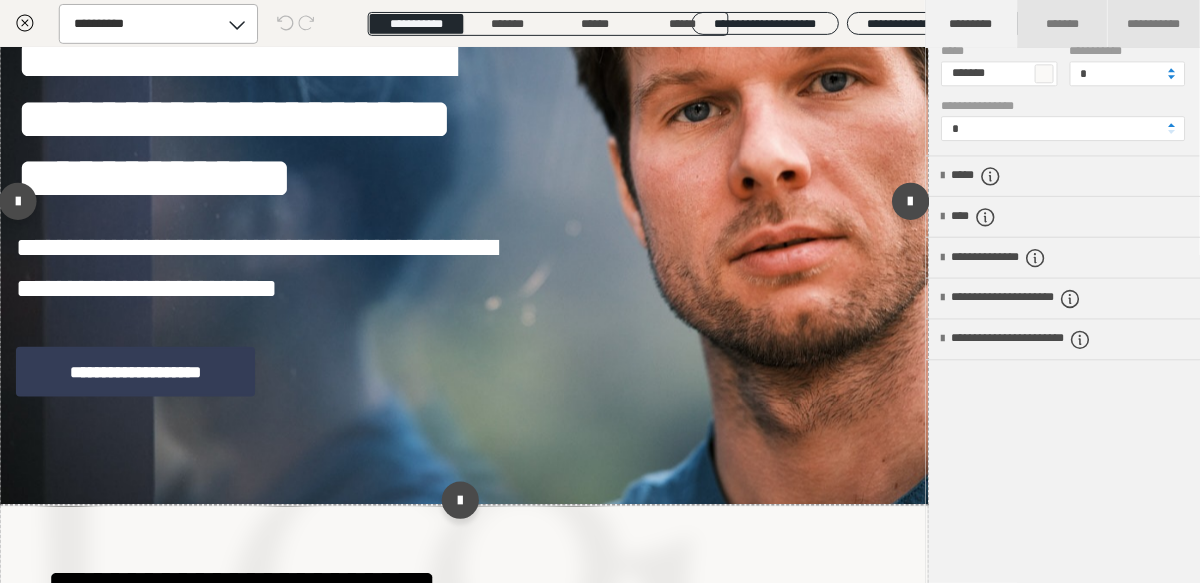 scroll, scrollTop: 2741, scrollLeft: 0, axis: vertical 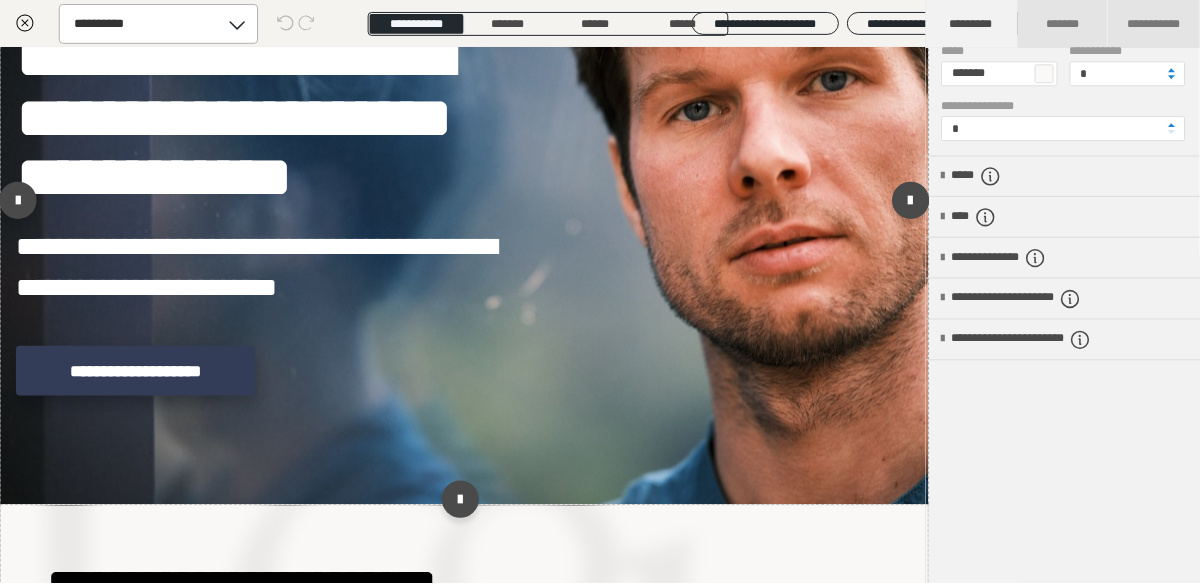 click on "**********" at bounding box center (136, 372) 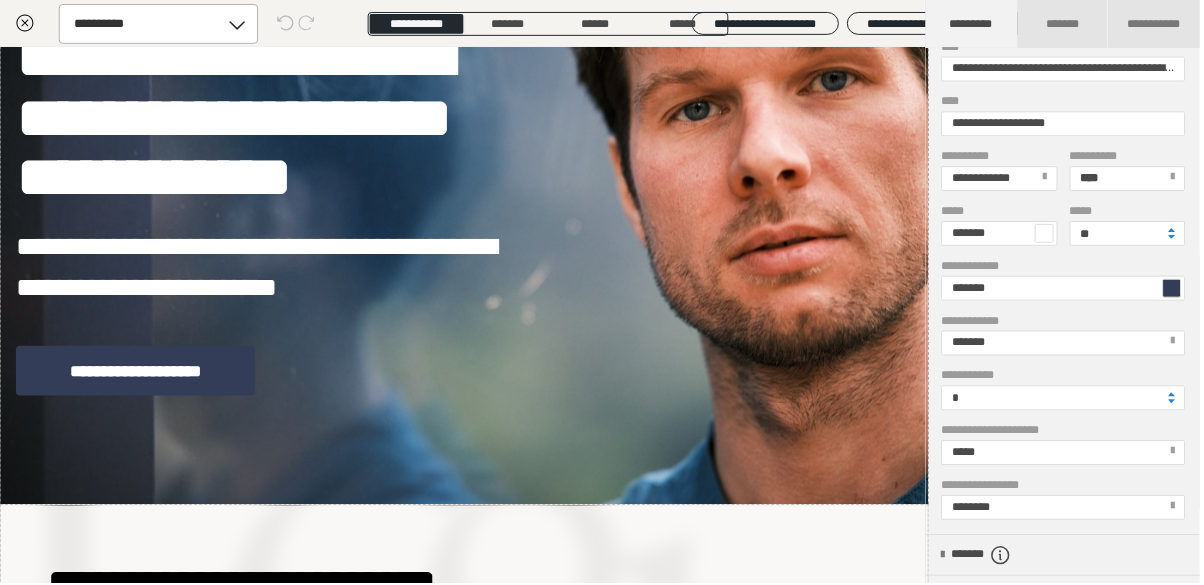 scroll, scrollTop: 385, scrollLeft: 0, axis: vertical 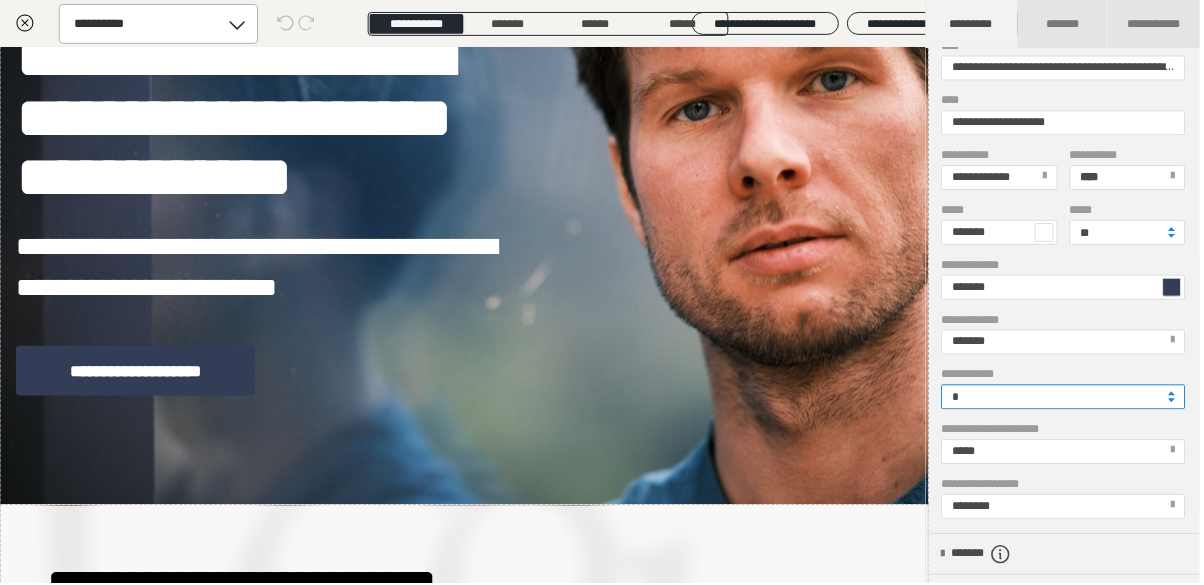 drag, startPoint x: 966, startPoint y: 394, endPoint x: 953, endPoint y: 399, distance: 13.928389 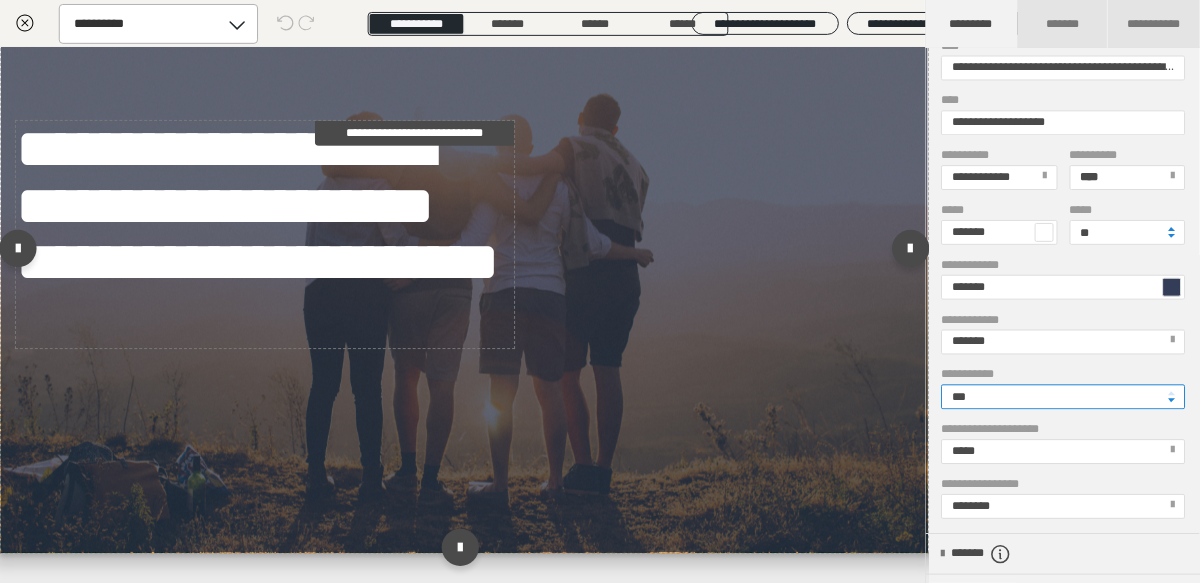 scroll, scrollTop: 3769, scrollLeft: 0, axis: vertical 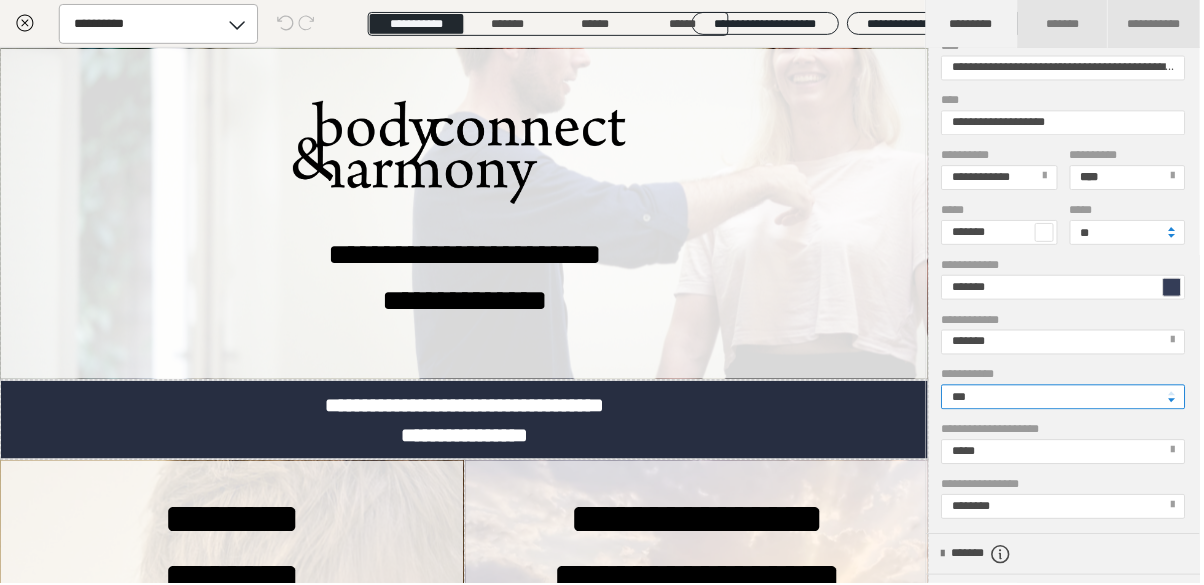 type on "***" 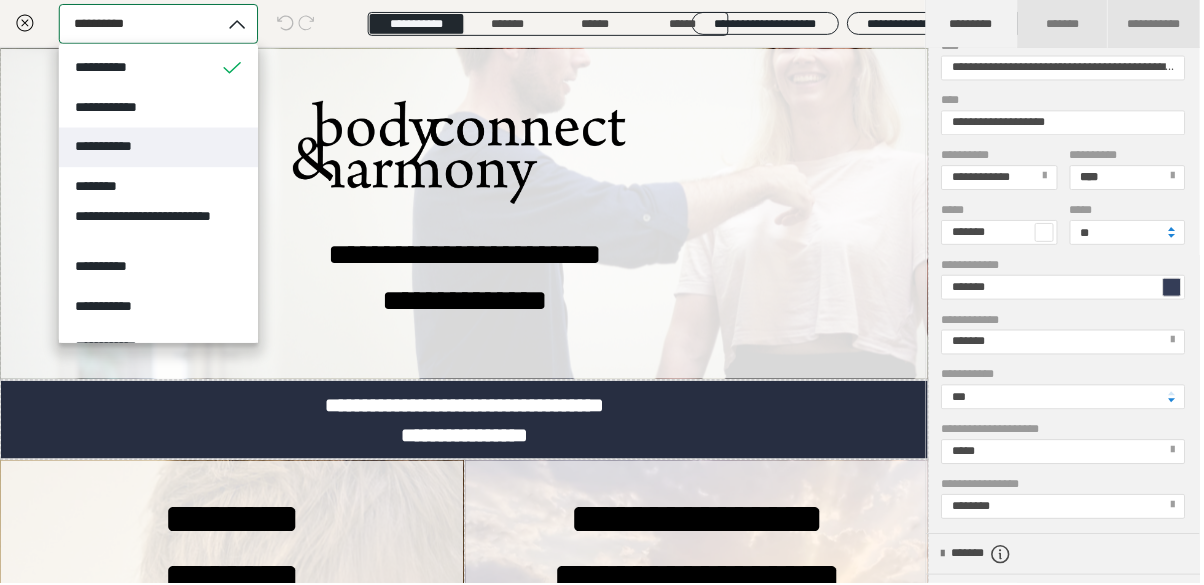 click on "**********" at bounding box center (159, 148) 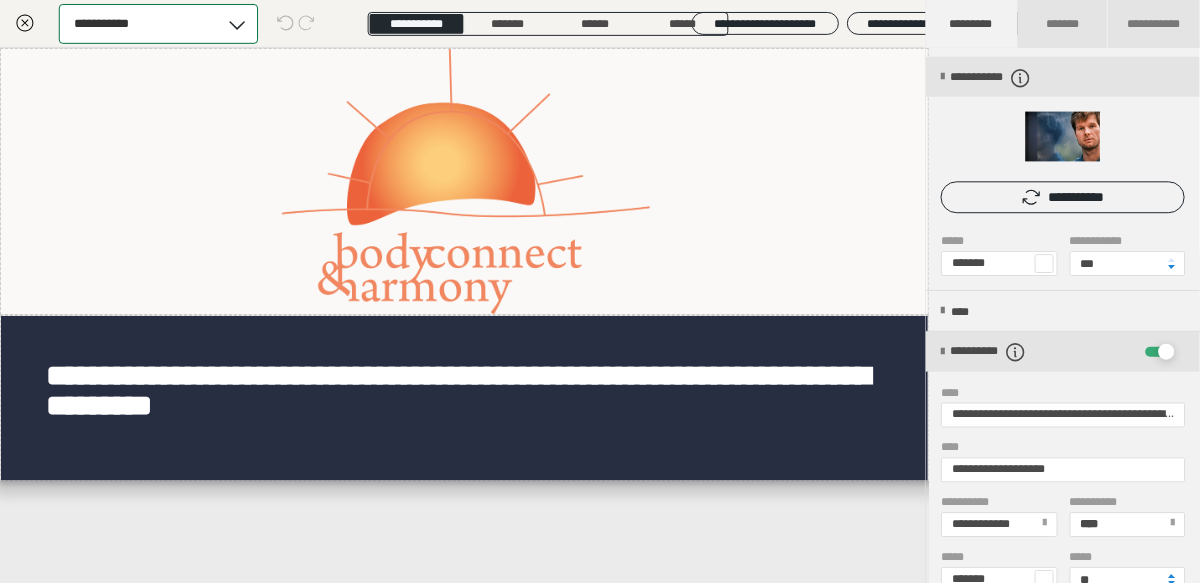 scroll, scrollTop: 0, scrollLeft: 0, axis: both 